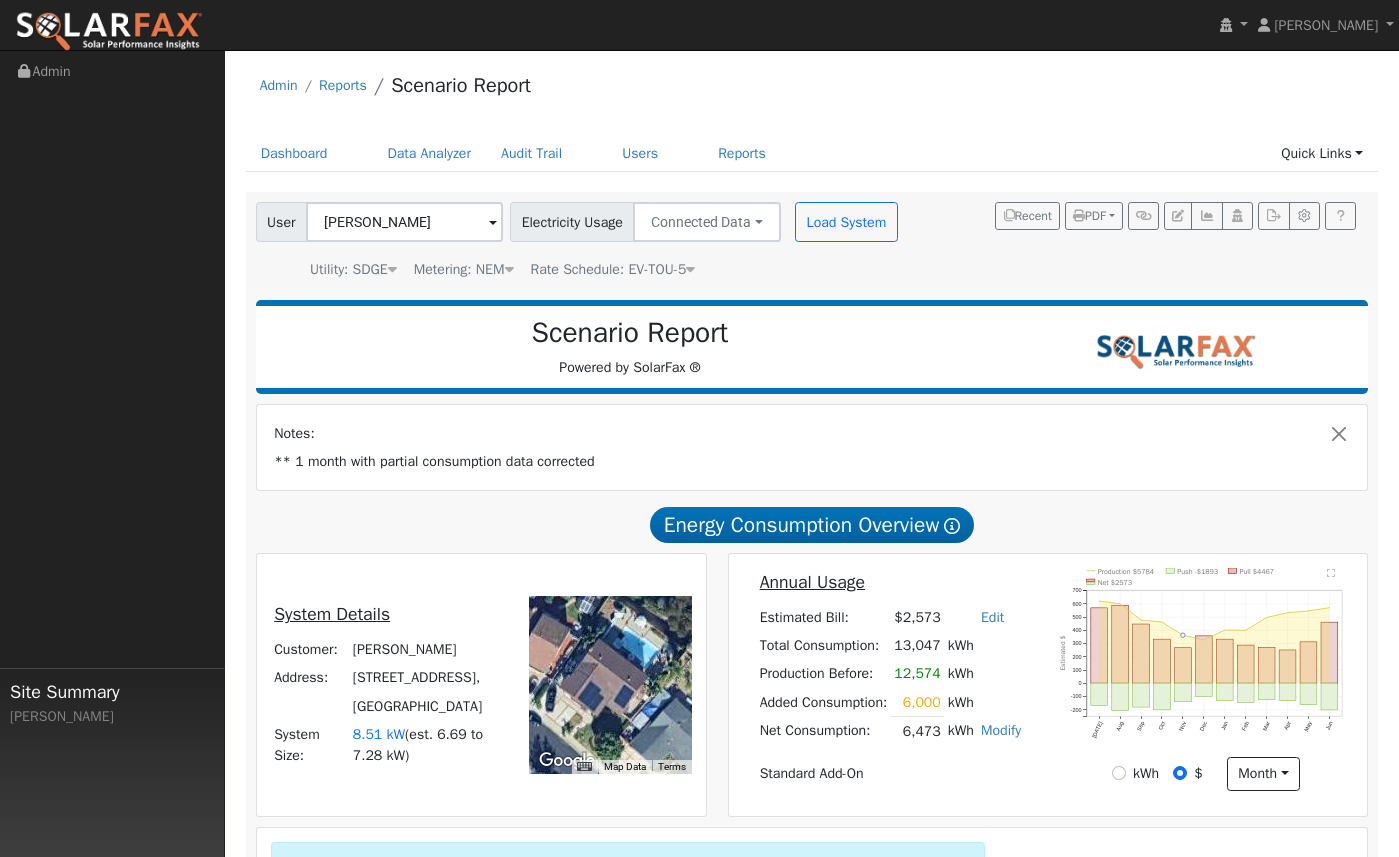 scroll, scrollTop: 2621, scrollLeft: 0, axis: vertical 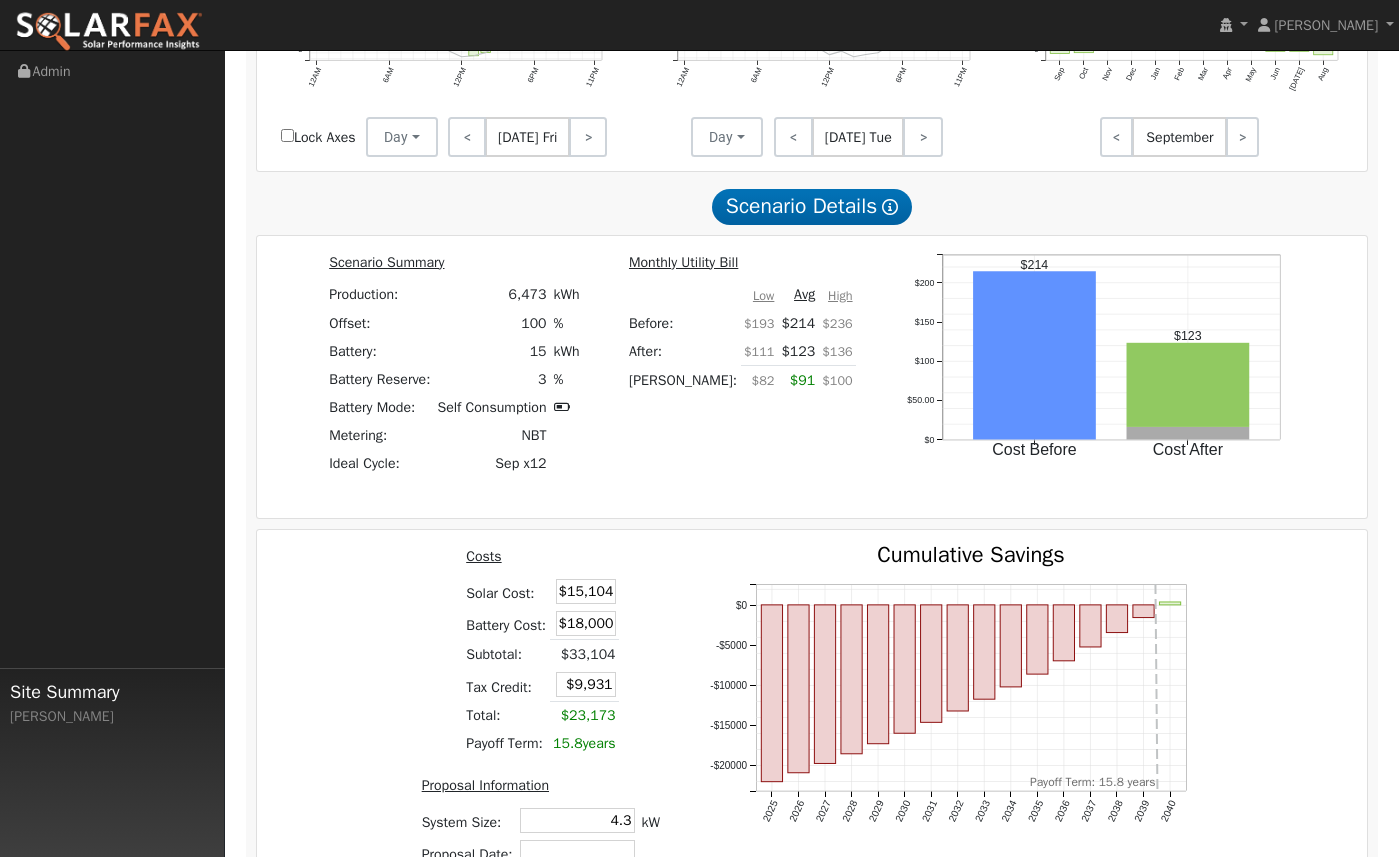 click on "Site Summary
[PERSON_NAME]" at bounding box center (112, 768) 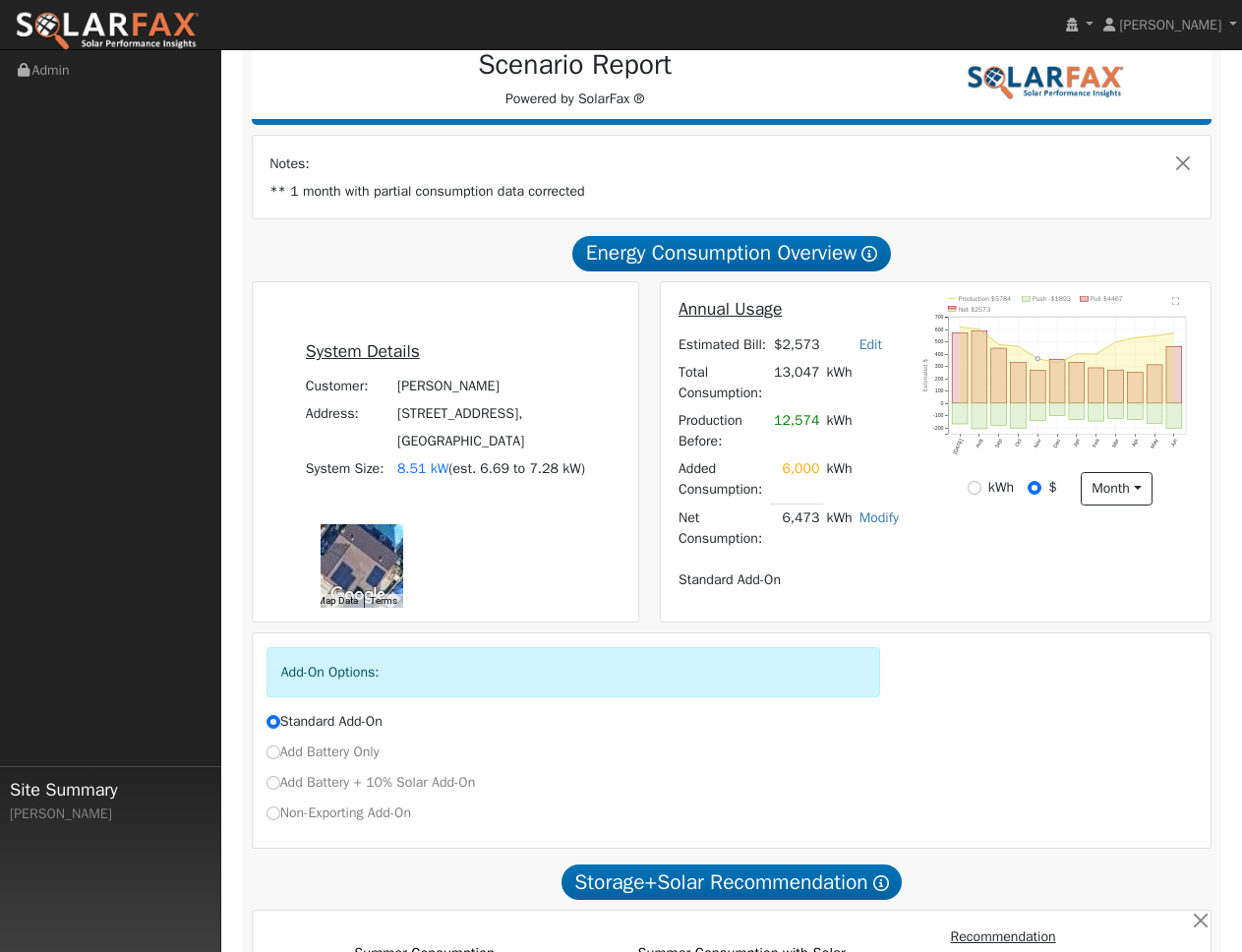 scroll, scrollTop: 250, scrollLeft: 0, axis: vertical 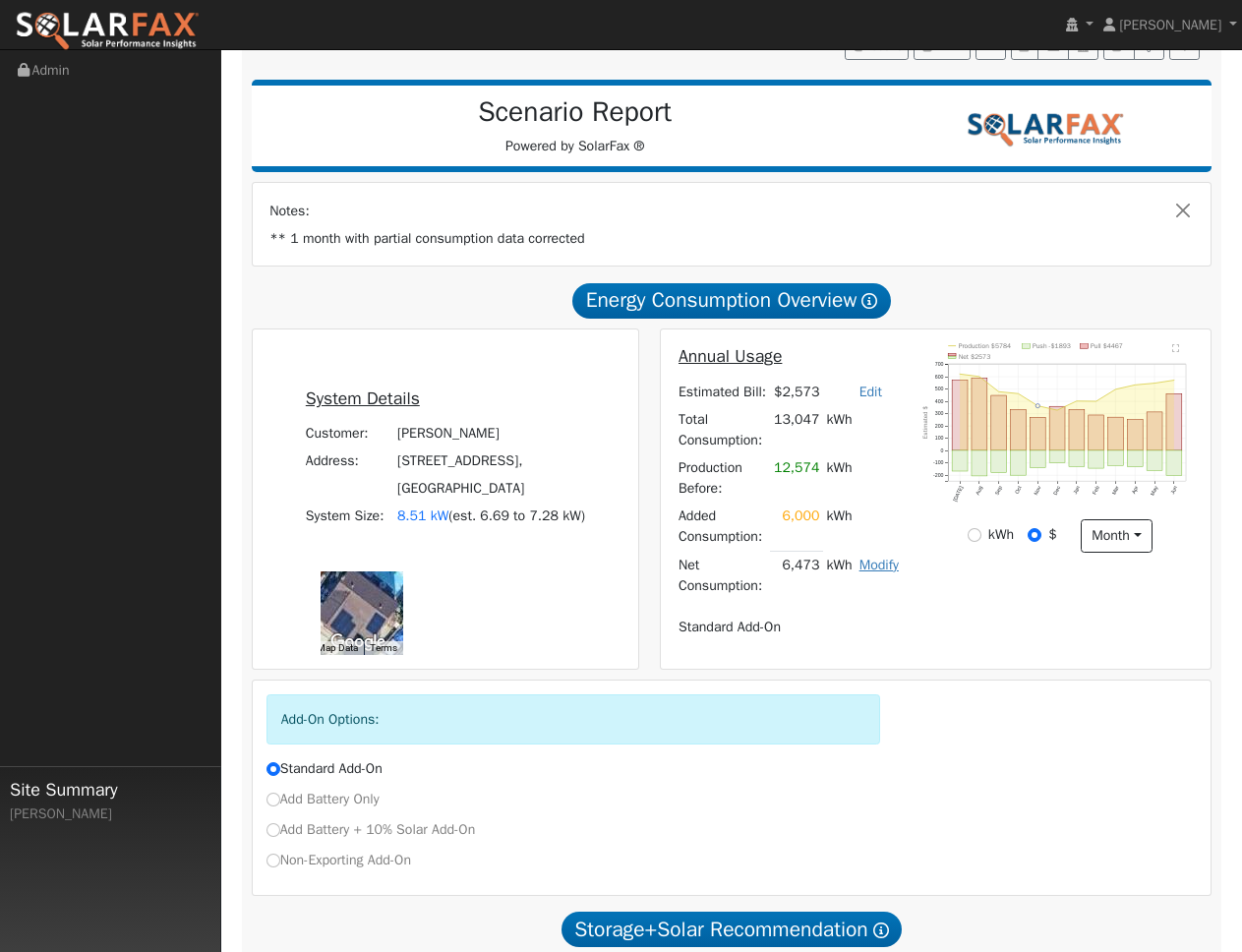 click on "Modify" at bounding box center [879, 565] 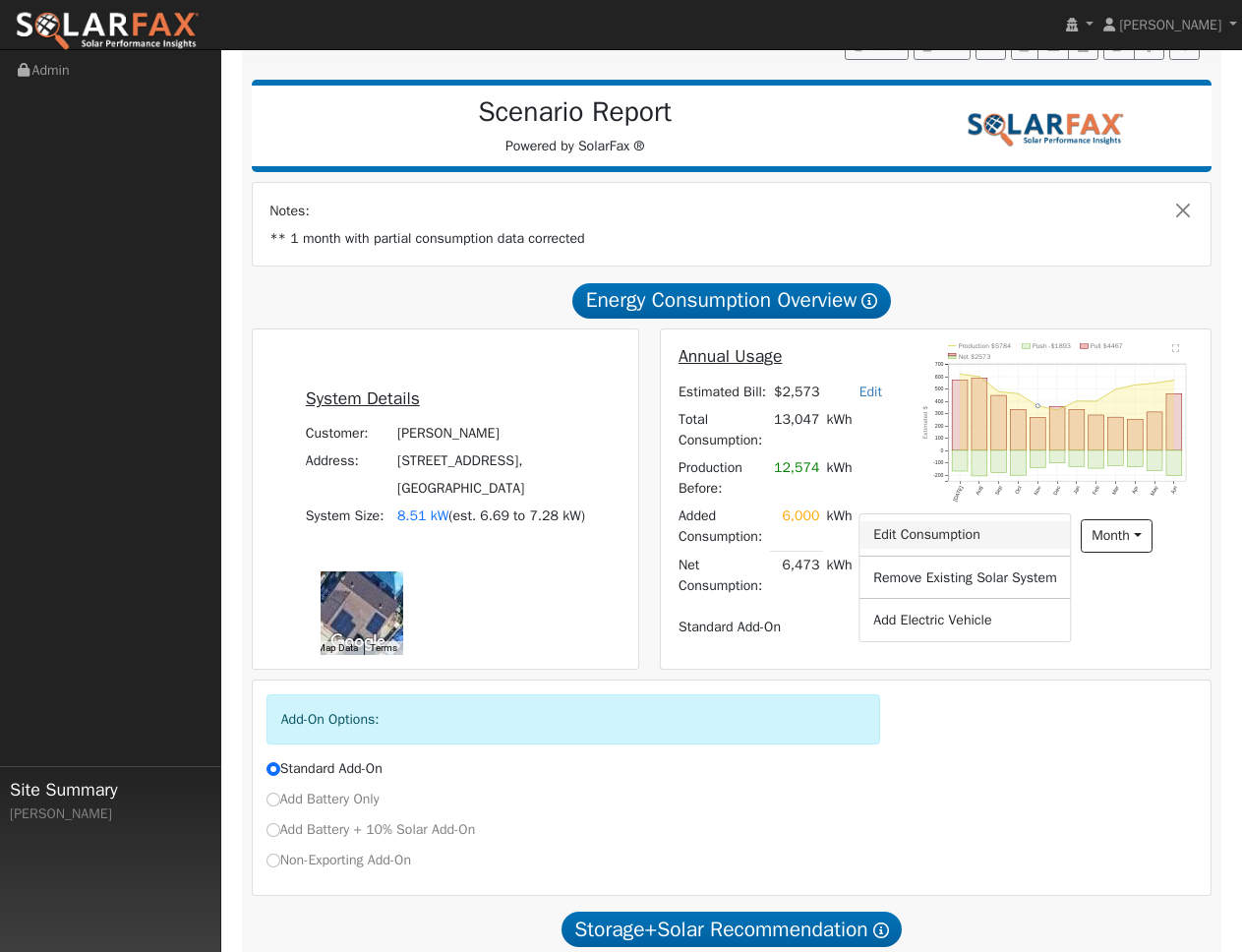 click on "Edit Consumption" at bounding box center (965, 535) 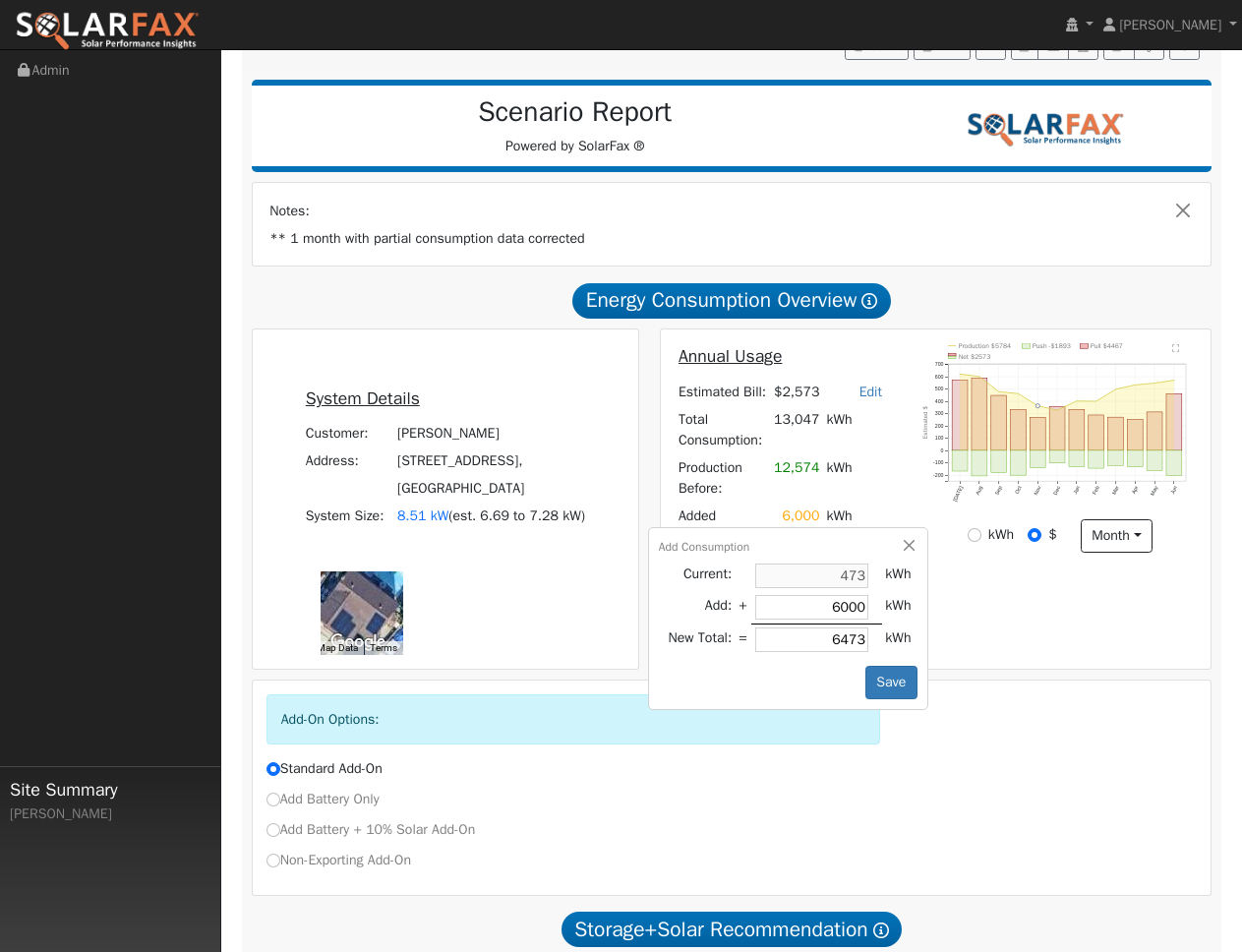 type 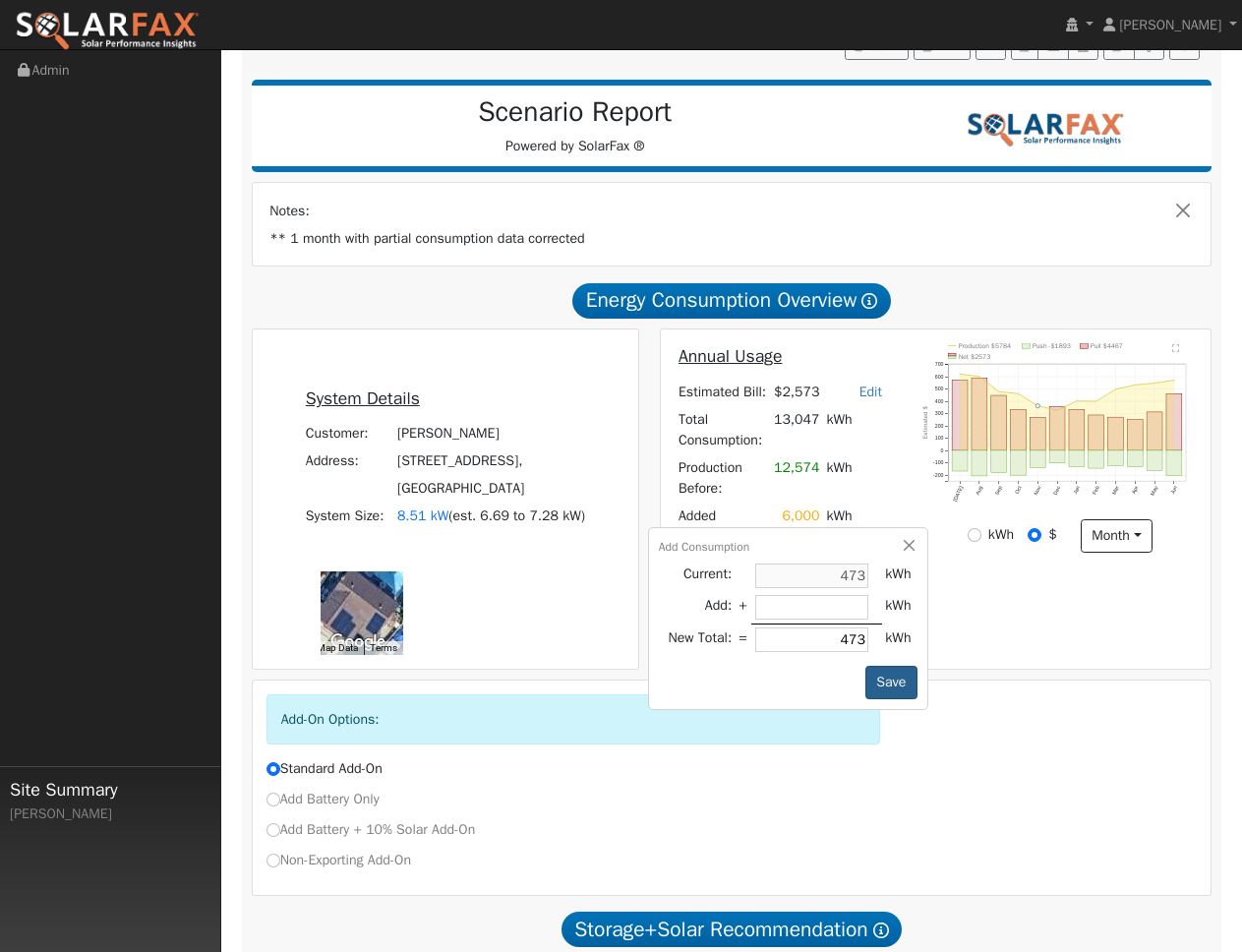 type 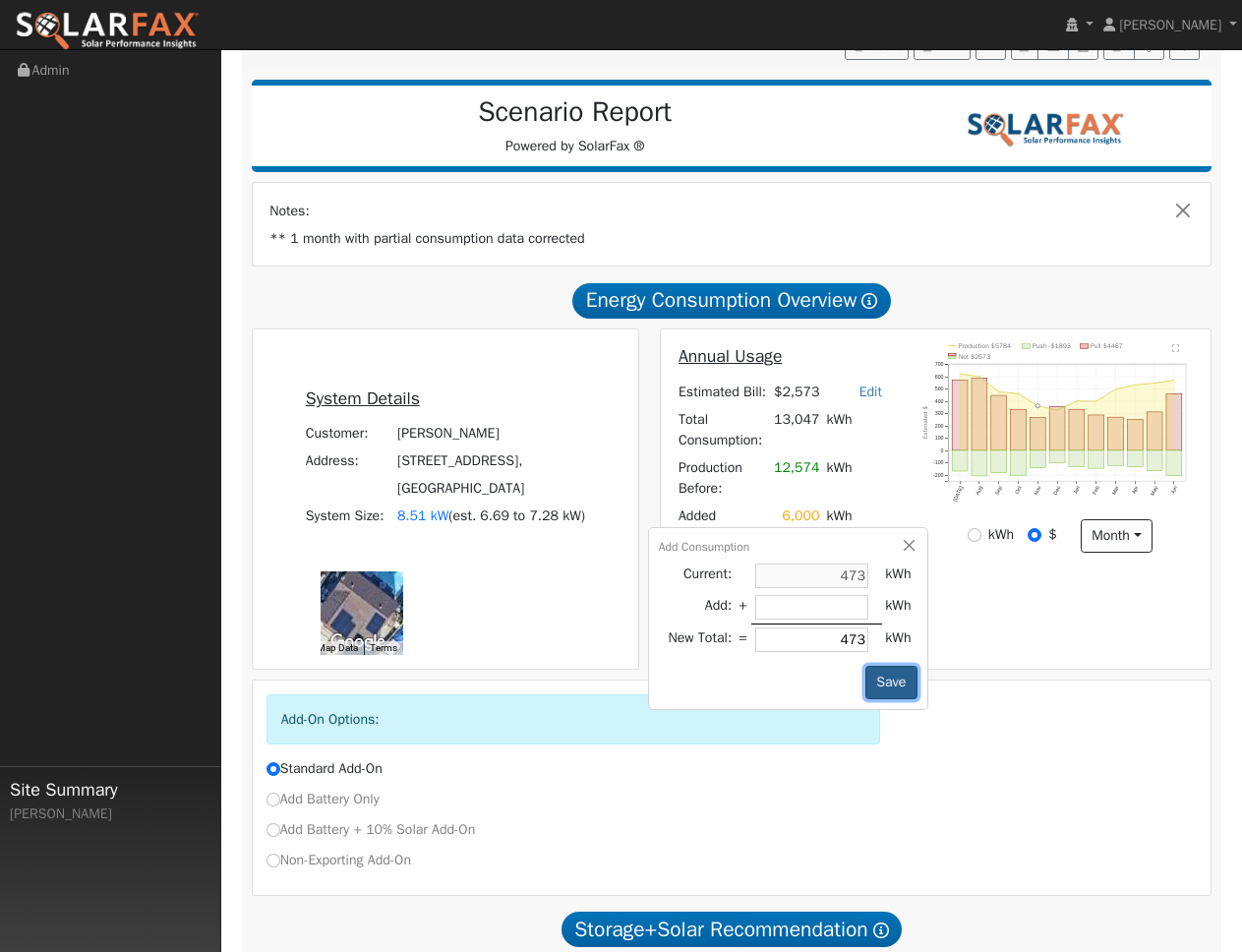 click on "Save" at bounding box center [891, 683] 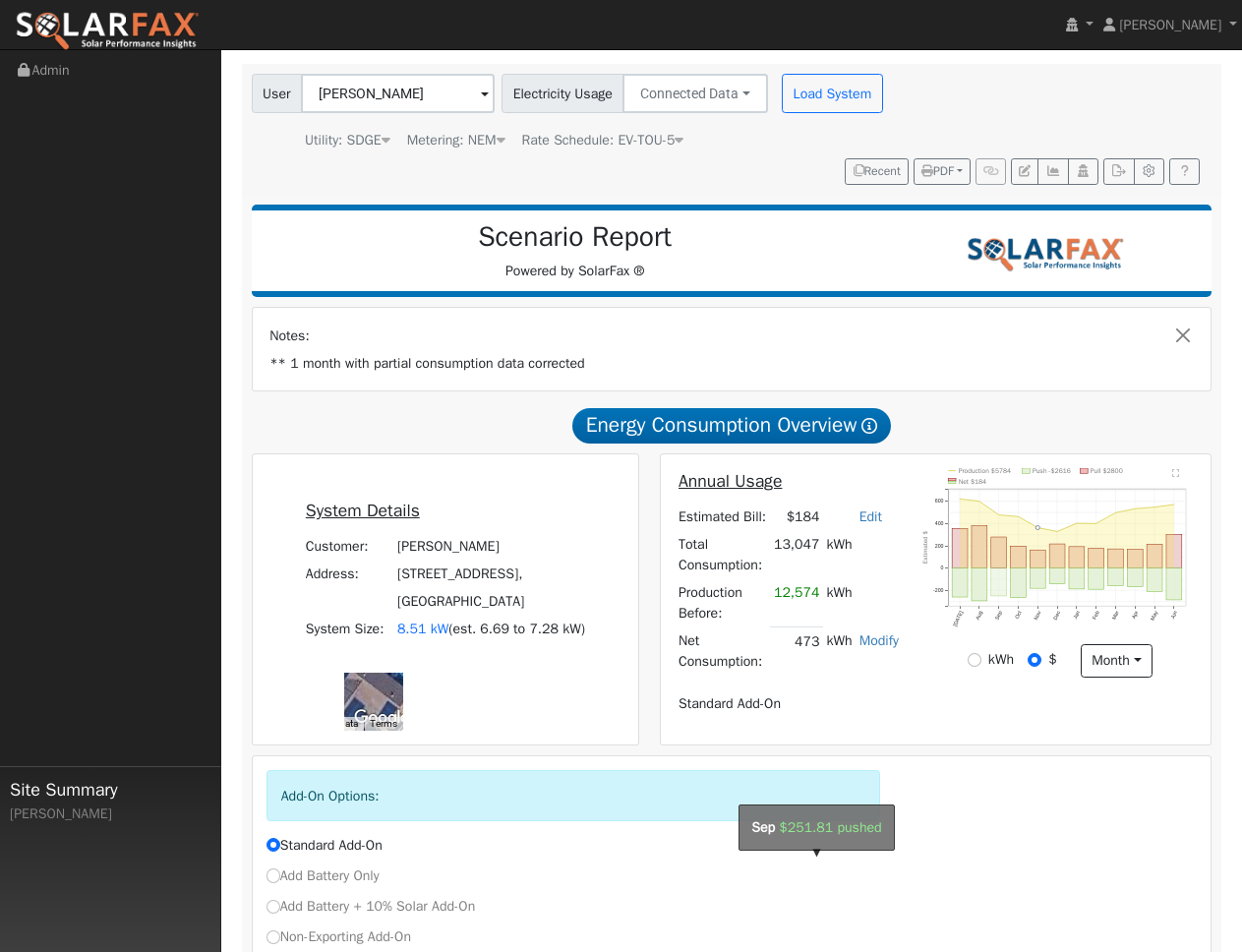 scroll, scrollTop: 0, scrollLeft: 0, axis: both 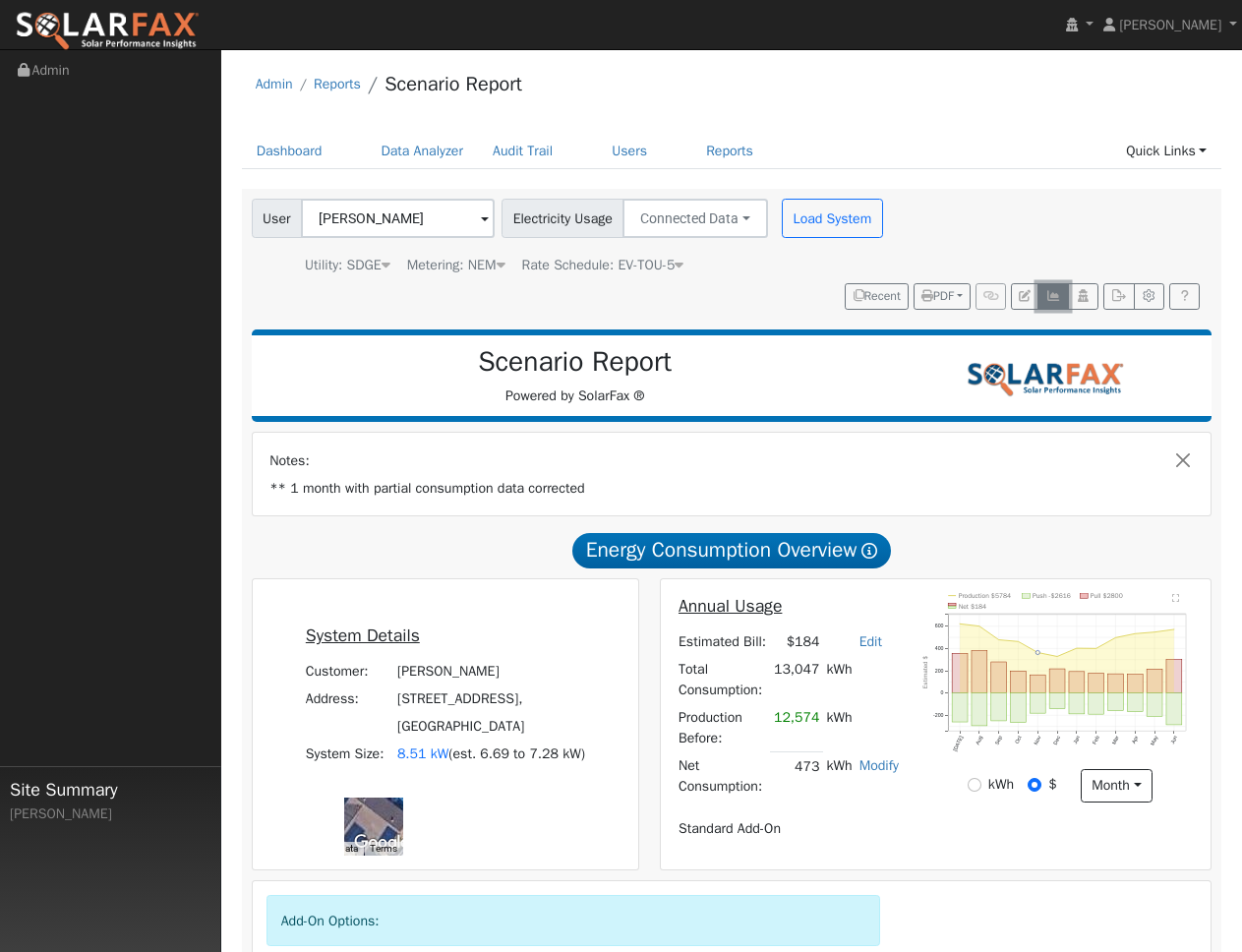 click at bounding box center [1052, 296] 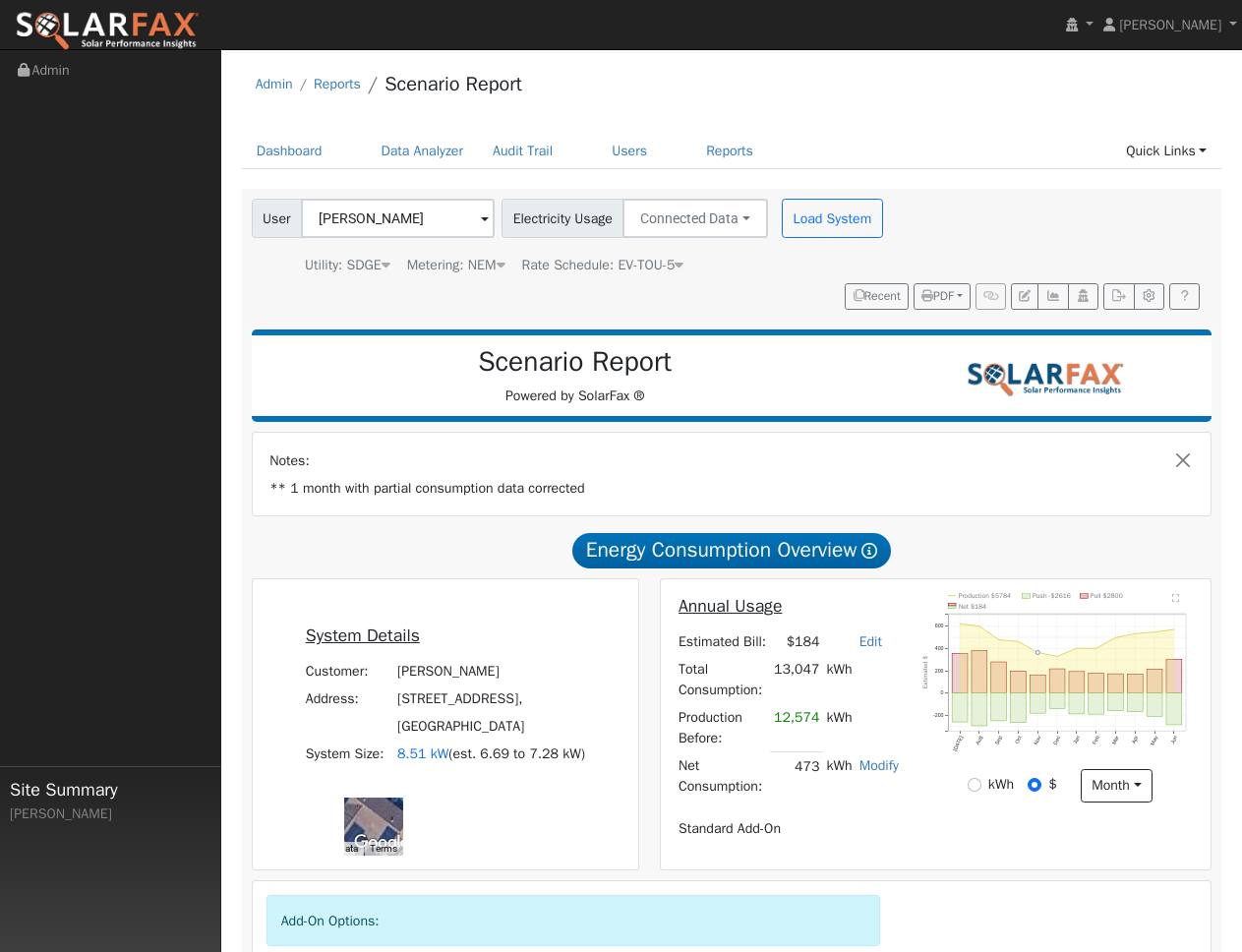 click on "Admin
Reports
Scenario Report" at bounding box center [732, 89] 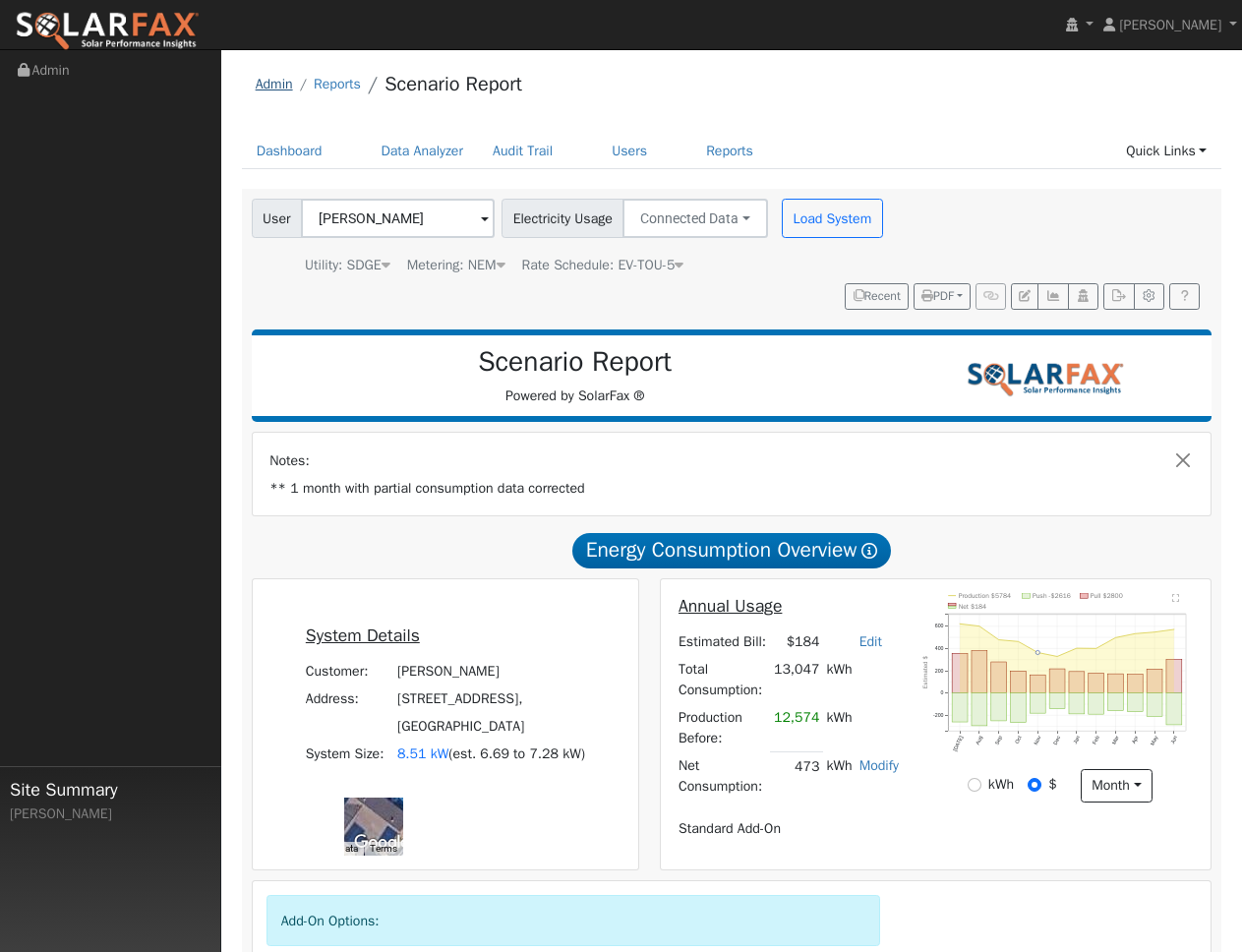 click on "Admin" at bounding box center (274, 84) 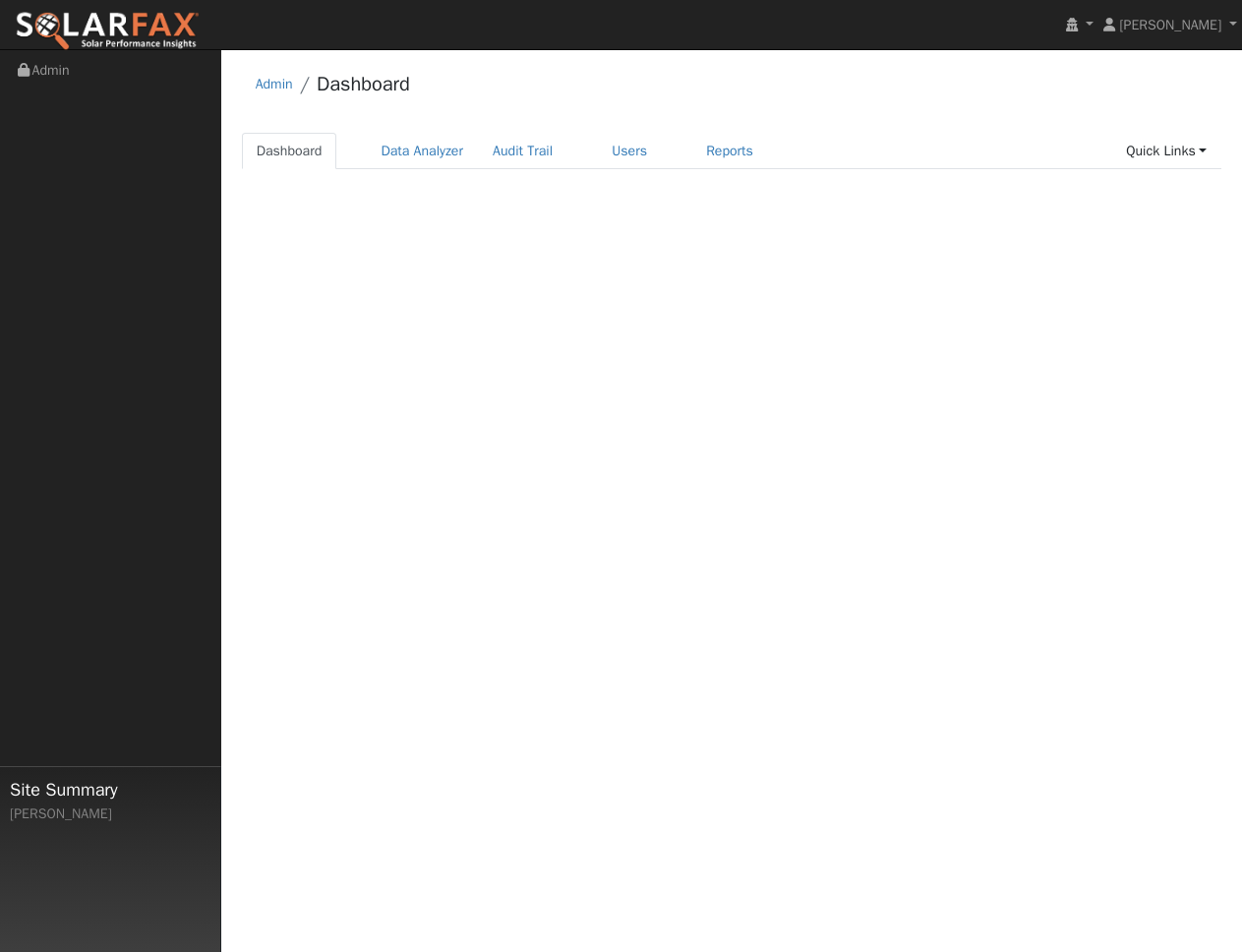 scroll, scrollTop: 0, scrollLeft: 0, axis: both 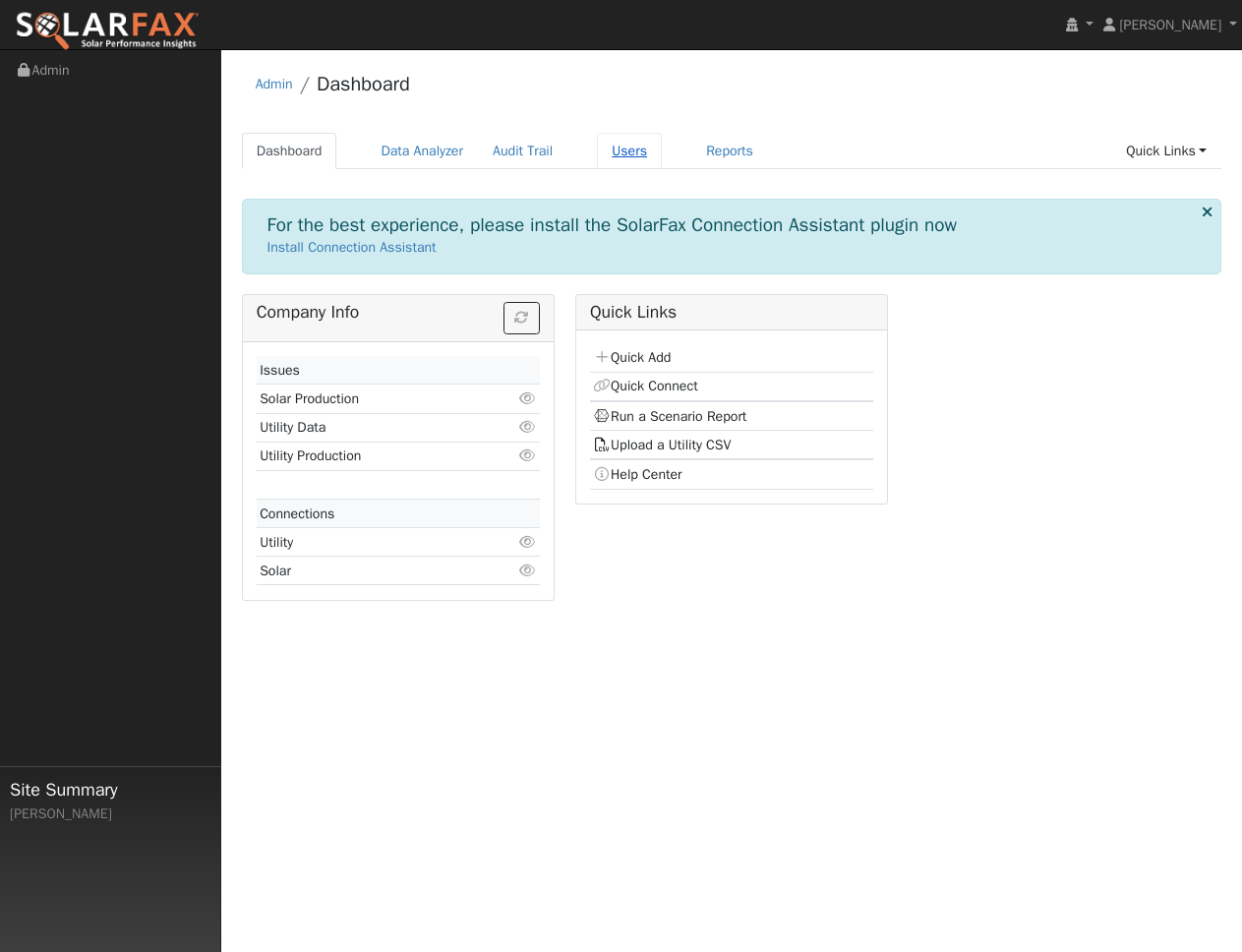 click on "Users" at bounding box center [629, 150] 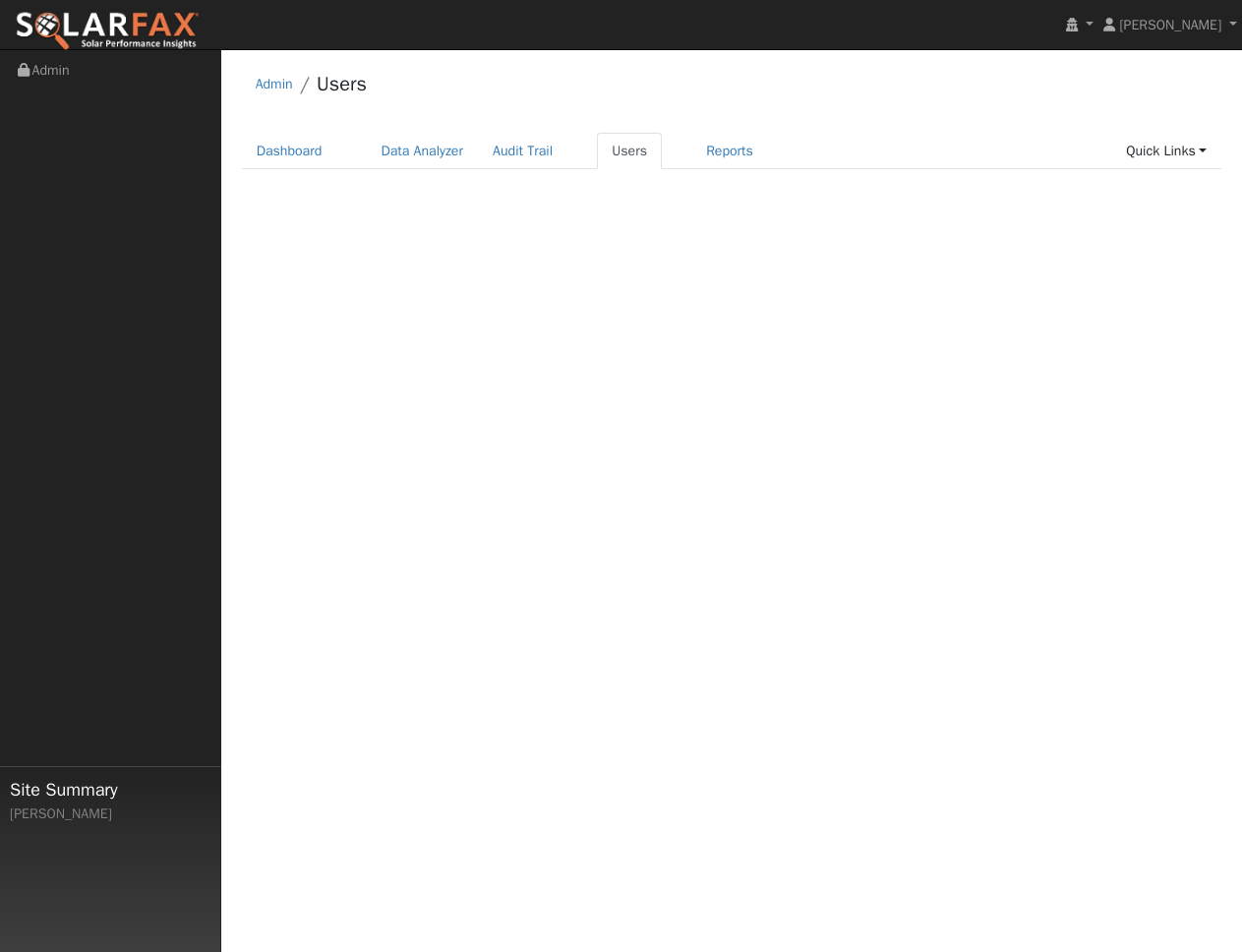 scroll, scrollTop: 0, scrollLeft: 0, axis: both 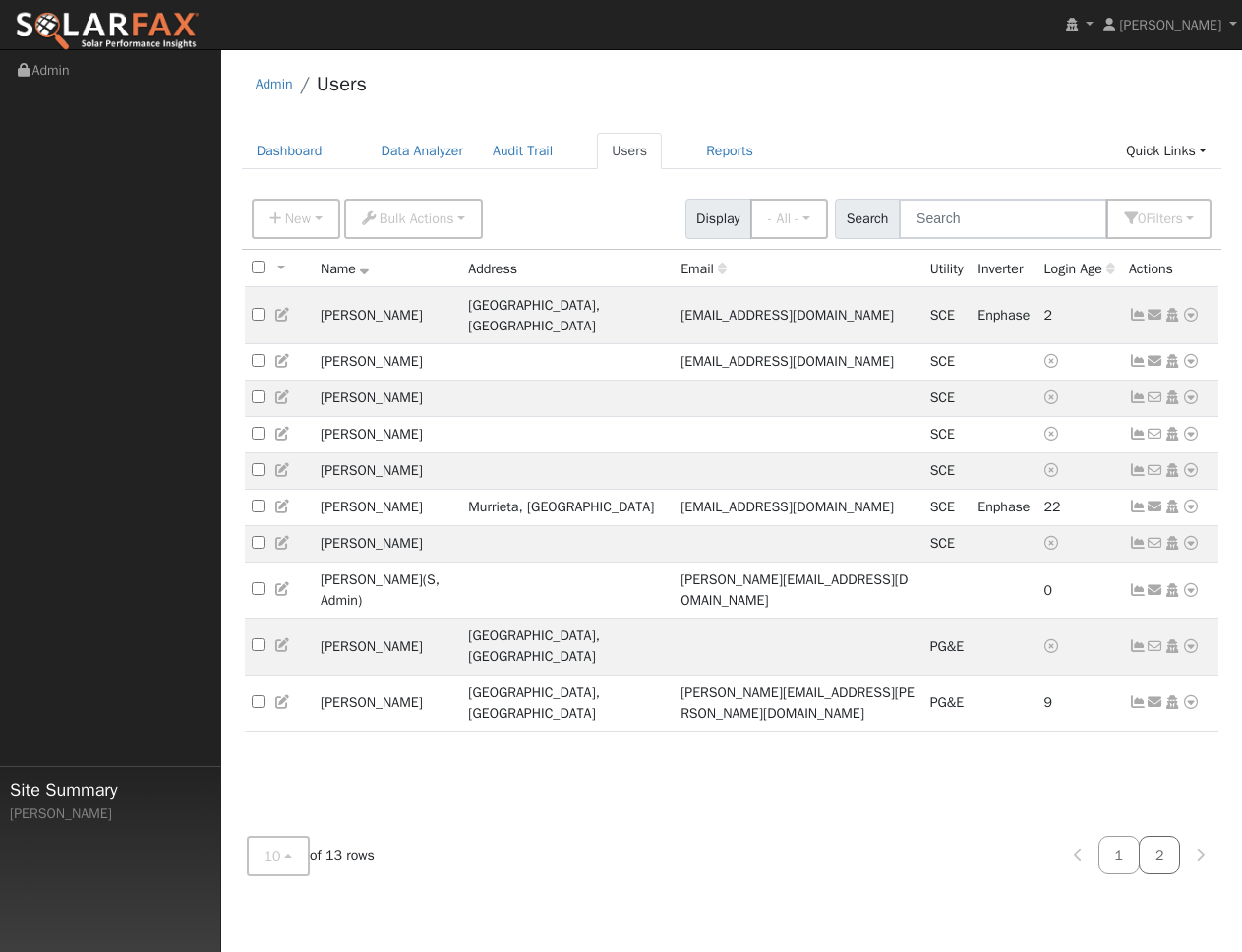 click on "2" at bounding box center (1159, 855) 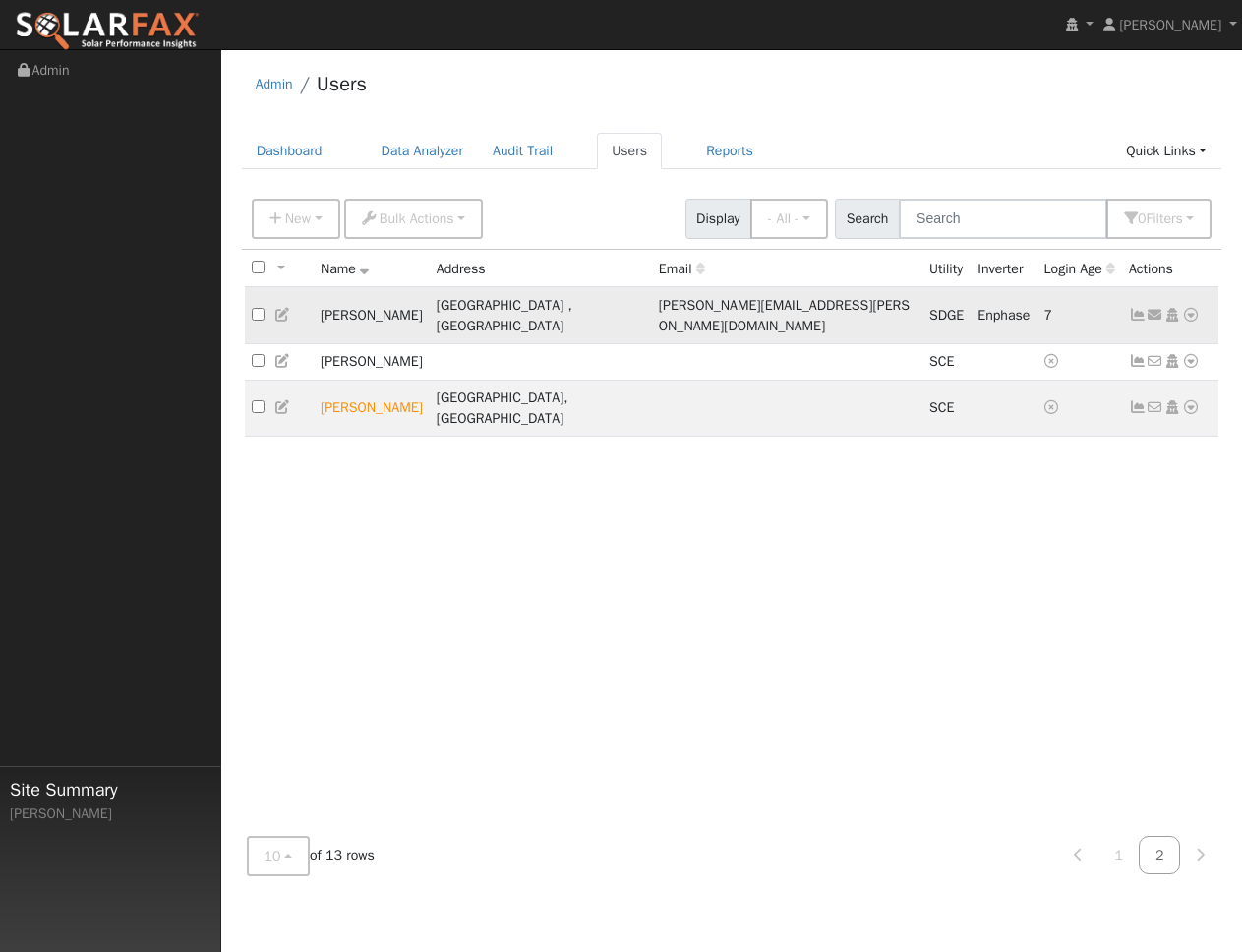 click on "[PERSON_NAME]" at bounding box center (372, 315) 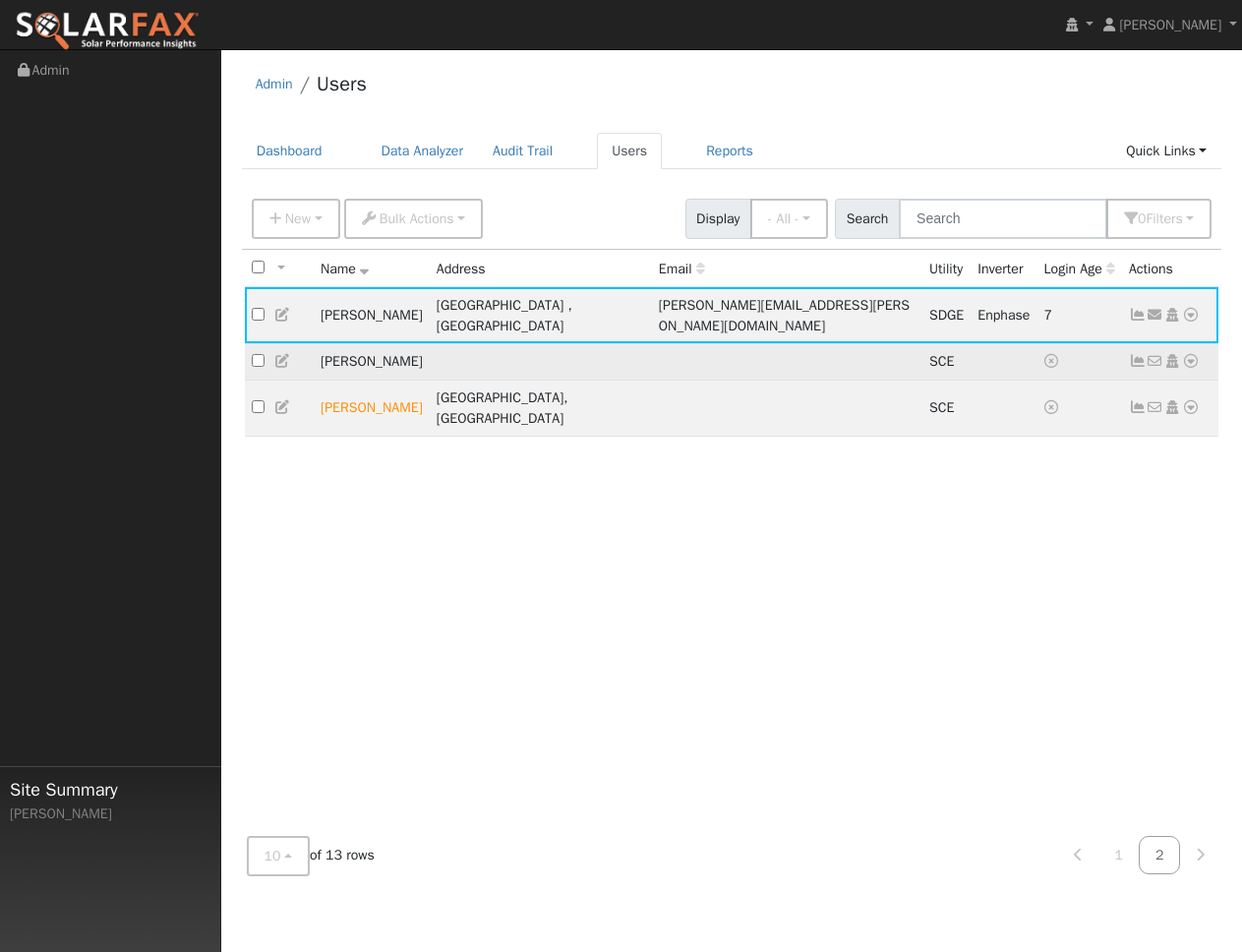 click on "Jack Rominger" at bounding box center [372, 361] 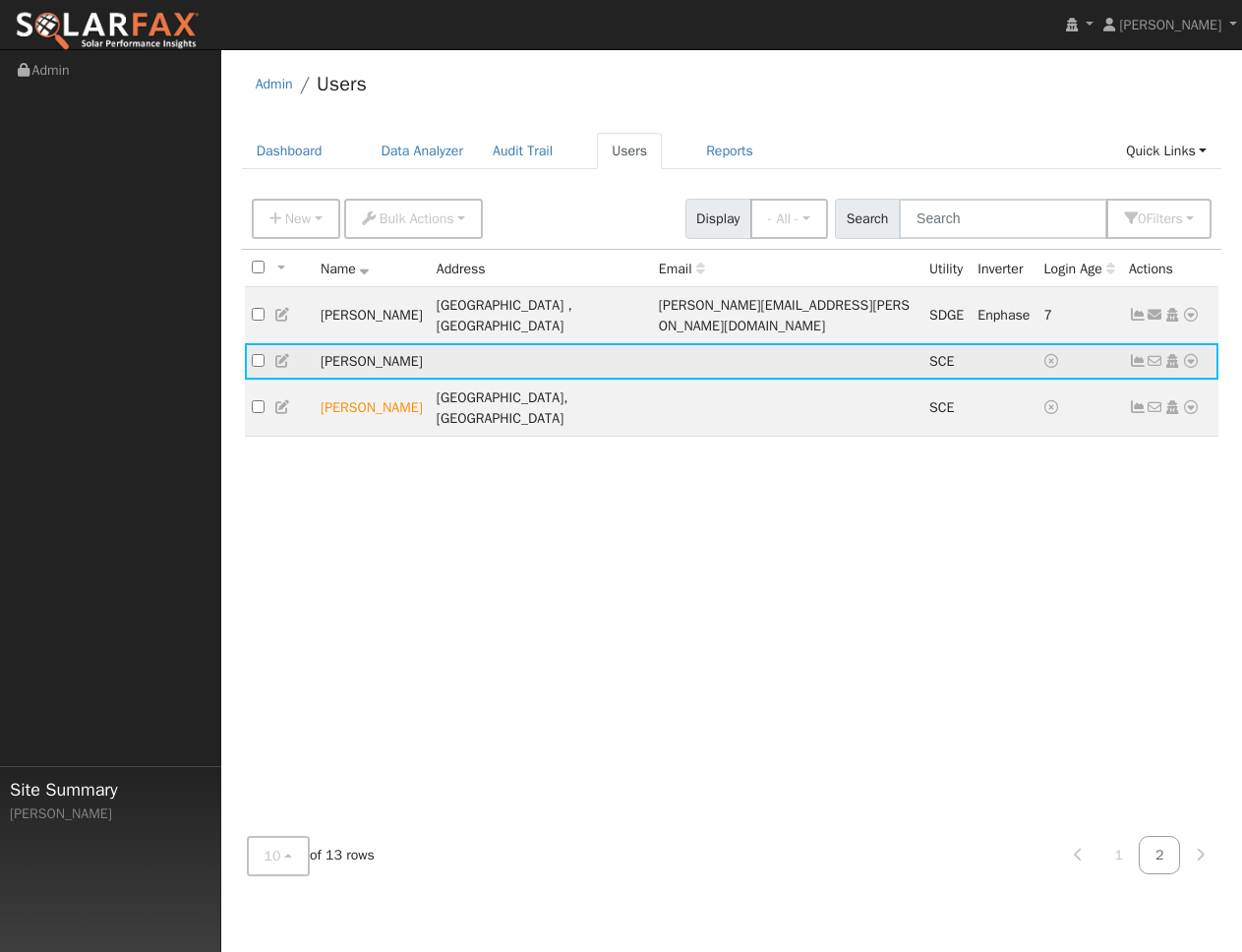 click on "Jack Rominger" at bounding box center (372, 361) 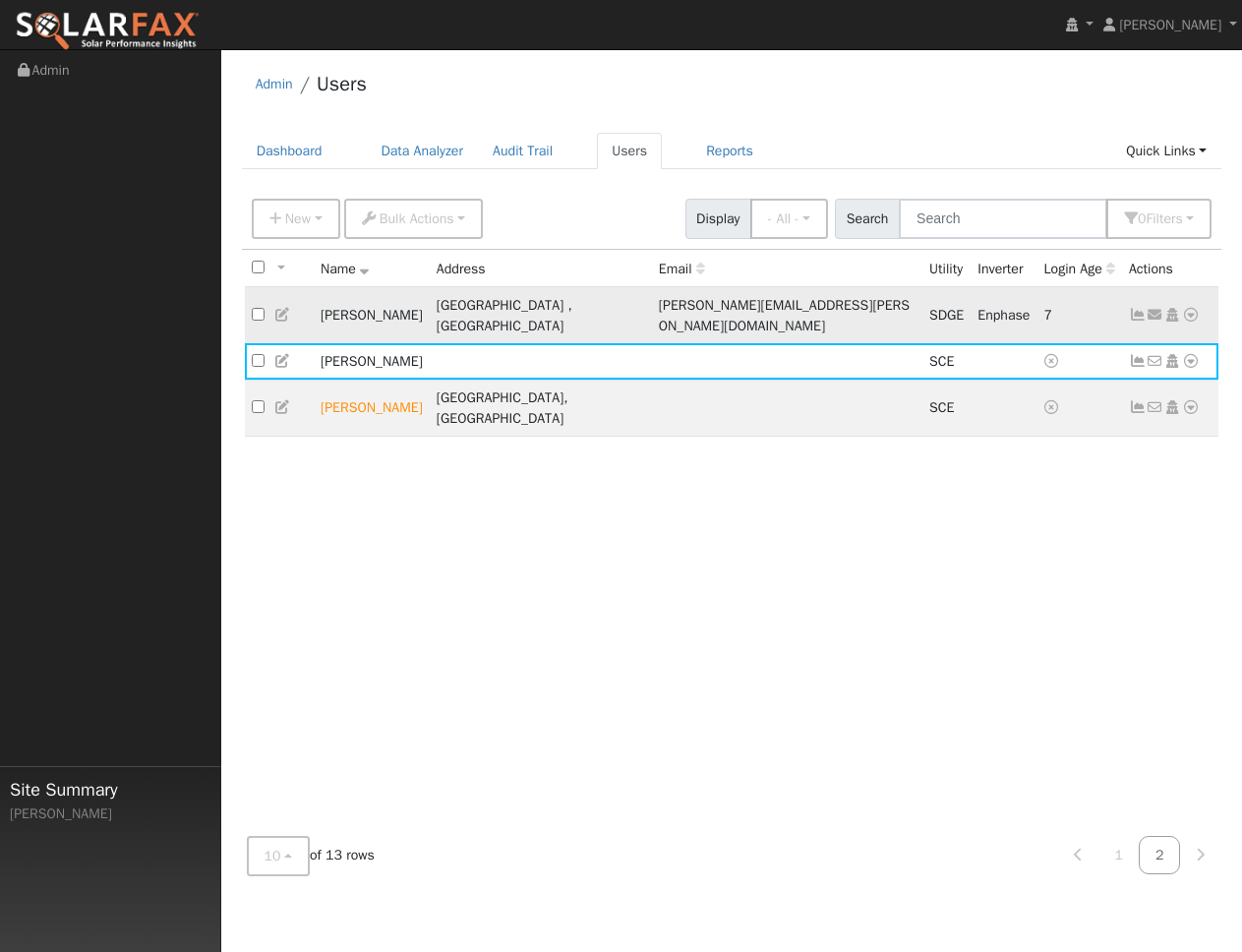 click at bounding box center [1191, 315] 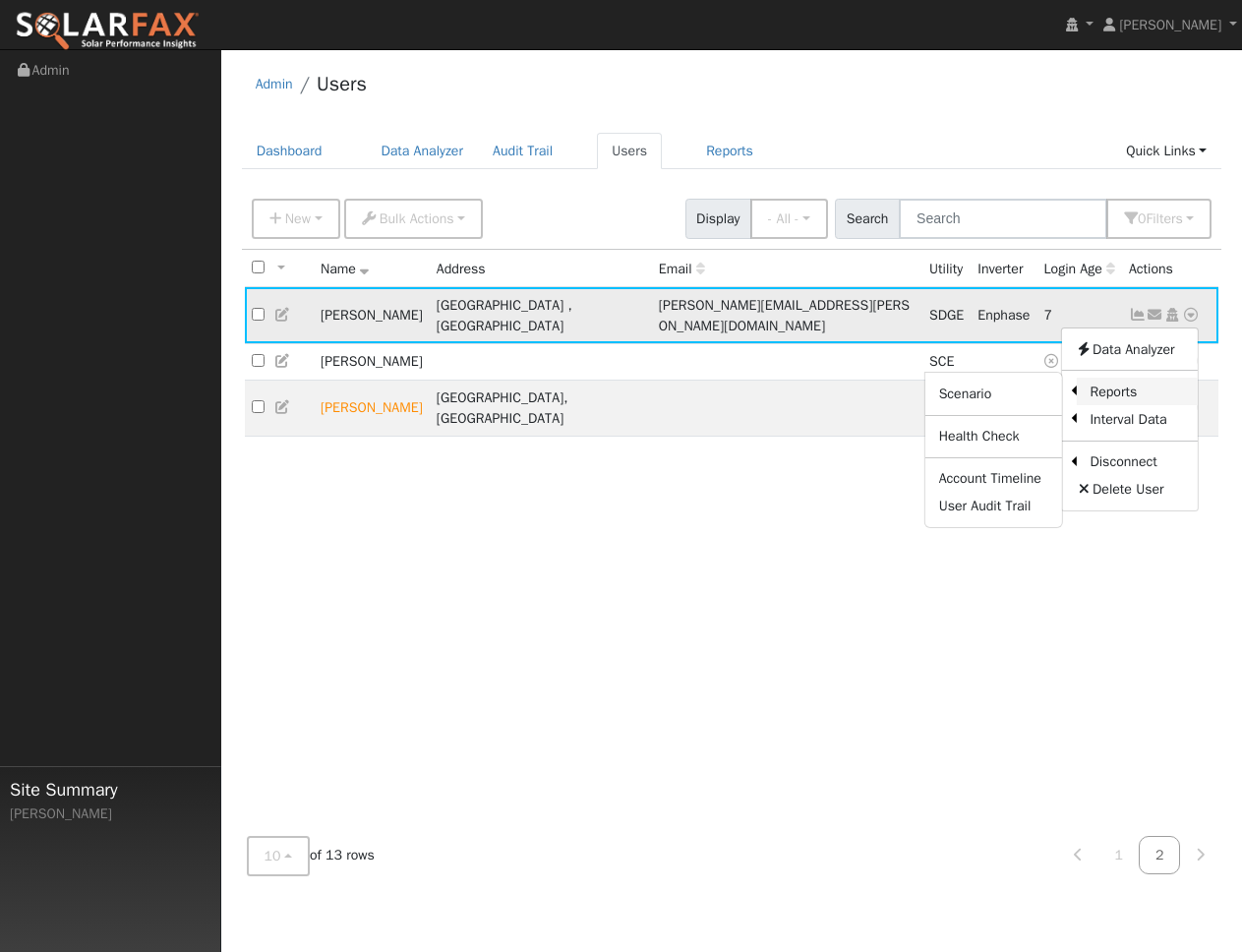 click on "Reports" at bounding box center (1137, 391) 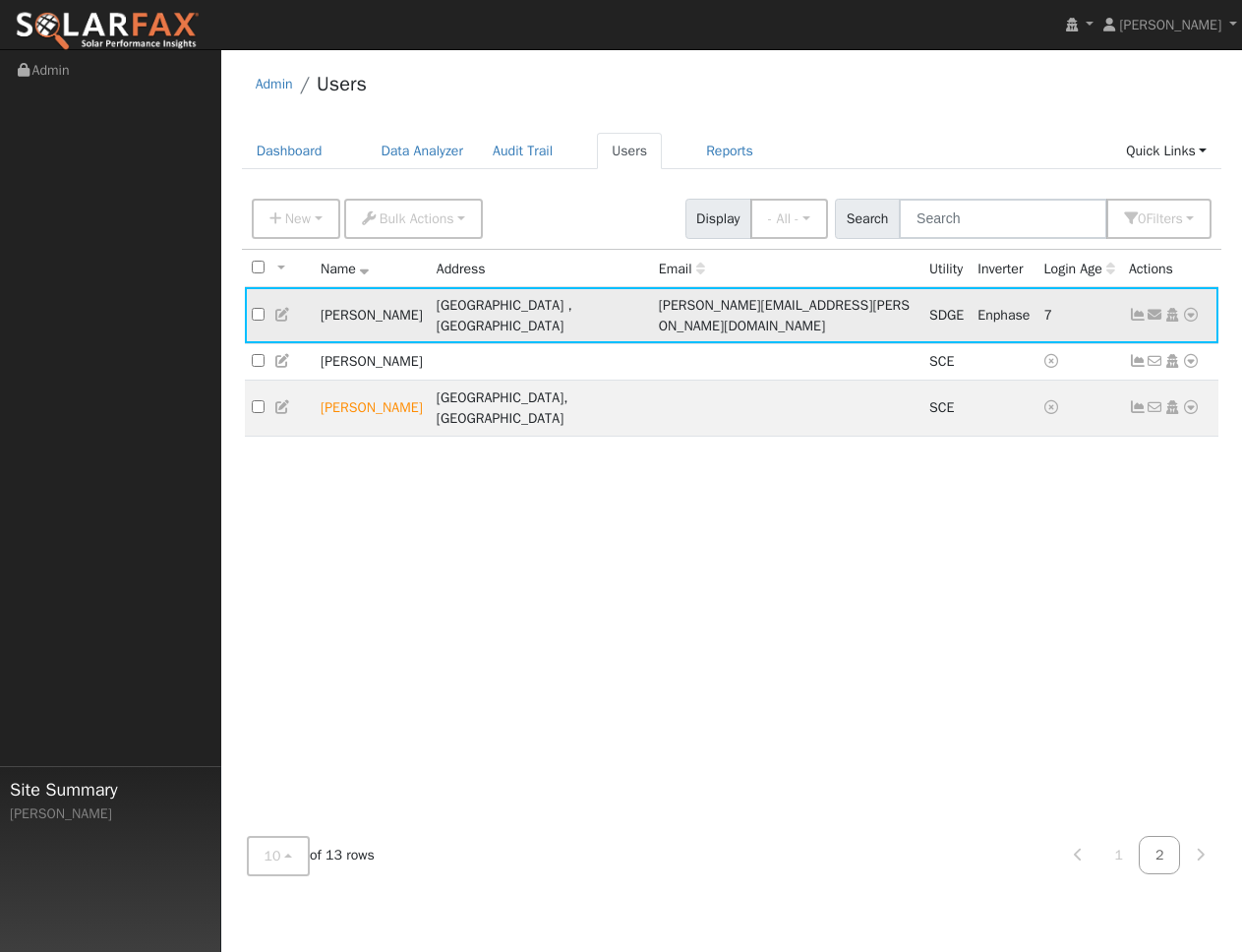 click on "Send Email... Copy a Link Reset Password Open Access  Data Analyzer  Reports Scenario Health Check Account Timeline User Audit Trail  Interval Data Import From CSV Export to CSV  Disconnect  Utility  Solar  Delete User" 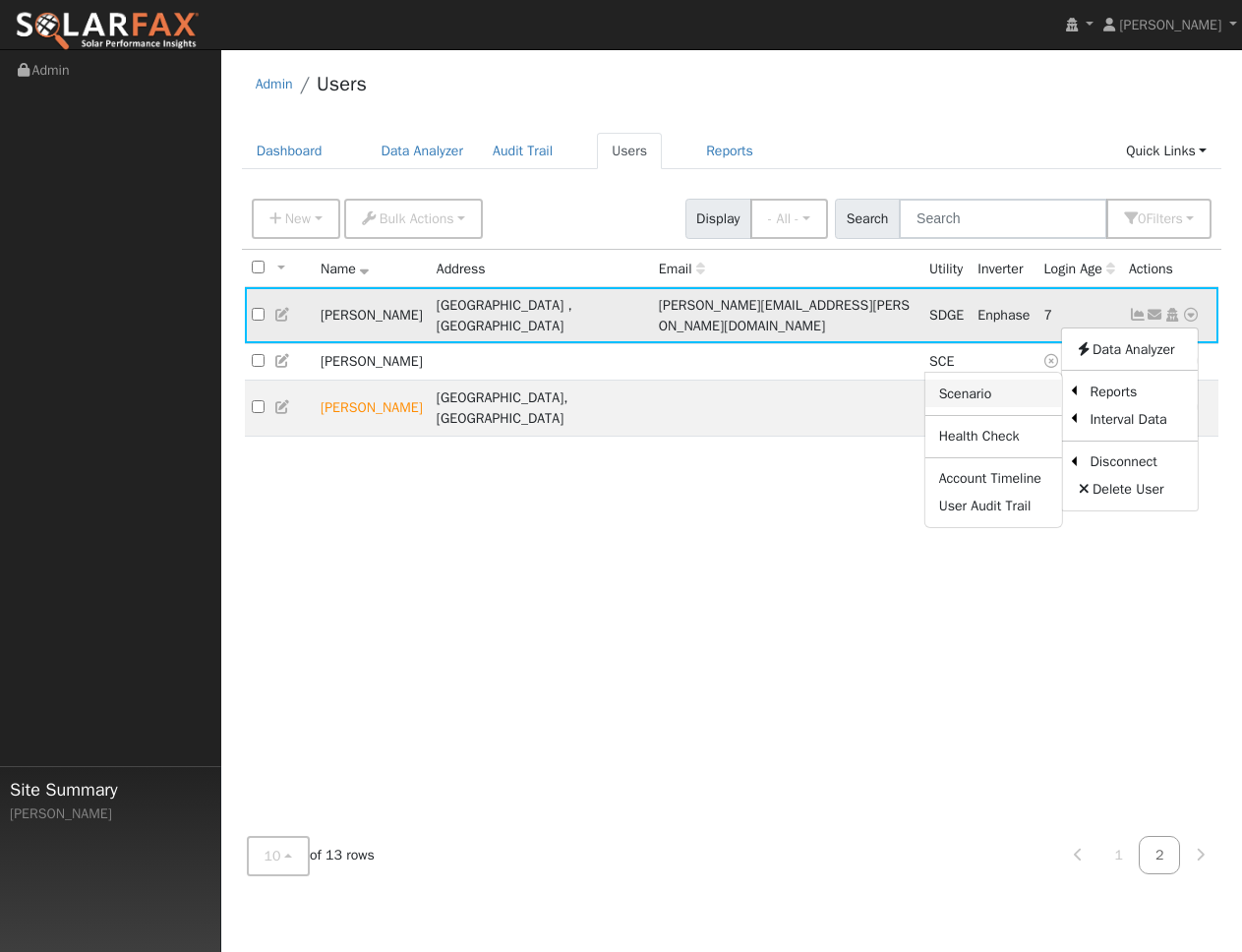 click on "Scenario" at bounding box center (993, 393) 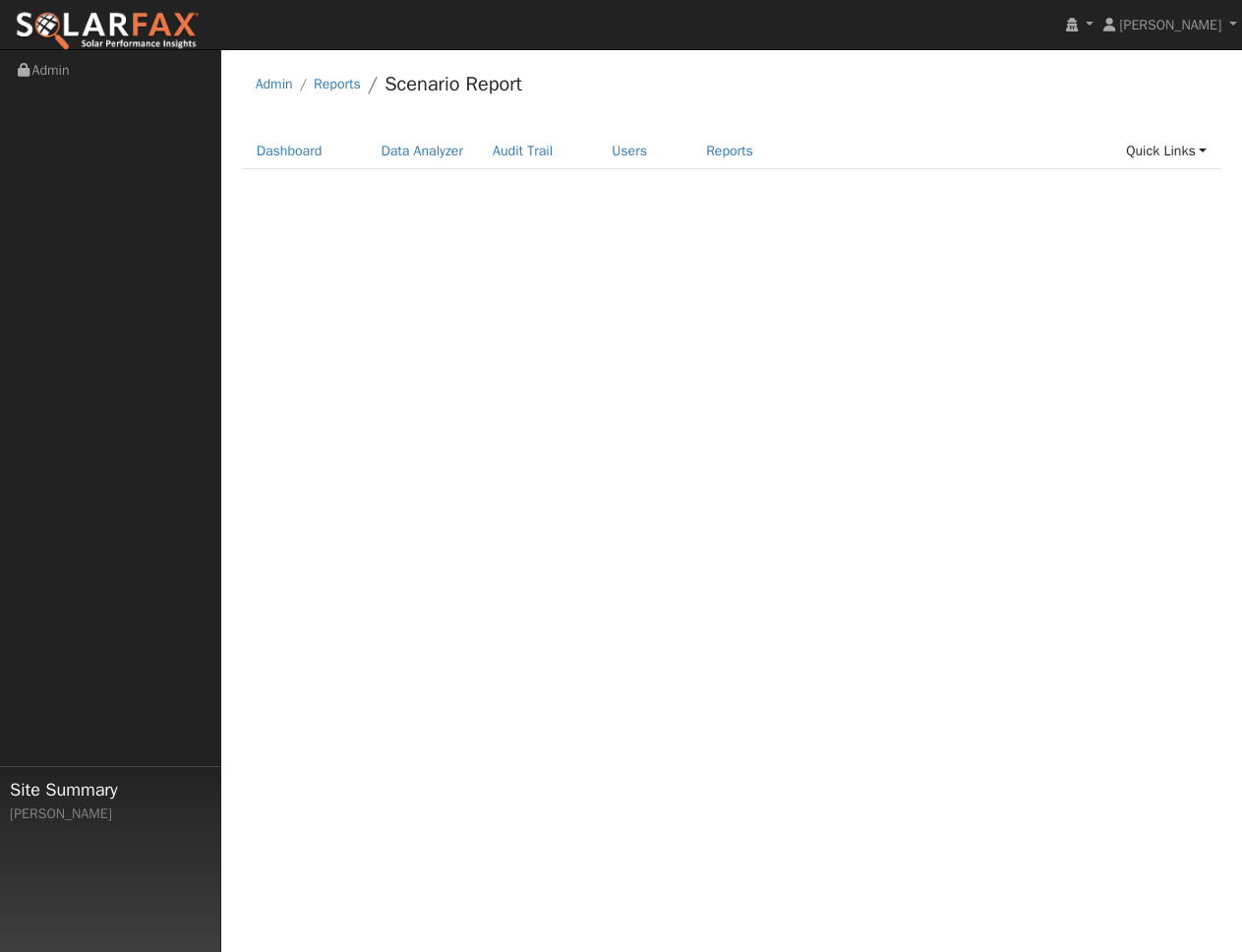 scroll, scrollTop: 0, scrollLeft: 0, axis: both 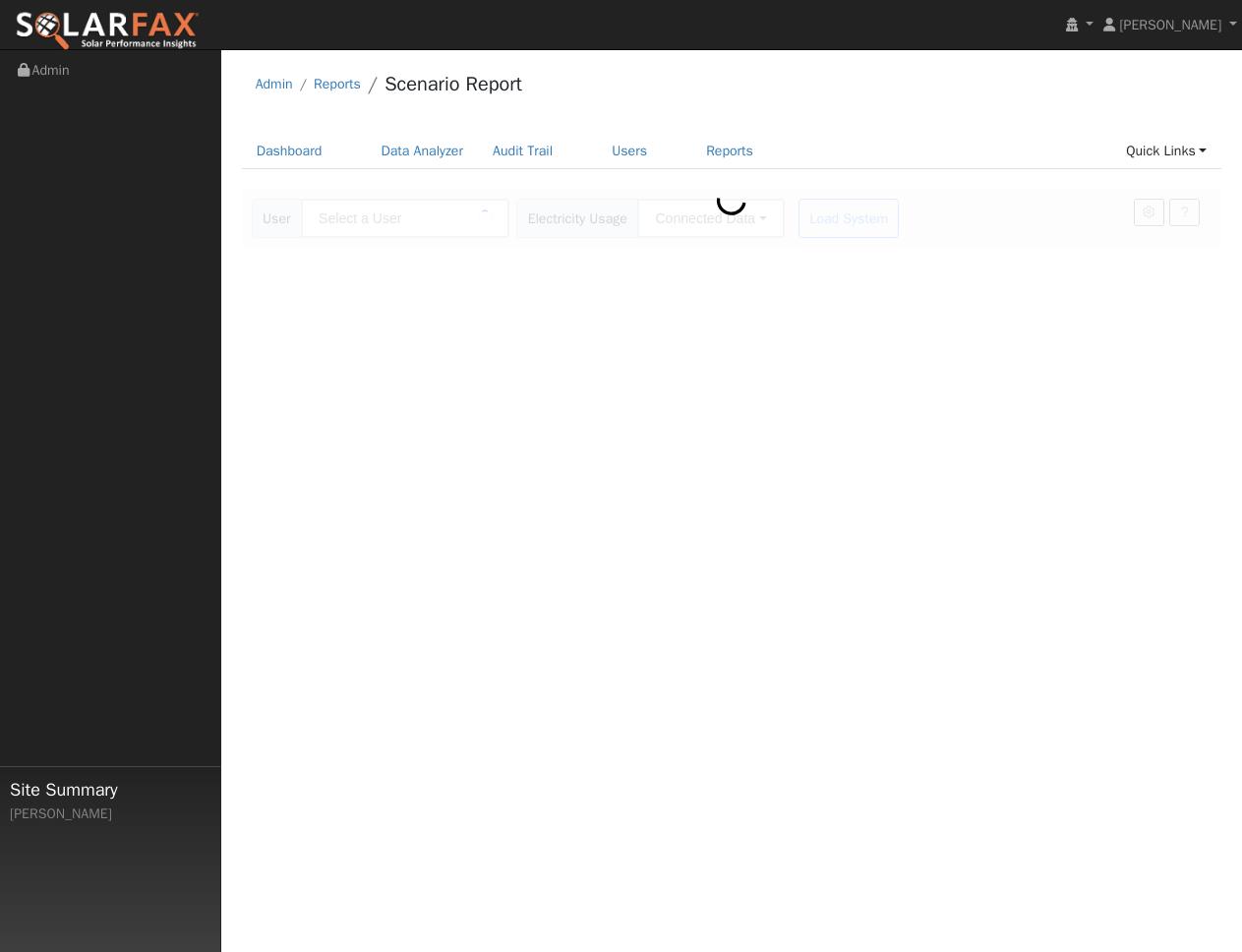 type on "[PERSON_NAME]" 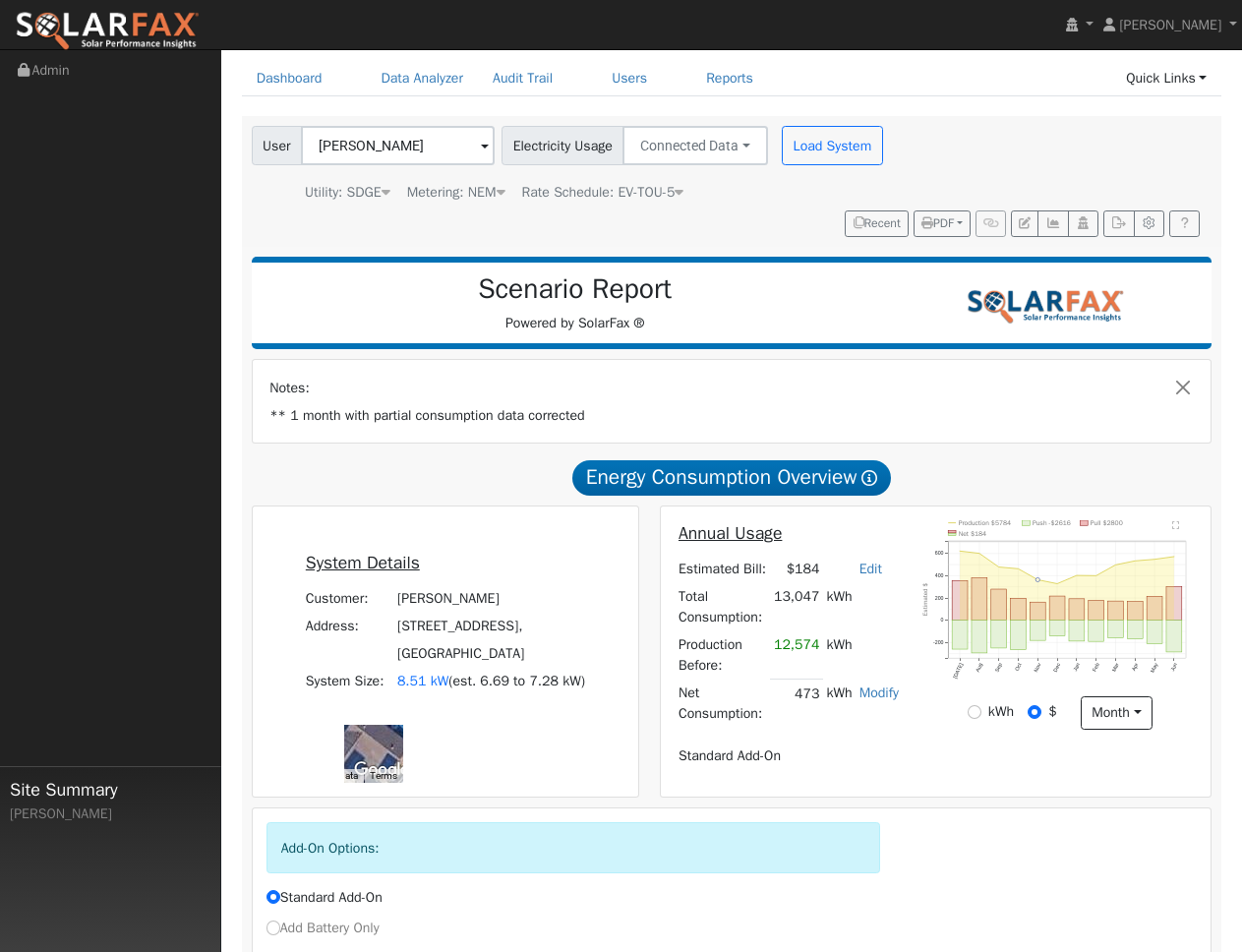 scroll, scrollTop: 57, scrollLeft: 0, axis: vertical 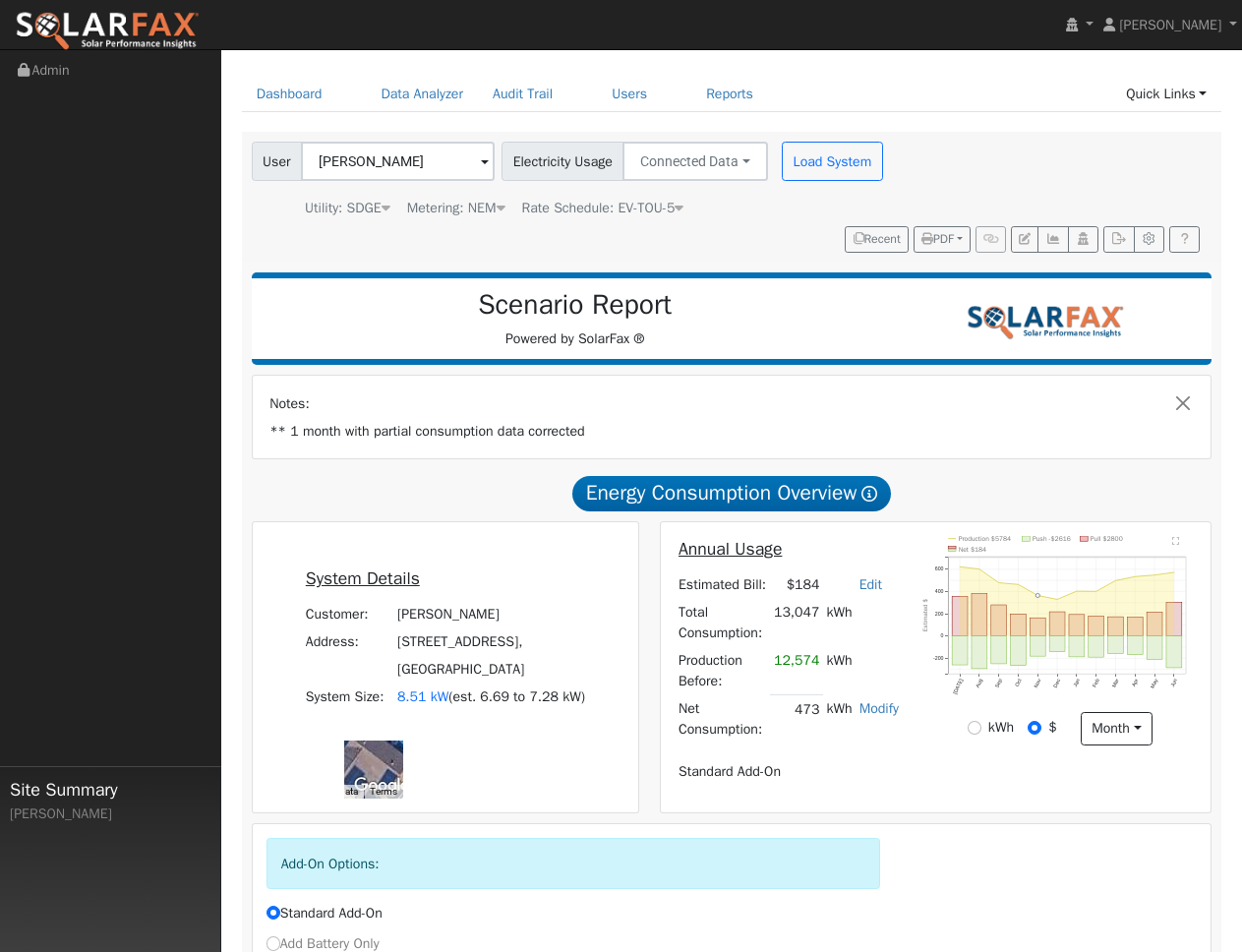 click at bounding box center [501, 208] 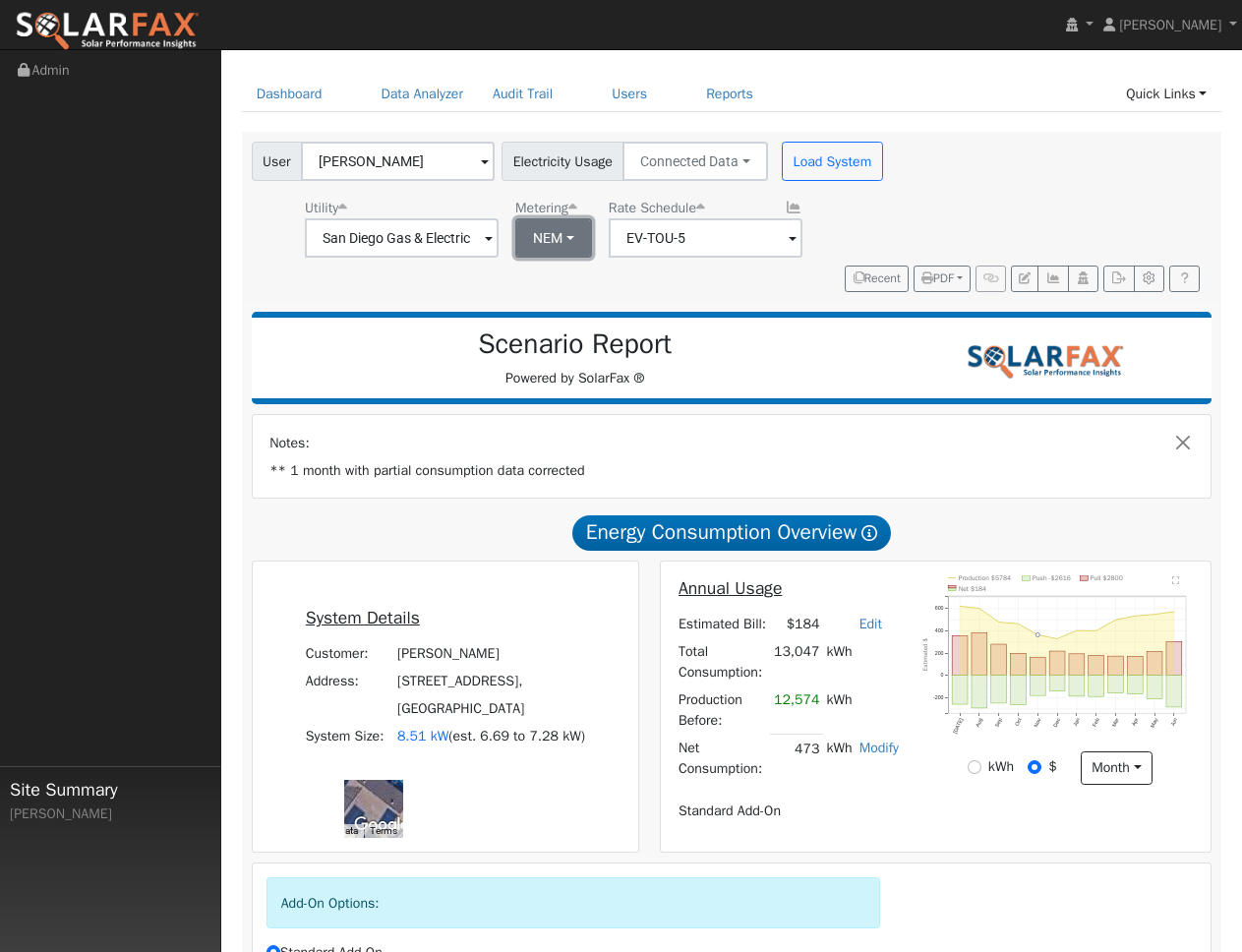 click on "NEM" at bounding box center [554, 238] 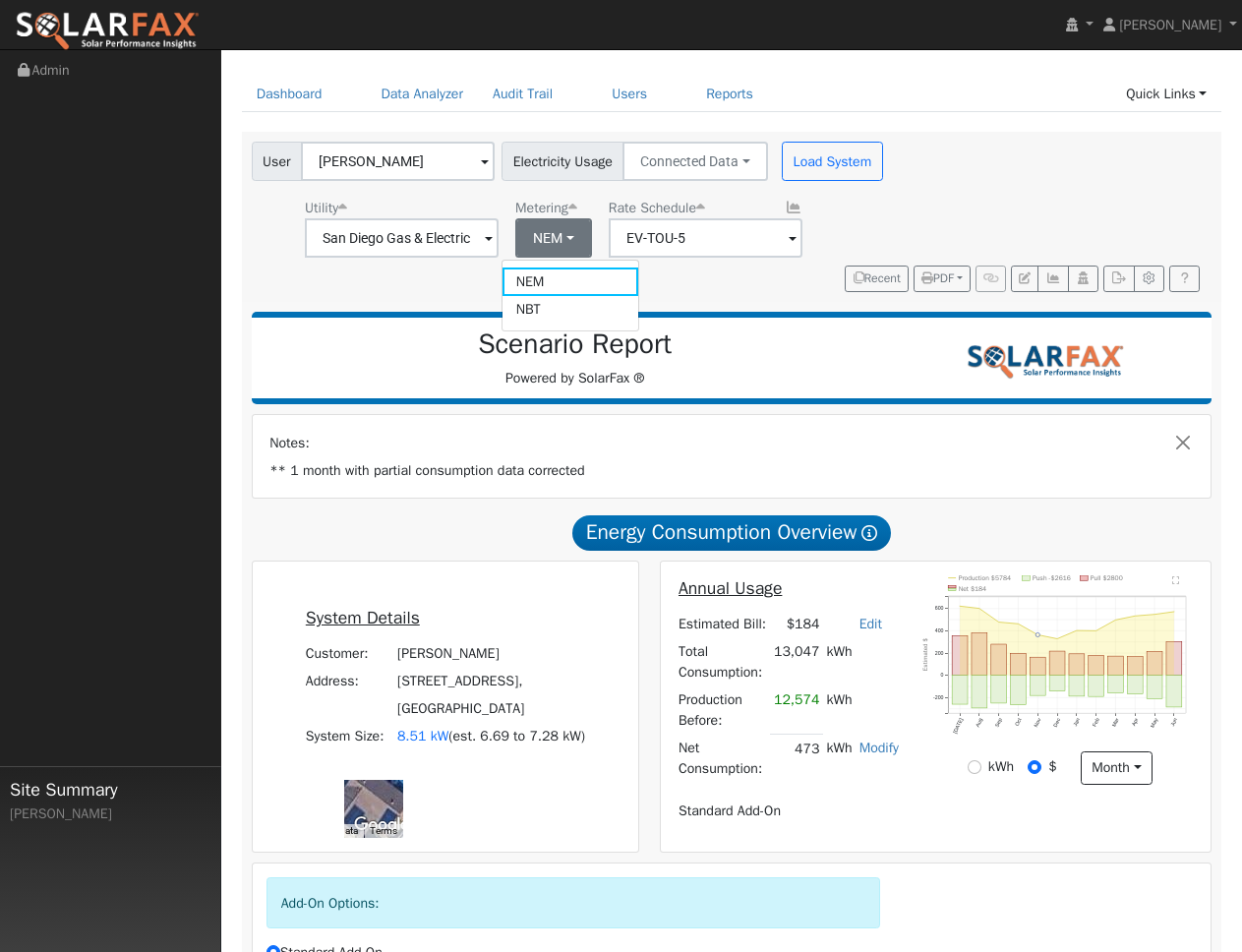 click on "User Brad Pelloni Account   Default Account Default Account 25246 Terreno Drive,, Mission Viejo , CA 92691 Primary Account Electricity Usage Connected Data Connected Data Estimated Data CSV Data Load System  Utility  San Diego Gas & Electric  Metering  NEM NEM NBT  Rate Schedule  EV-TOU-5  Recent  PDF Print to PDF Selected Scenario All Scenarios Both Email PDF Cancel Send" at bounding box center (728, 213) 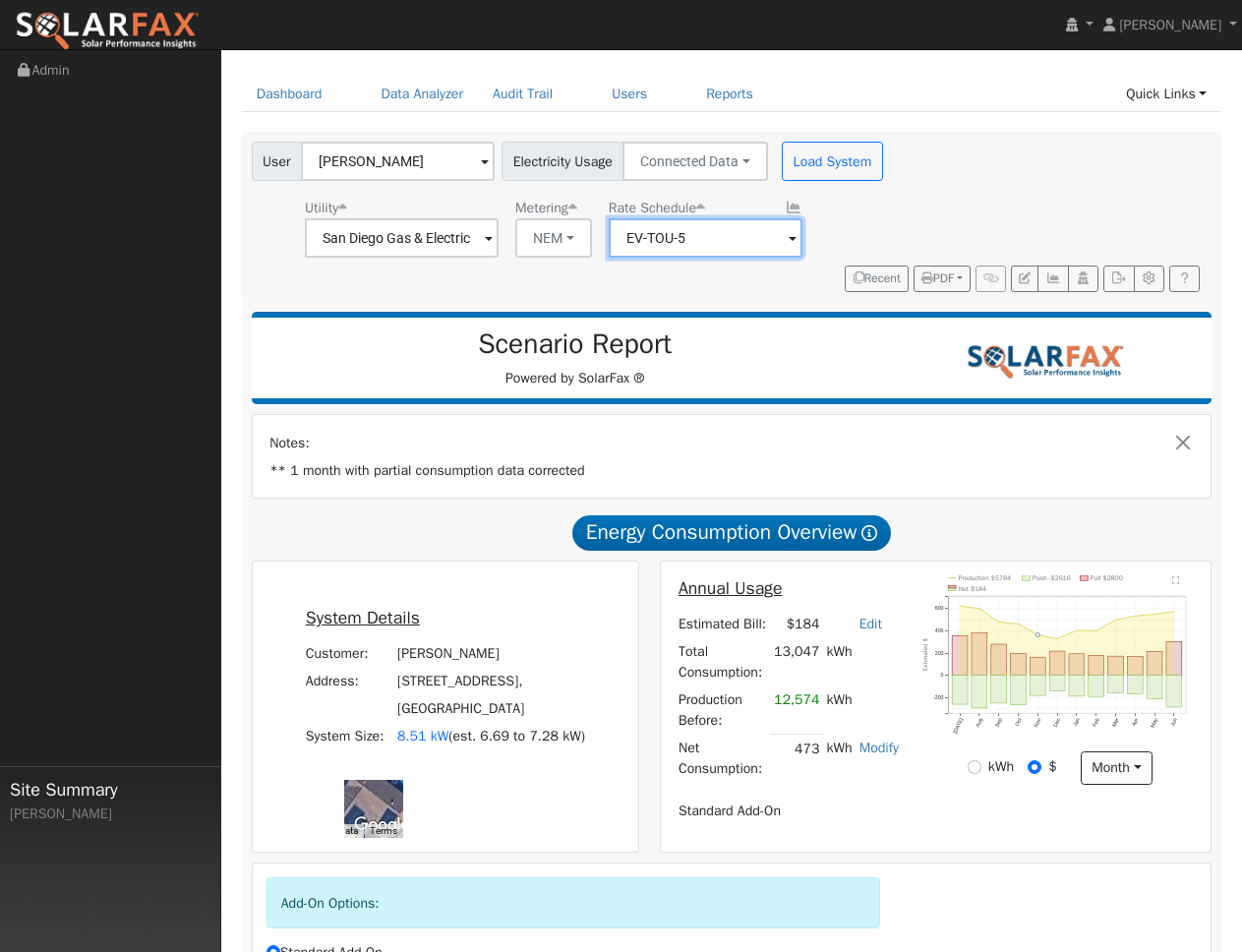 click on "EV-TOU-5" at bounding box center [401, 238] 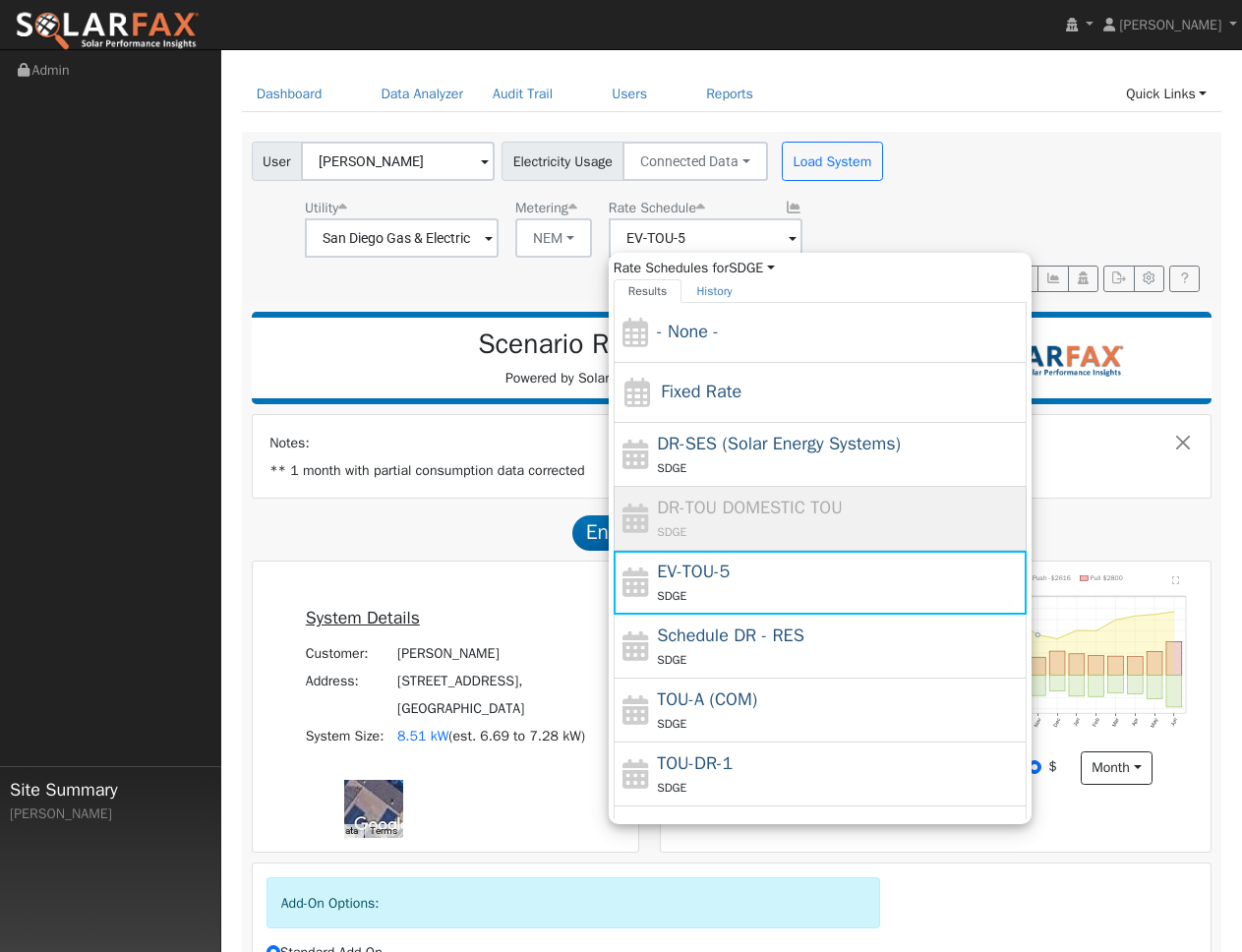 click on "User Brad Pelloni Account   Default Account Default Account 25246 Terreno Drive,, Mission Viejo , CA 92691 Primary Account Electricity Usage Connected Data Connected Data Estimated Data CSV Data Load System  Utility  San Diego Gas & Electric  Metering  NEM NEM NBT  Rate Schedule  EV-TOU-5  Rate Schedules for  SDGE All Utilities Results History - None - Fixed Rate DR-SES (Solar Energy Systems) SDGE DR-TOU DOMESTIC TOU SDGE EV-TOU-5 SDGE Schedule DR - RES SDGE TOU-A (COM) SDGE TOU-DR-1 SDGE TOU-DR-2 SDGE Showing page 1 of 1  Enter text to search   No history   Recent  PDF Print to PDF Selected Scenario All Scenarios Both Email PDF Cancel Send" at bounding box center [728, 213] 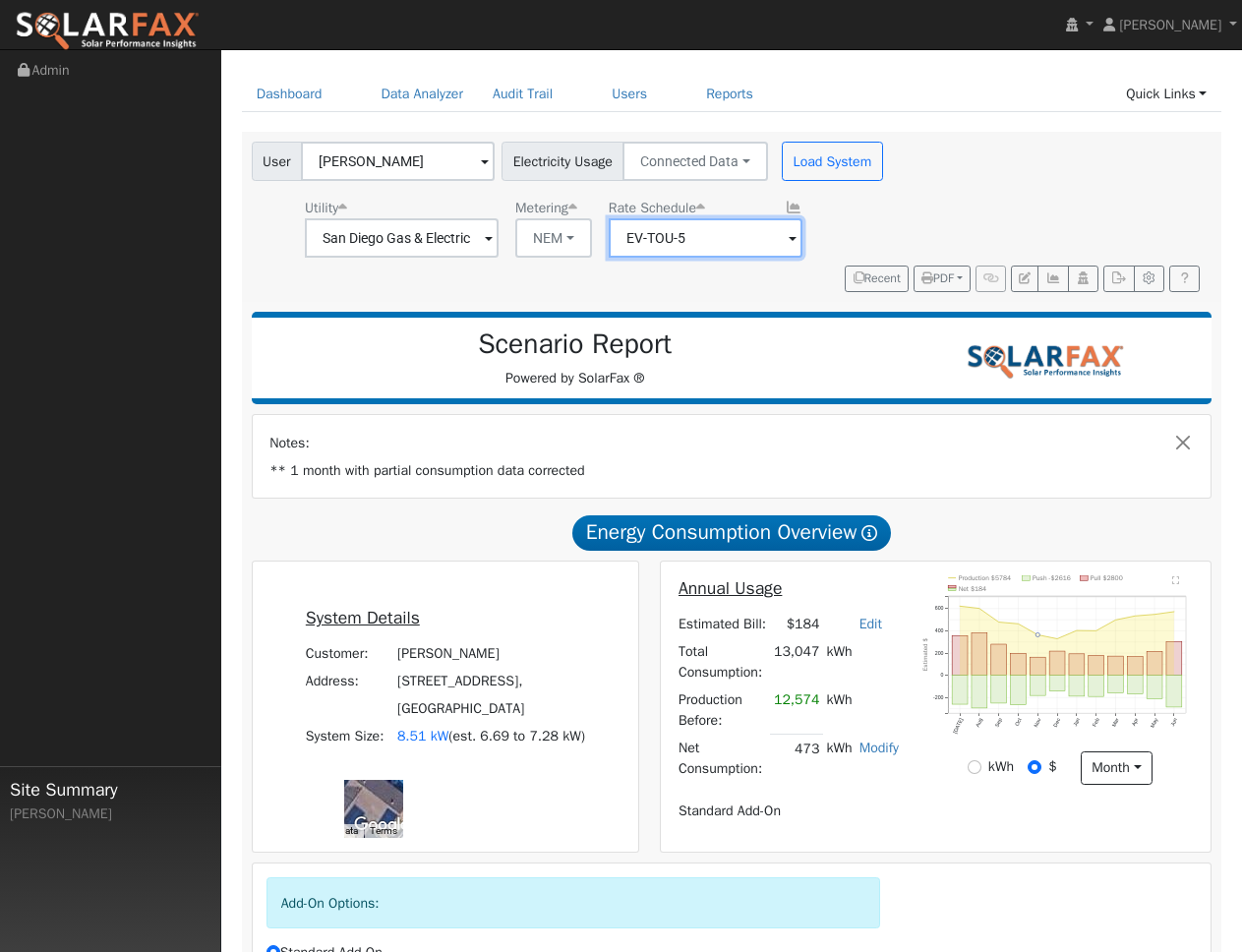 click on "EV-TOU-5" at bounding box center (401, 238) 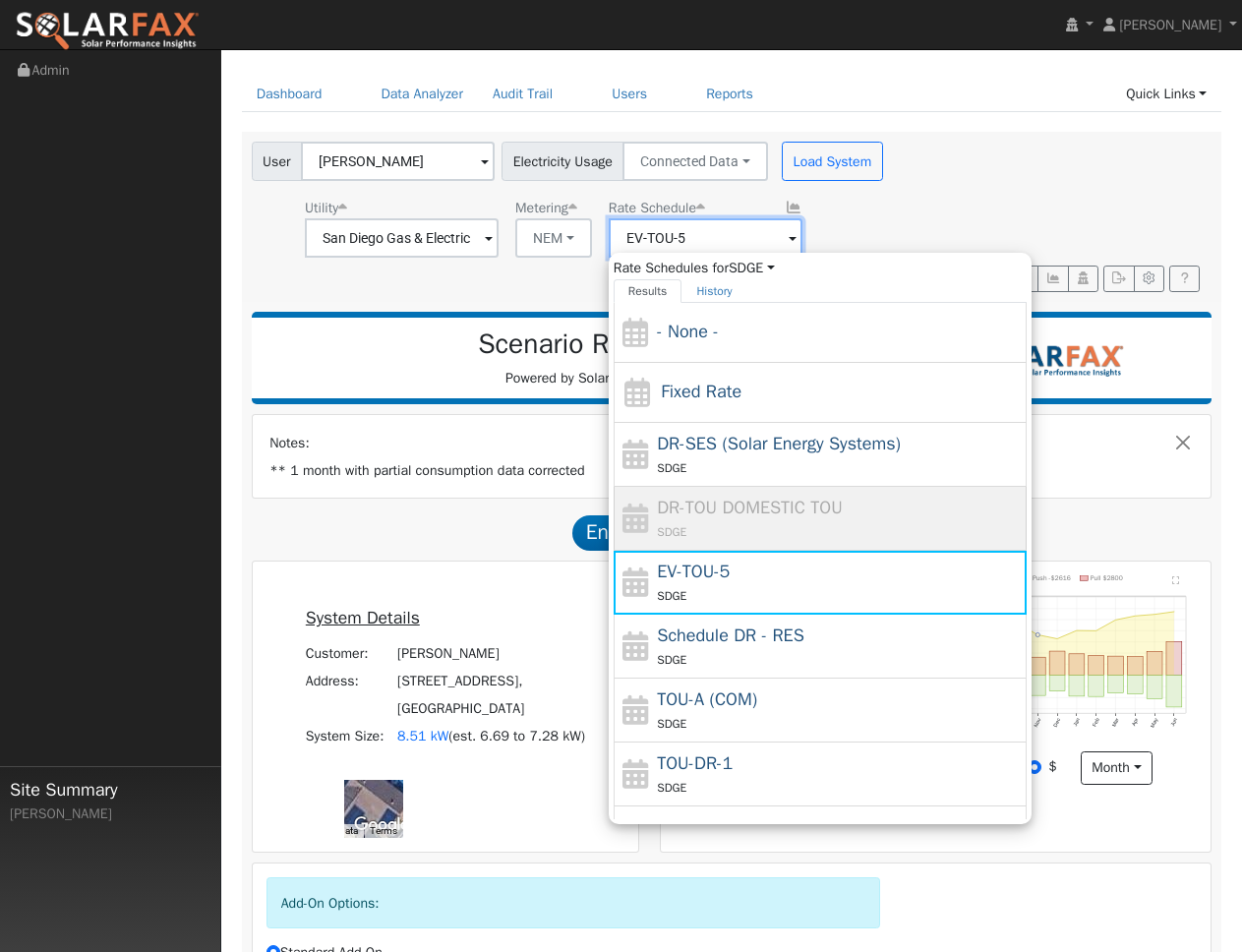 scroll, scrollTop: 88, scrollLeft: 0, axis: vertical 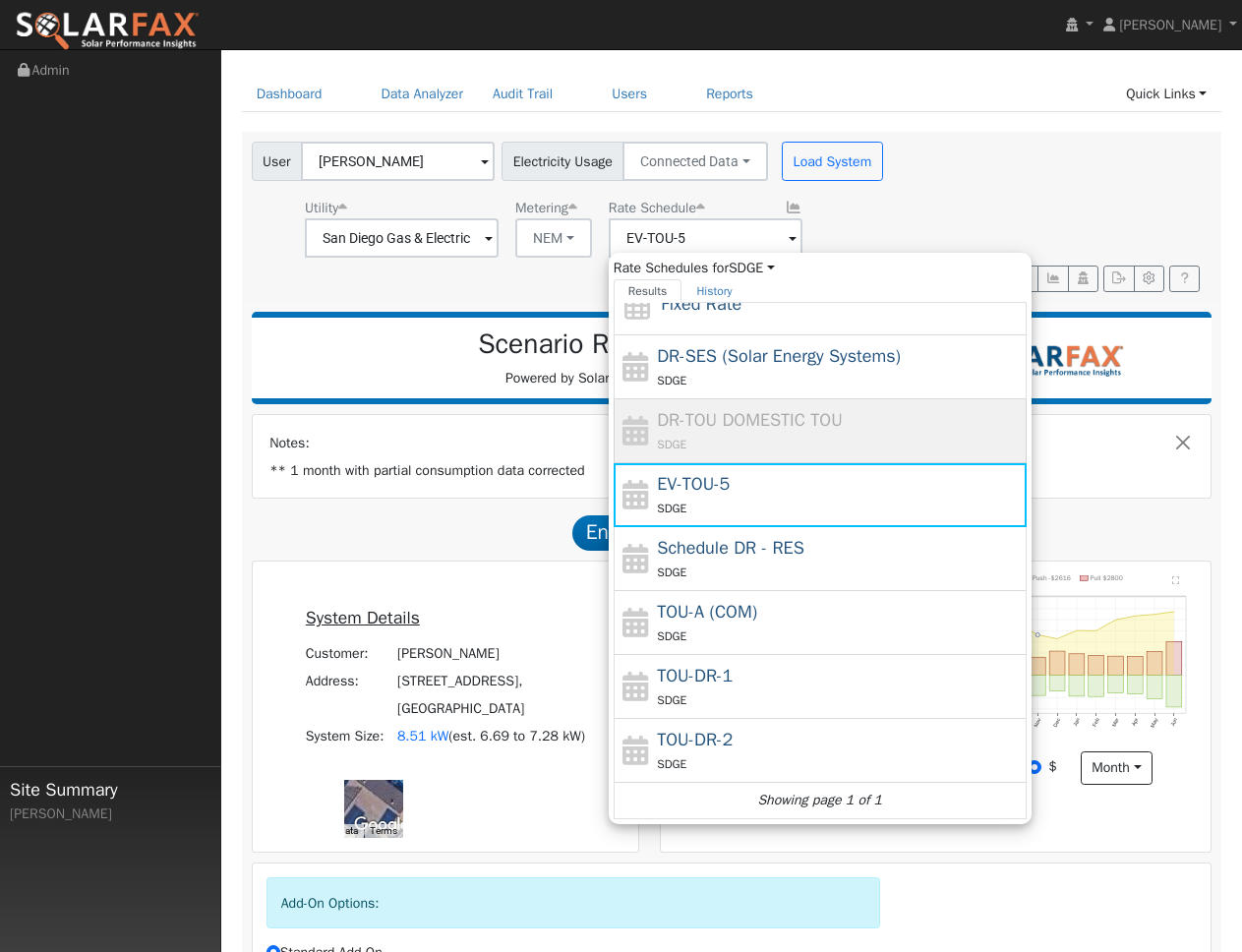 click on "User Brad Pelloni Account   Default Account Default Account 25246 Terreno Drive,, Mission Viejo , CA 92691 Primary Account Electricity Usage Connected Data Connected Data Estimated Data CSV Data Load System  Utility  San Diego Gas & Electric  Metering  NEM NEM NBT  Rate Schedule  EV-TOU-5  Rate Schedules for  SDGE All Utilities Results History - None - Fixed Rate DR-SES (Solar Energy Systems) SDGE DR-TOU DOMESTIC TOU SDGE EV-TOU-5 SDGE Schedule DR - RES SDGE TOU-A (COM) SDGE TOU-DR-1 SDGE TOU-DR-2 SDGE Showing page 1 of 1  Enter text to search   No history   Recent  PDF Print to PDF Selected Scenario All Scenarios Both Email PDF Cancel Send" at bounding box center [728, 213] 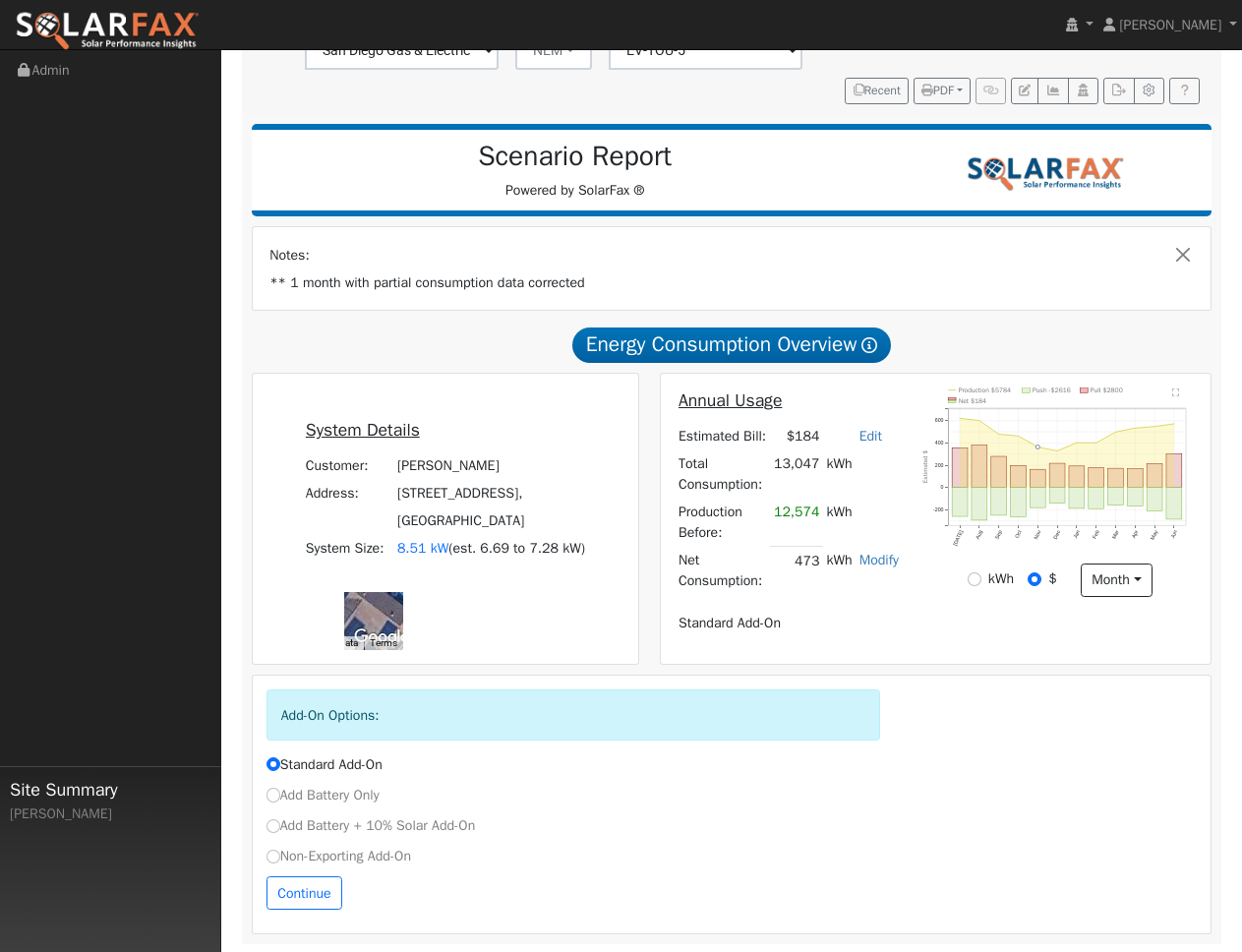 scroll, scrollTop: 533, scrollLeft: 0, axis: vertical 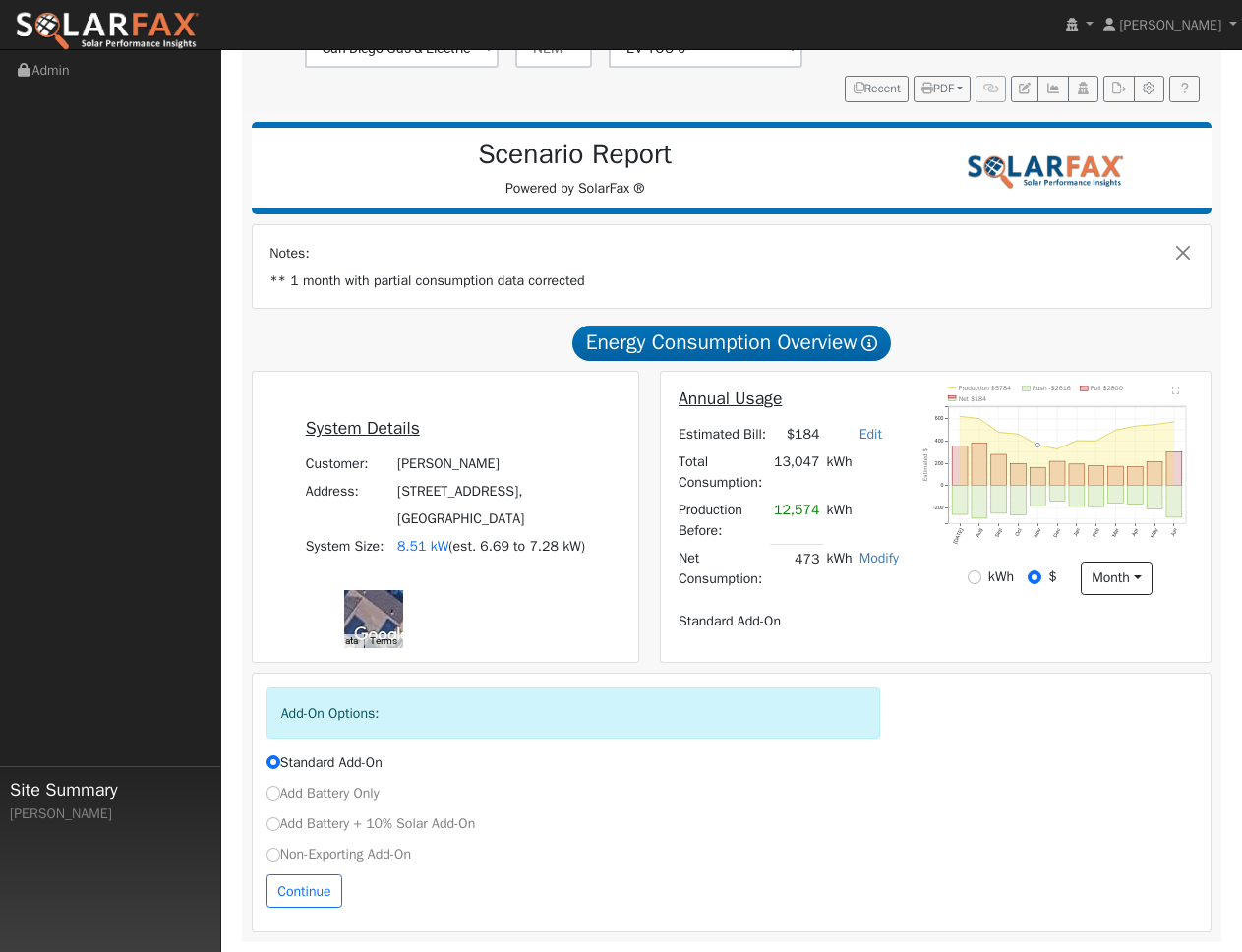 click on "Pull $2800" 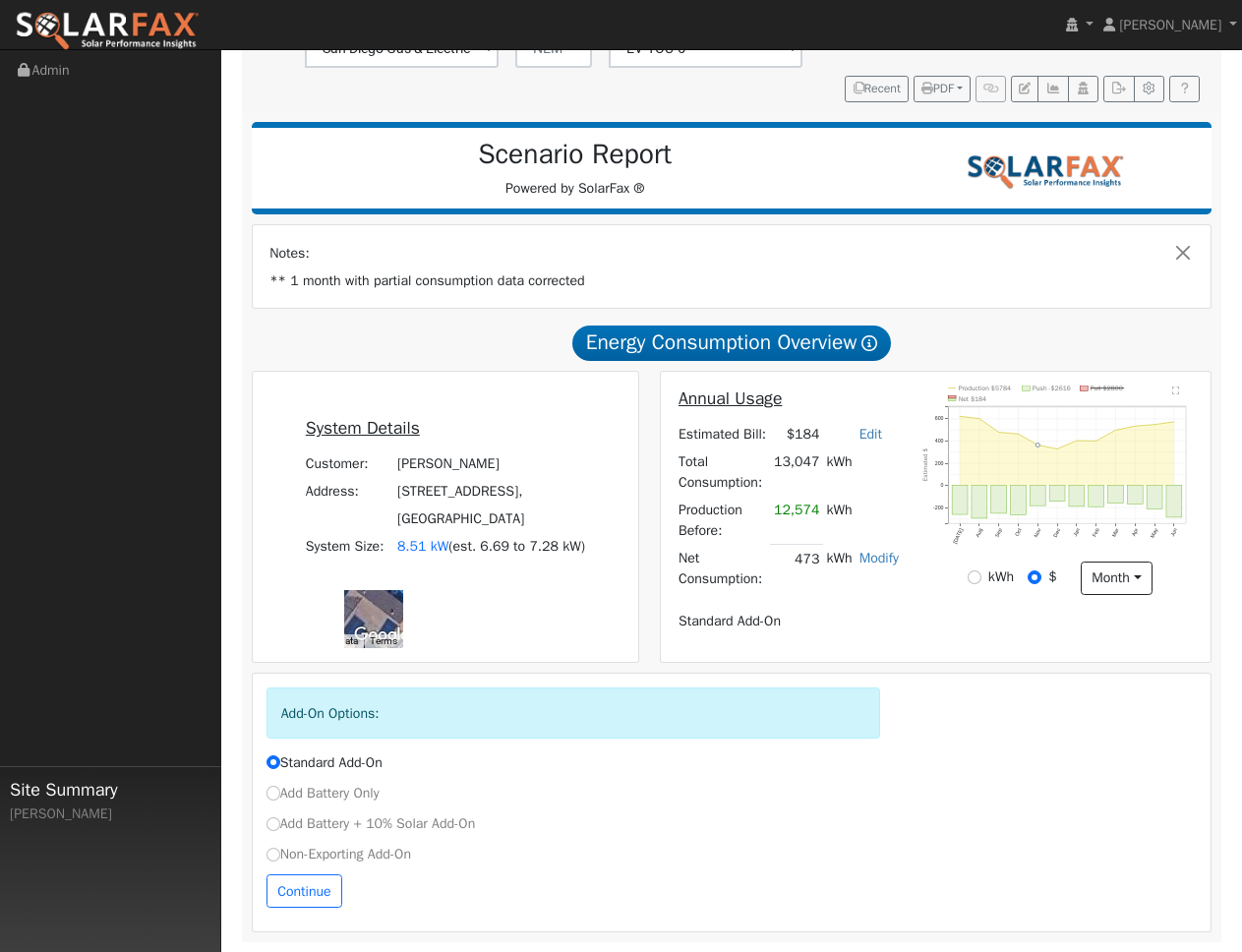 click on "Push -$2616" 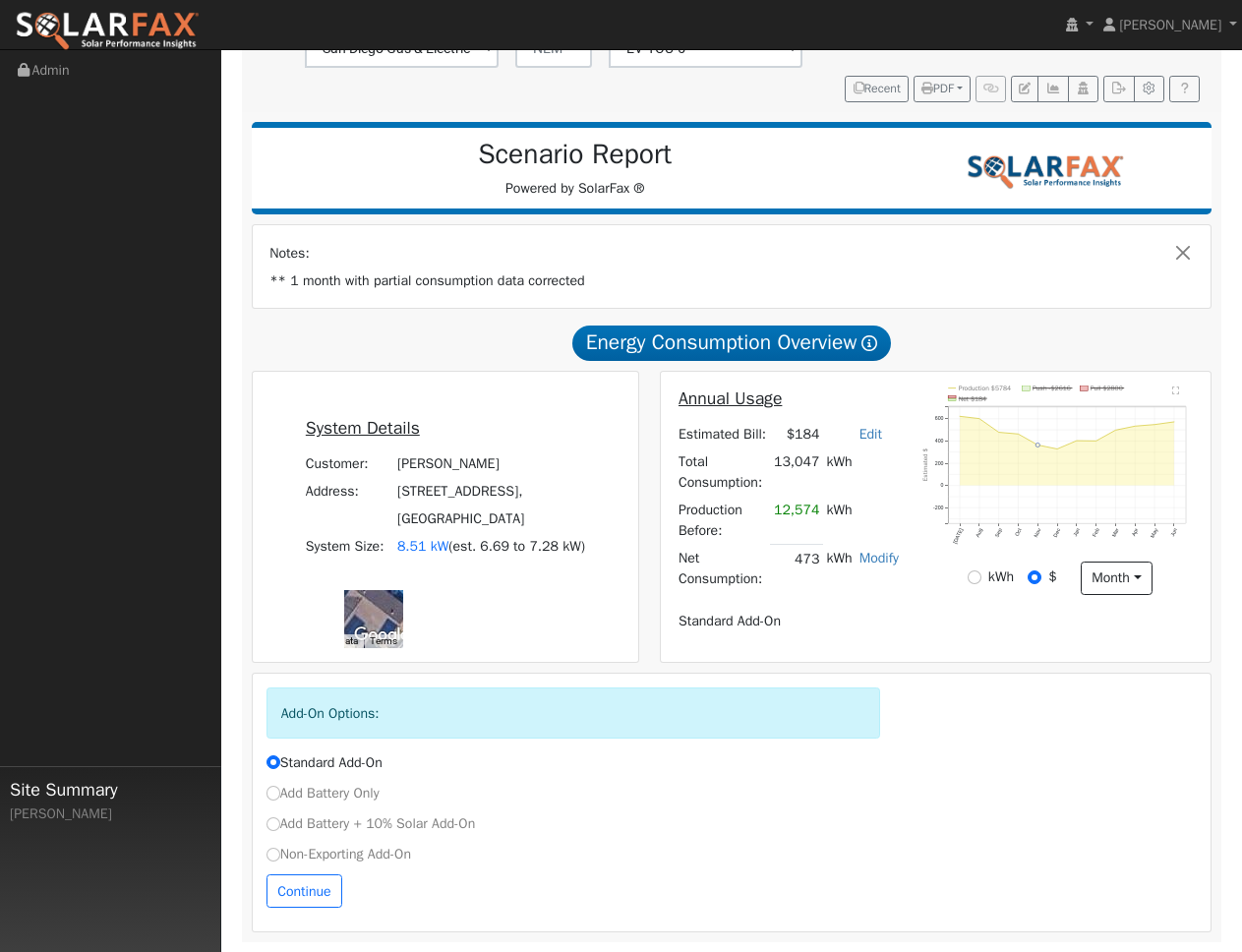 click on "Pull $2800" 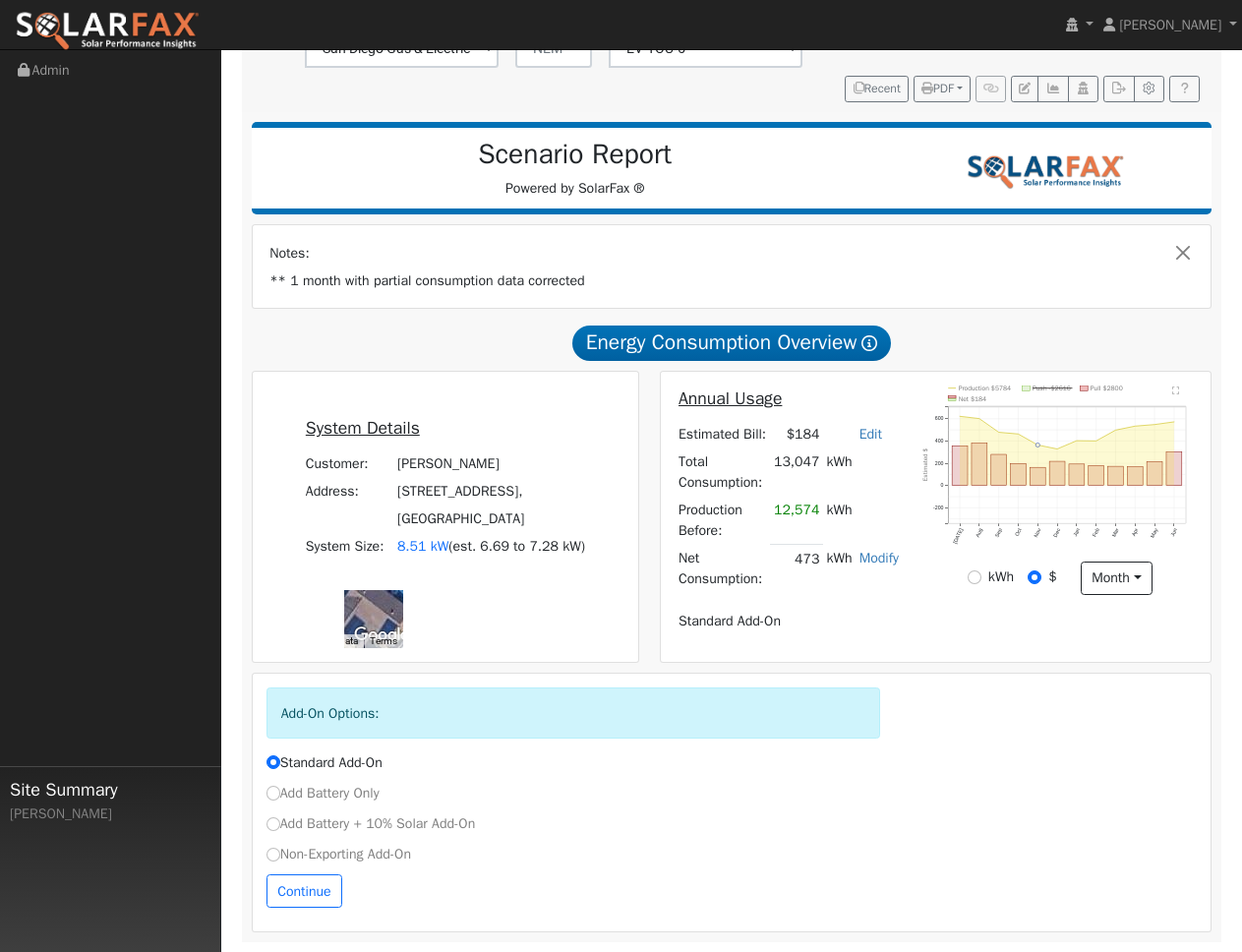 scroll, scrollTop: 548, scrollLeft: 0, axis: vertical 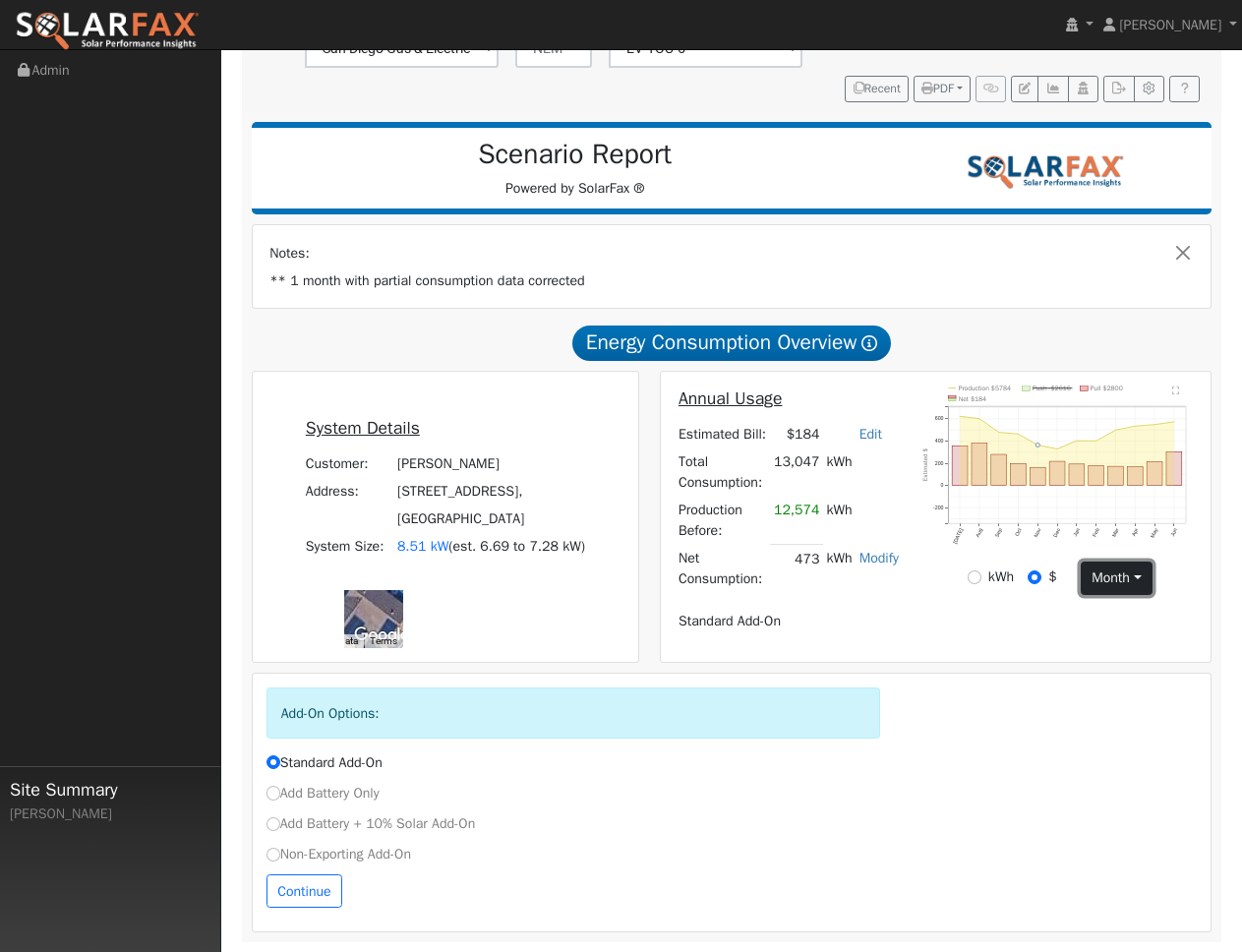 click on "month" at bounding box center [1116, 578] 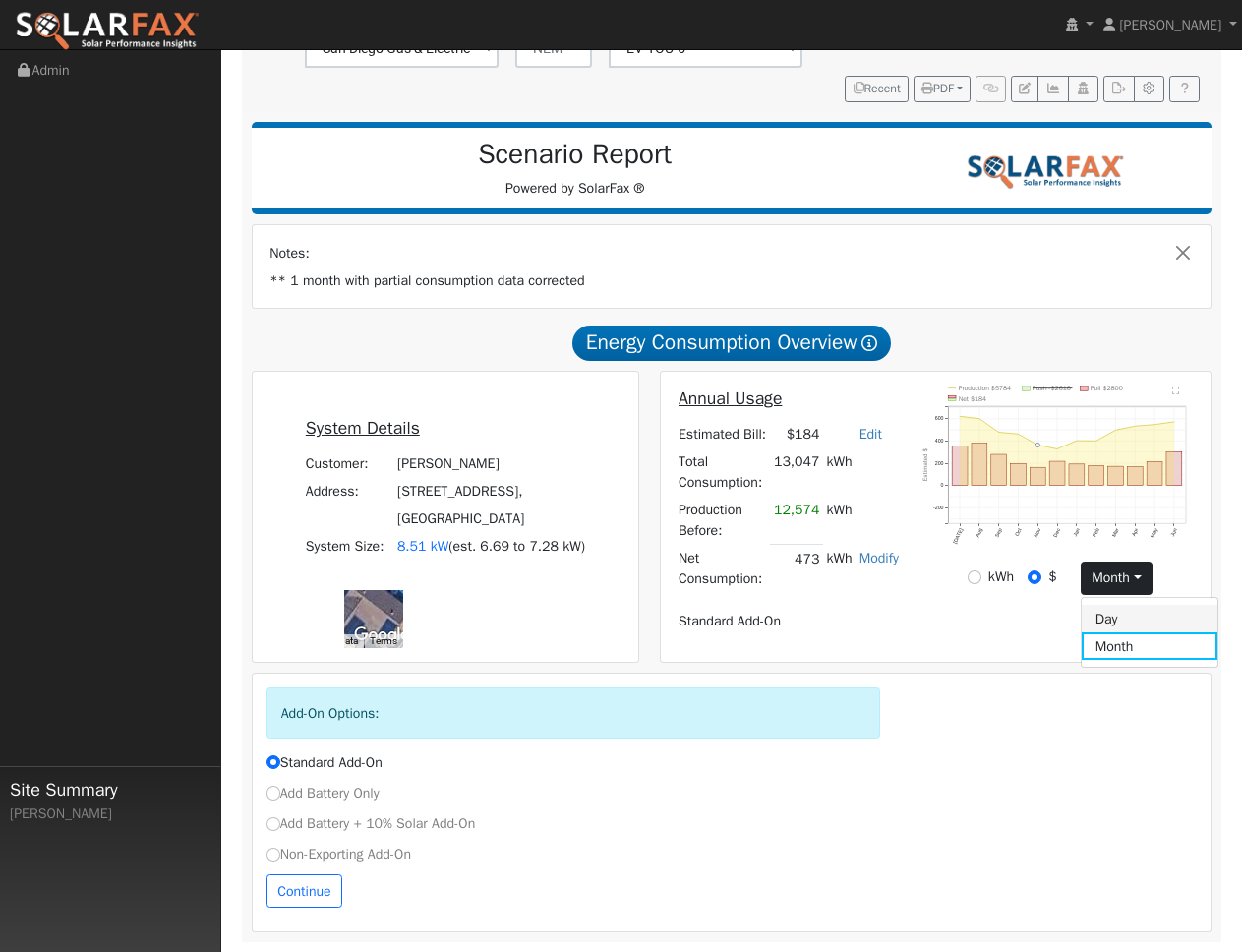 click on "Day" at bounding box center (1150, 619) 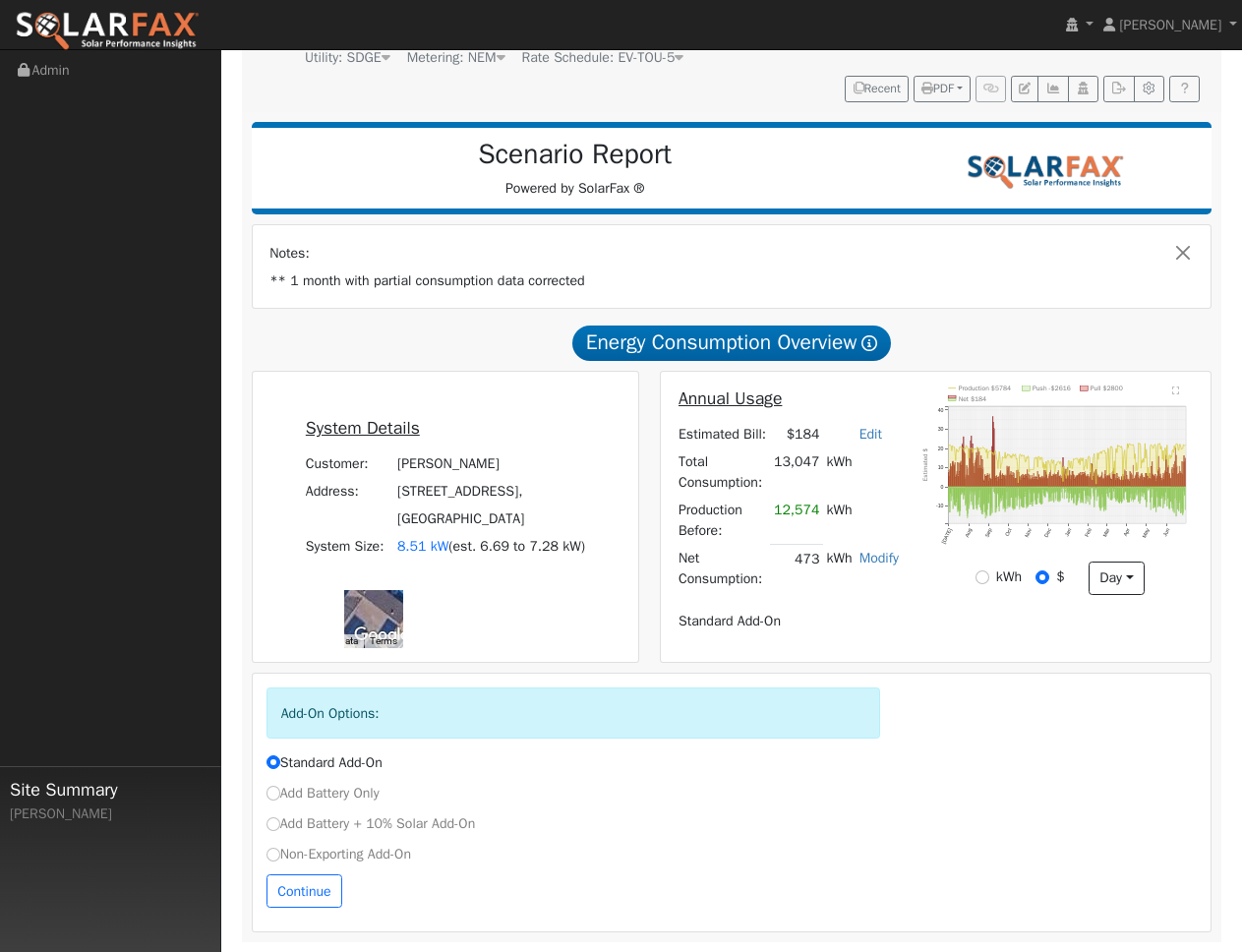 scroll, scrollTop: 508, scrollLeft: 0, axis: vertical 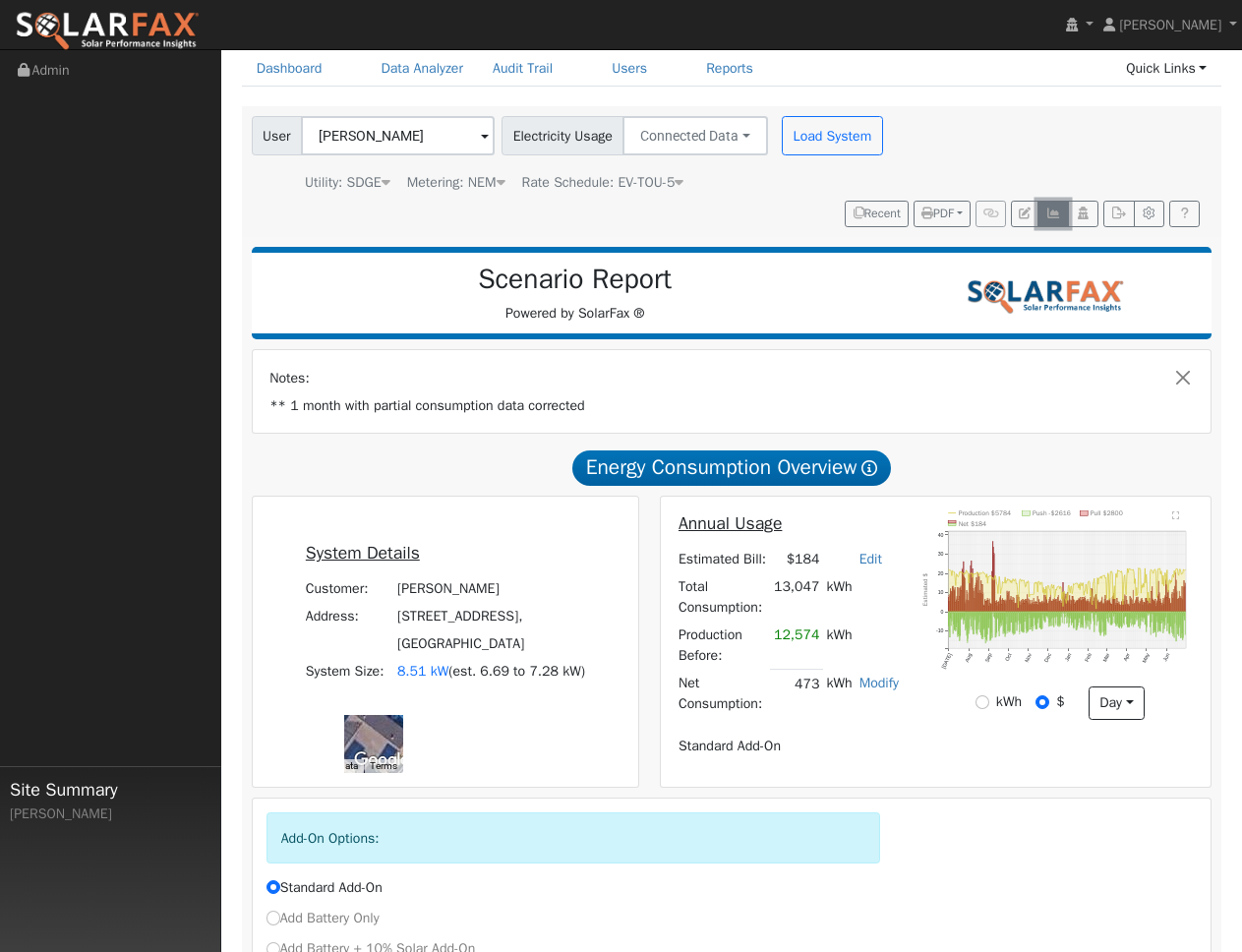 click at bounding box center (1052, 213) 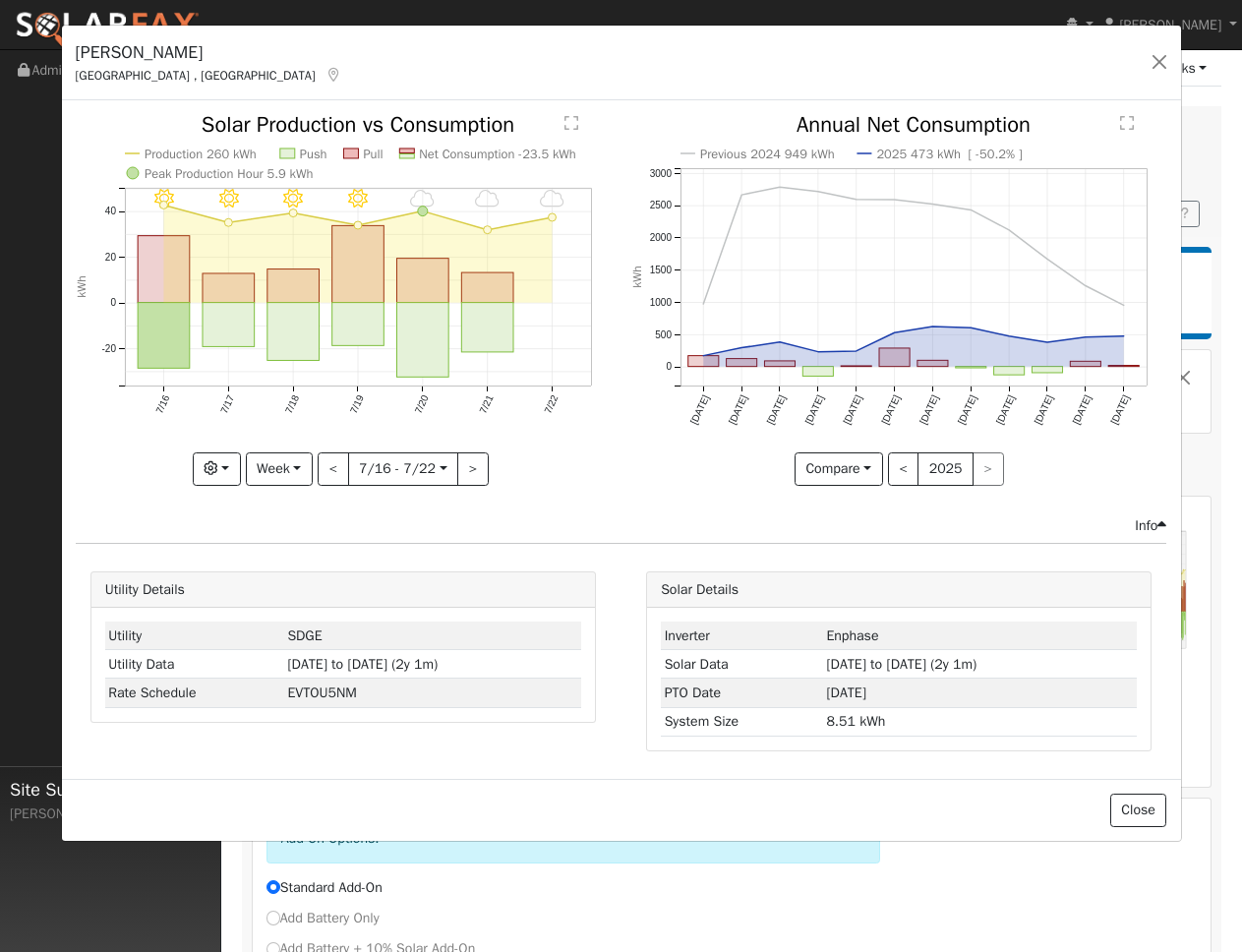 click on "<  2025 >" at bounding box center (946, 469) 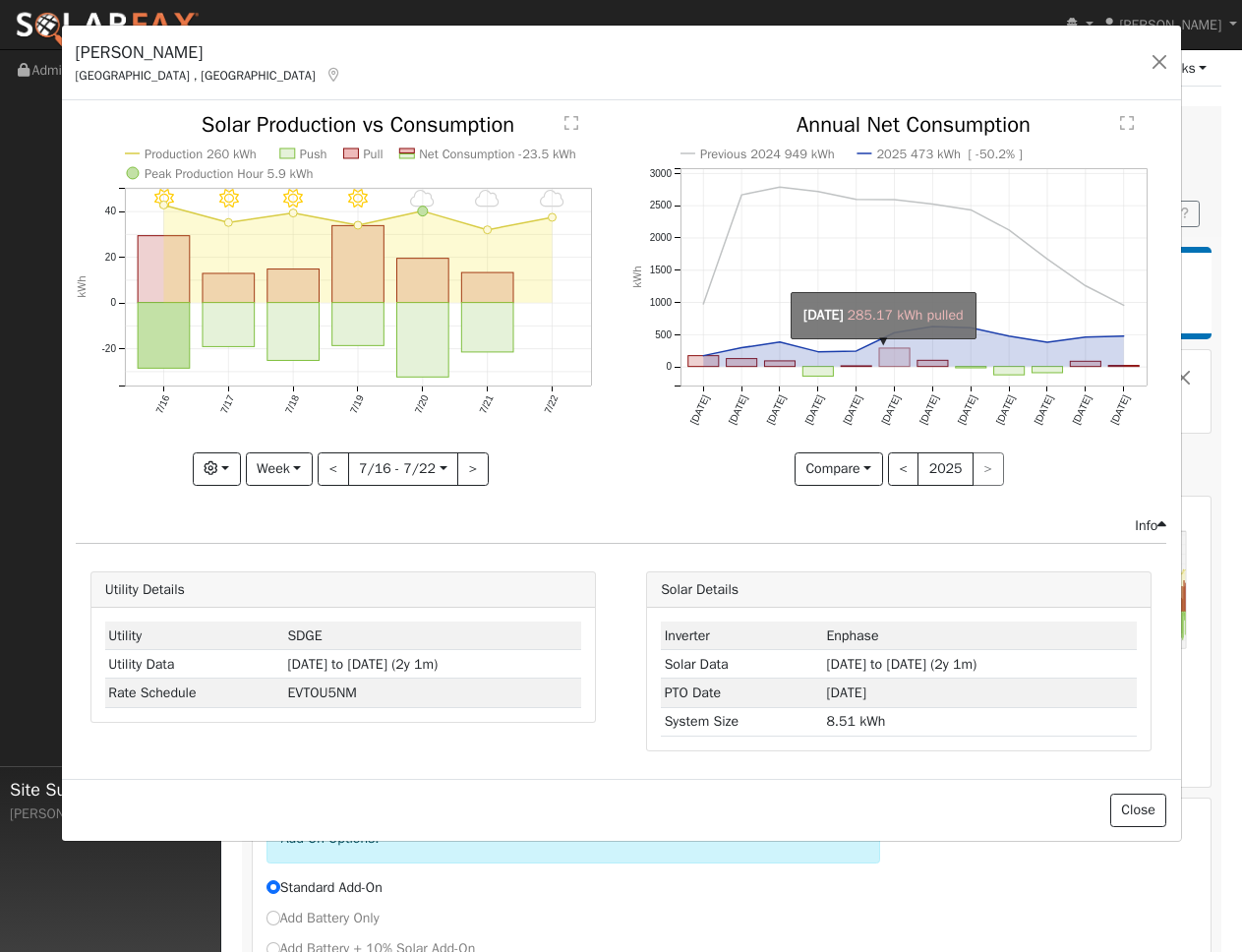 click on "onclick=""" 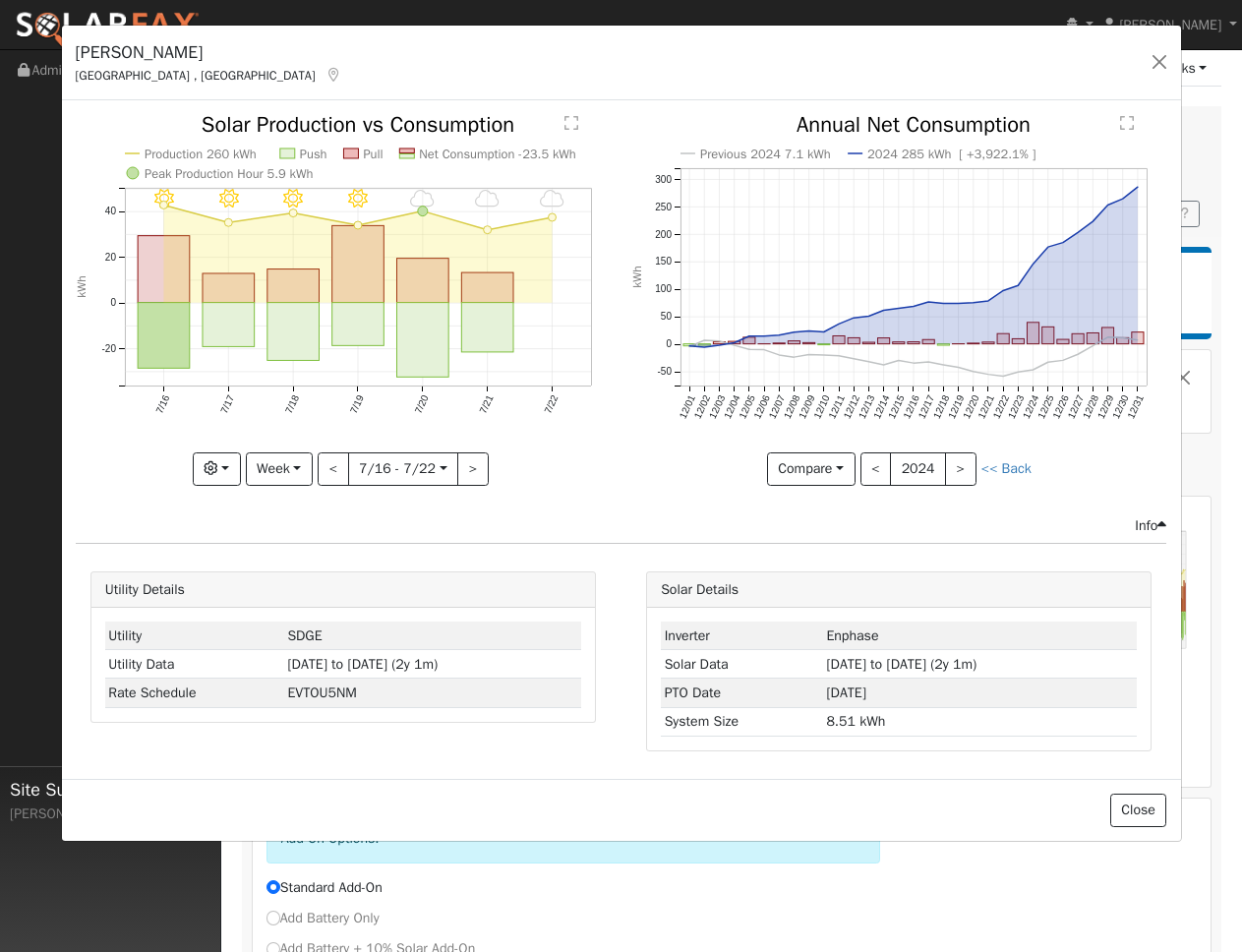 click on "Previous 2024 7.1 kWh 2024 285 kWh  [ +3,922.1% ] 12/01 12/02 12/03 12/04 12/05 12/06 12/07 12/08 12/09 12/10 12/11 12/12 12/13 12/14 12/15 12/16 12/17 12/18 12/19 12/20 12/21 12/22 12/23 12/24 12/25 12/26 12/27 12/28 12/29 12/30 12/31 -50 0 50 100 150 200 250 300  Annual Net Consumption kWh onclick="" onclick="" onclick="" onclick="" onclick="" onclick="" onclick="" onclick="" onclick="" onclick="" onclick="" onclick="" onclick="" onclick="" onclick="" onclick="" onclick="" onclick="" onclick="" onclick="" onclick="" onclick="" onclick="" onclick="" onclick="" onclick="" onclick="" onclick="" onclick="" onclick="" onclick="" onclick="" onclick="" onclick="" onclick="" onclick="" onclick="" onclick="" onclick="" onclick="" onclick="" onclick="" onclick="" onclick="" onclick="" onclick="" onclick="" onclick="" onclick="" onclick="" onclick="" onclick="" onclick="" onclick="" onclick="" onclick="" onclick="" onclick="" onclick="" onclick="" onclick="" onclick="" onclick="" onclick="" onclick="" onclick=""" 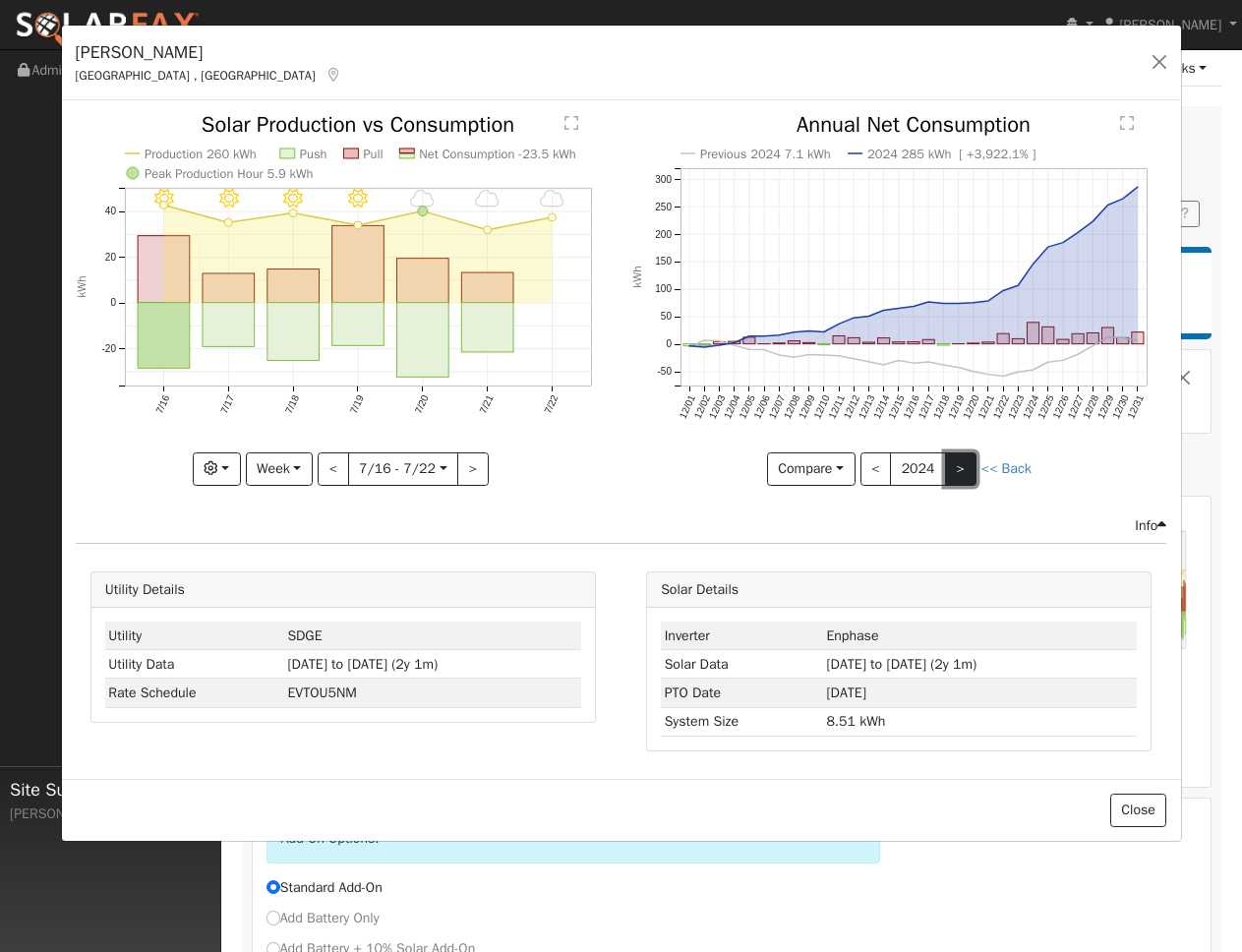 click on ">" at bounding box center (961, 469) 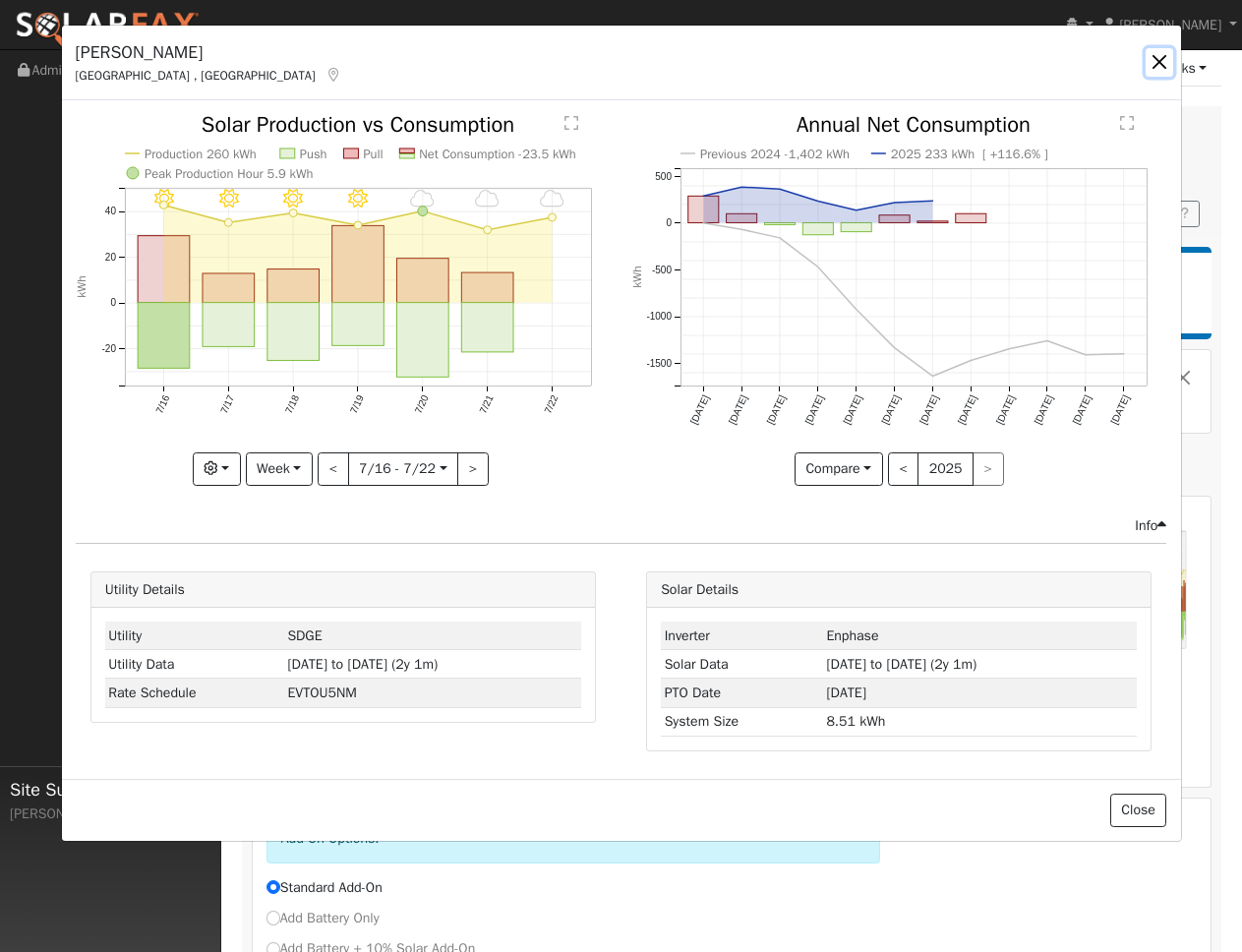 click at bounding box center [1159, 62] 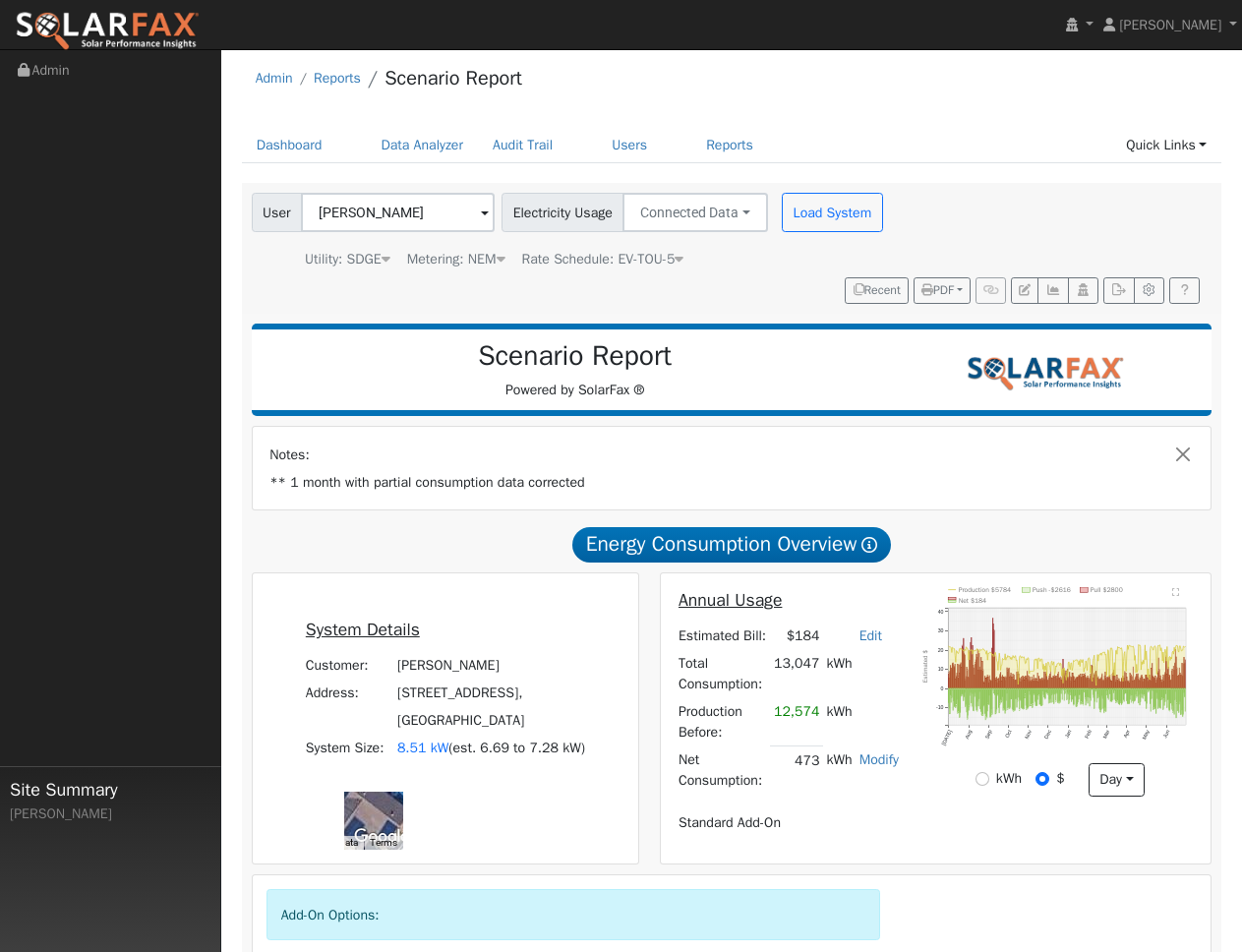 scroll, scrollTop: 0, scrollLeft: 0, axis: both 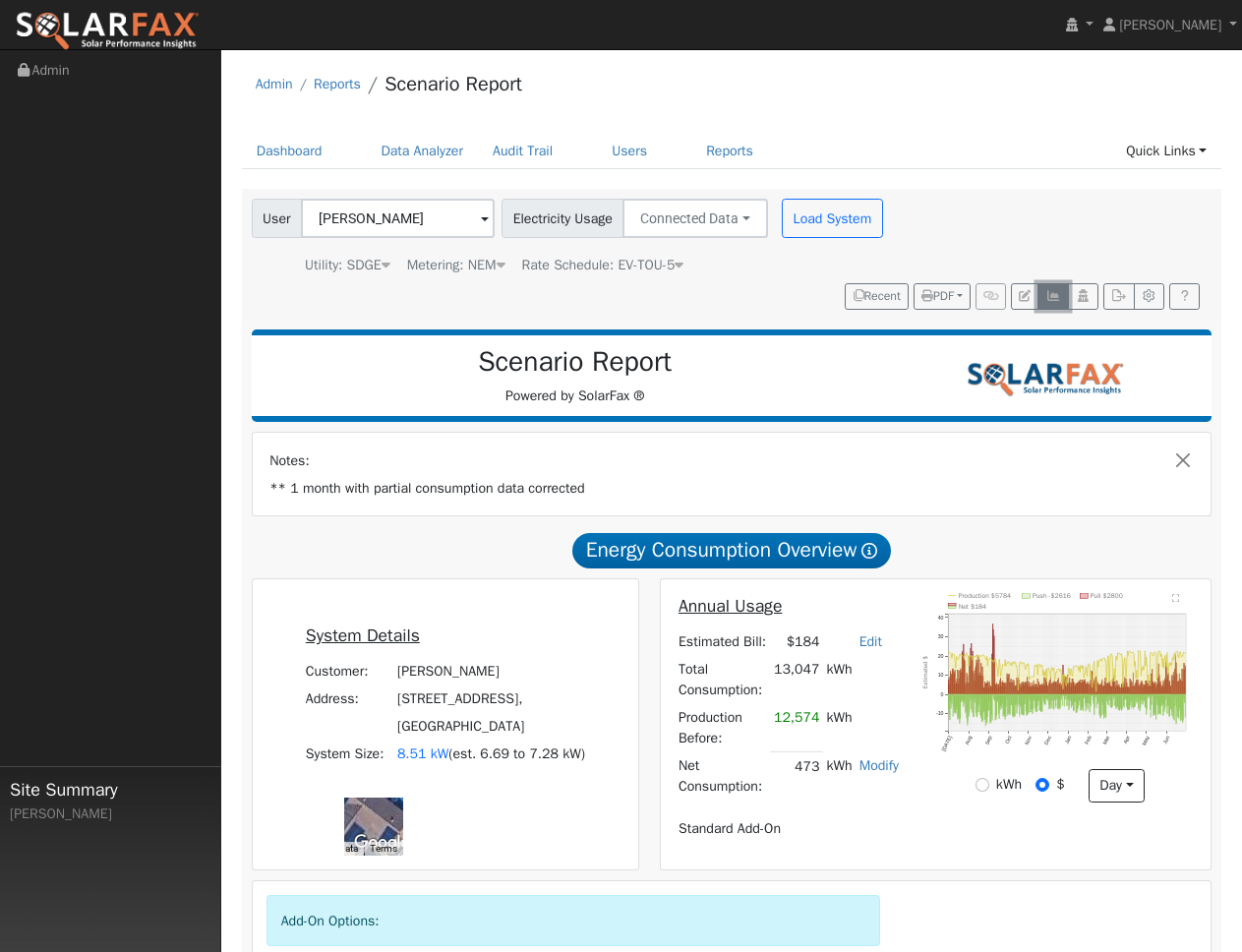 click at bounding box center (1052, 296) 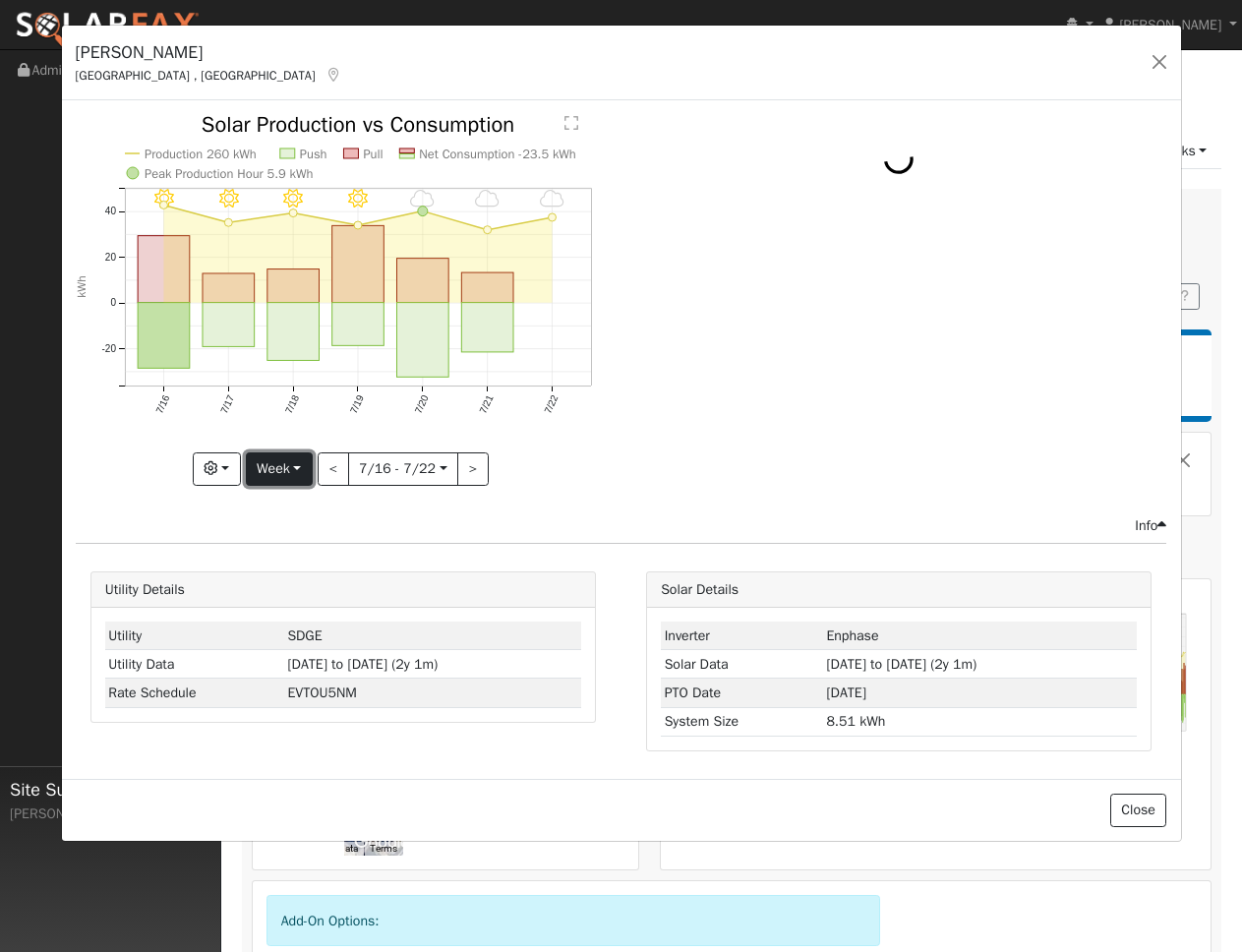 click on "Week" at bounding box center (279, 469) 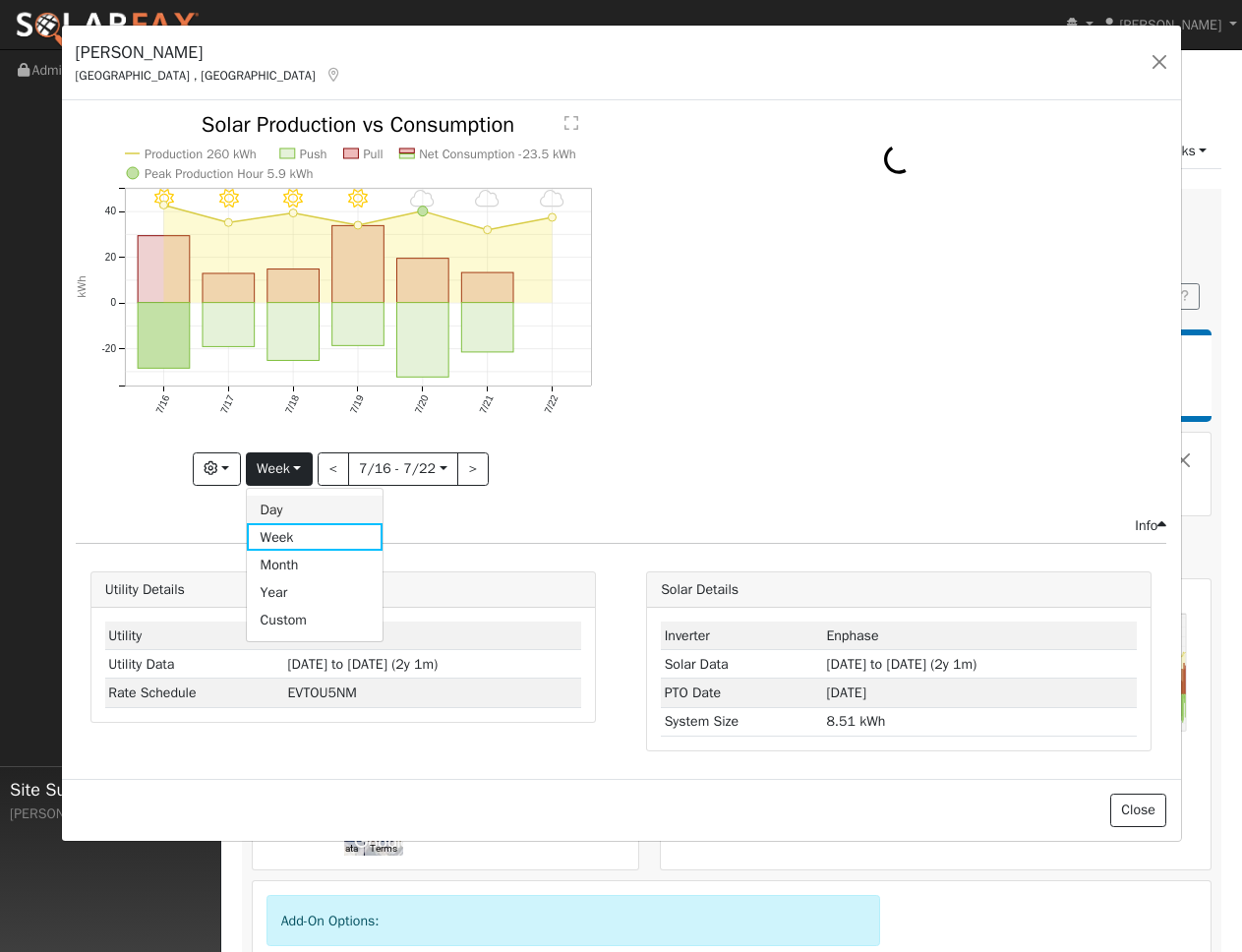 click on "Day" at bounding box center (315, 509) 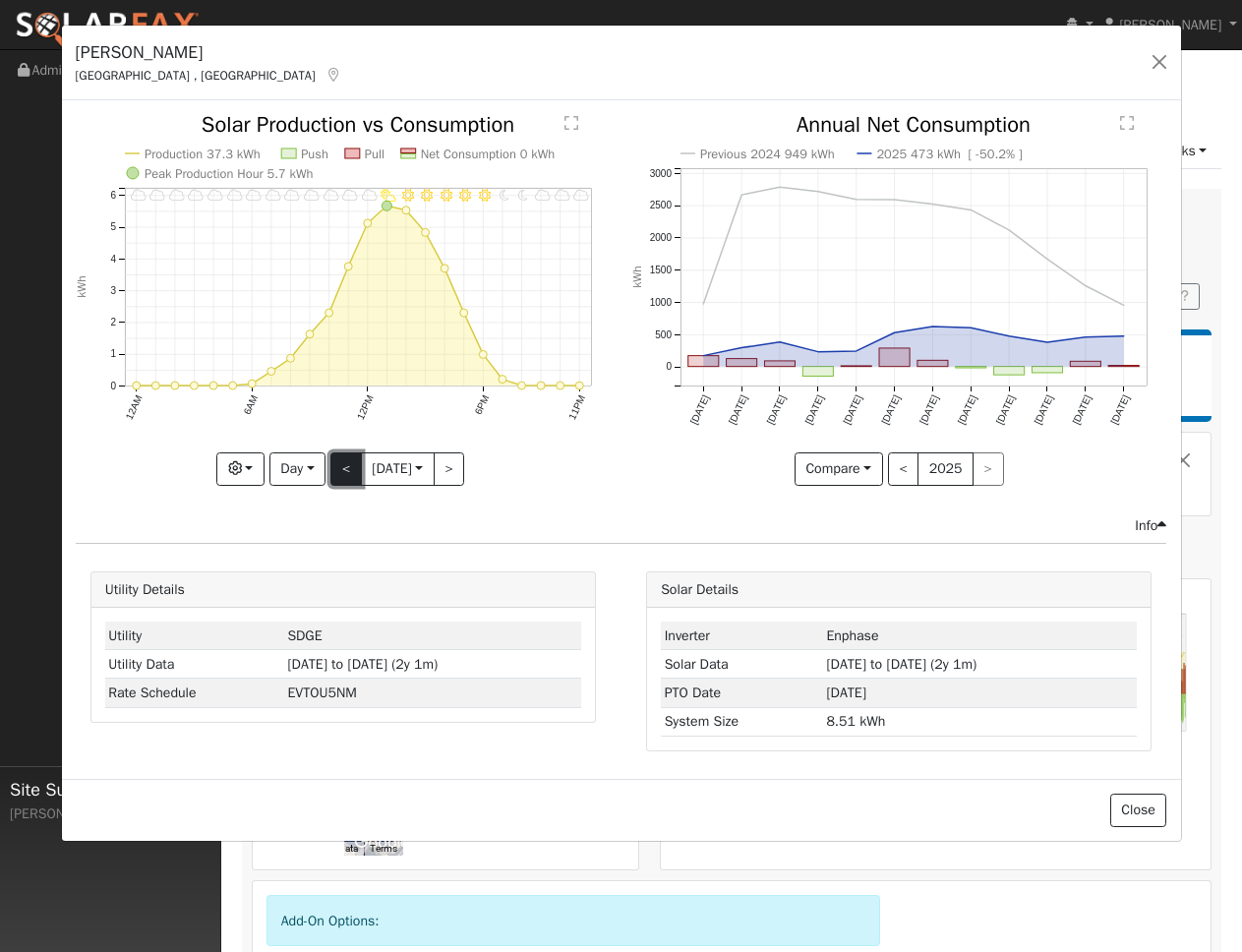 click on "<" at bounding box center (346, 469) 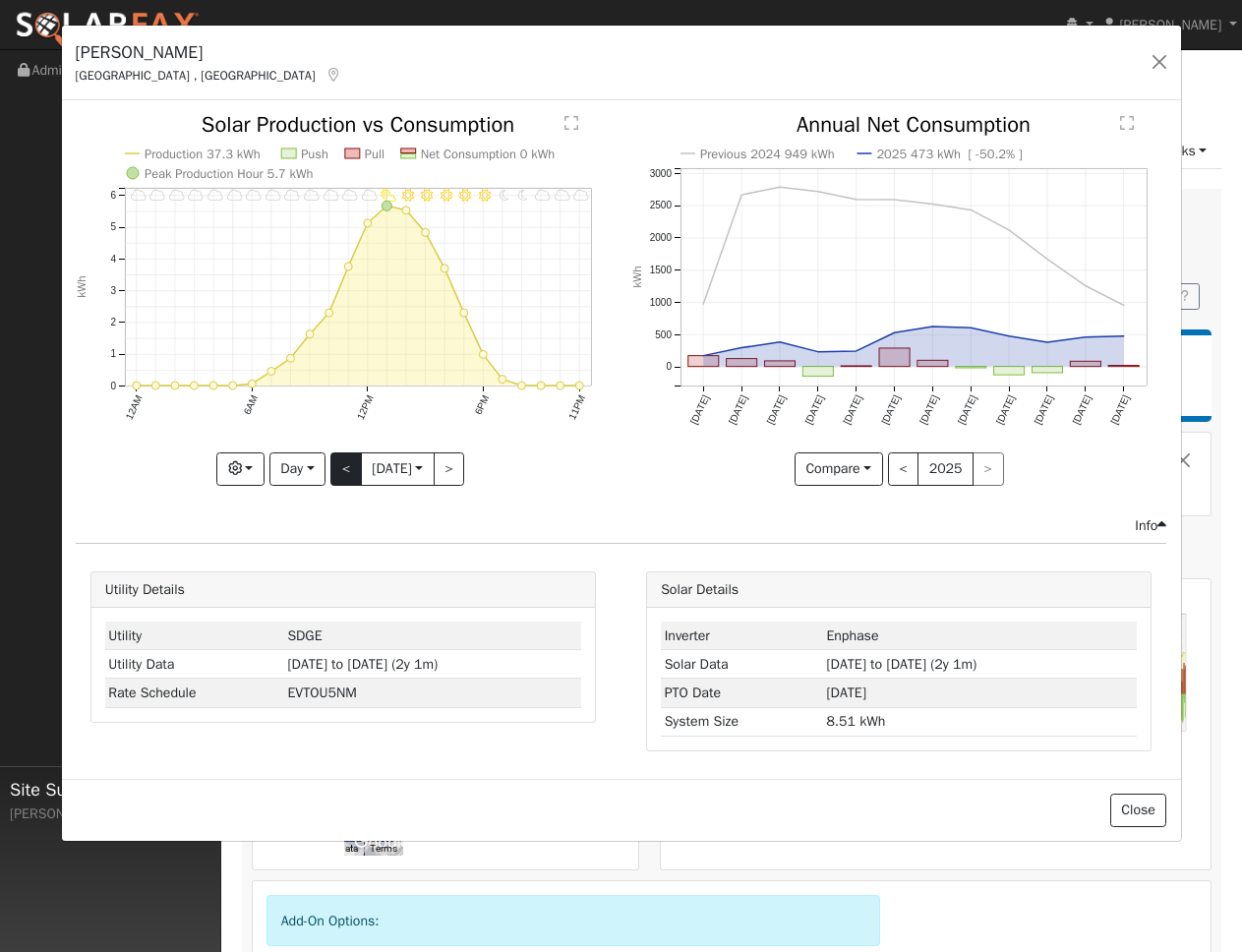 click at bounding box center (0, 0) 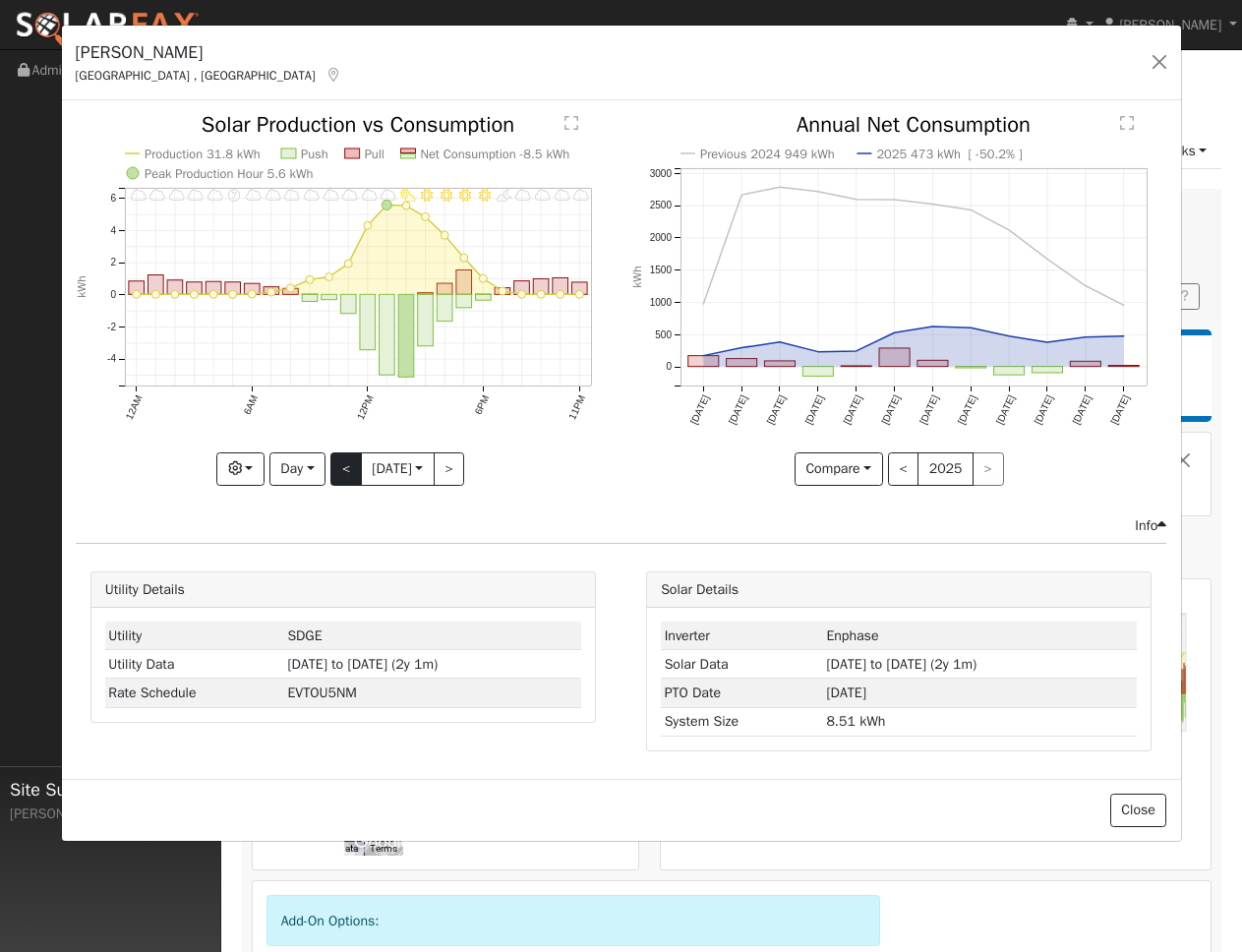click at bounding box center [343, 299] 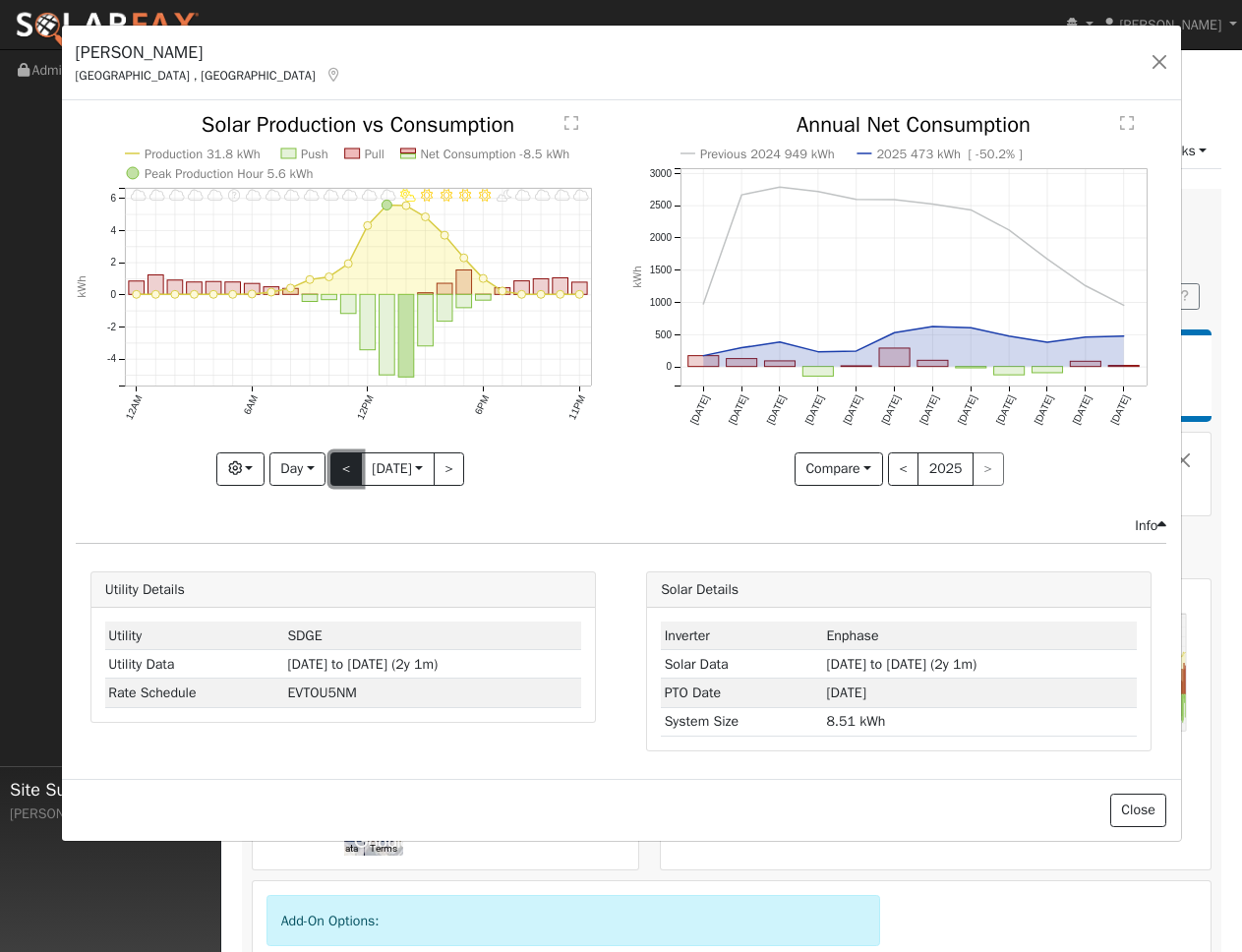 click on "<" at bounding box center (346, 469) 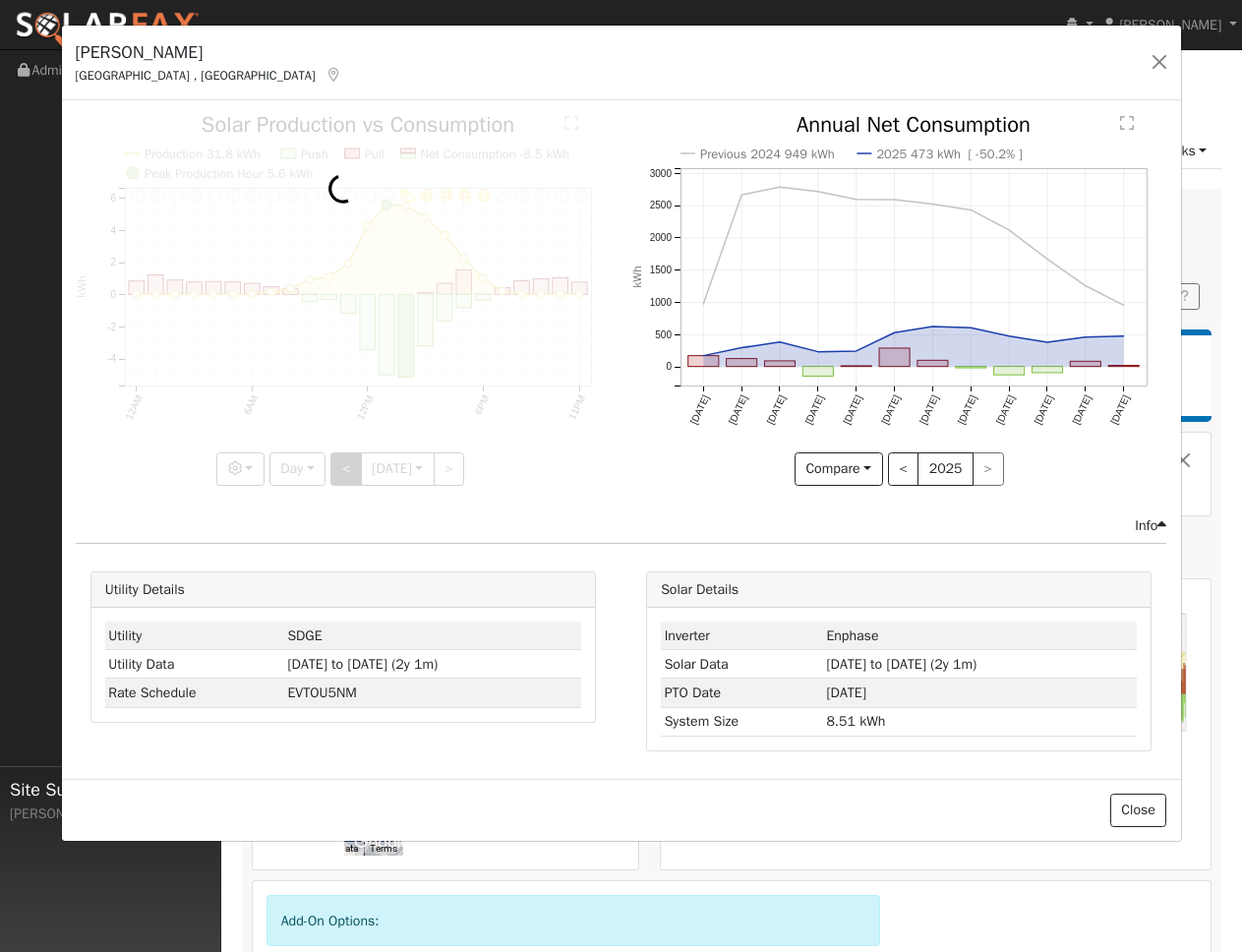 click at bounding box center [343, 299] 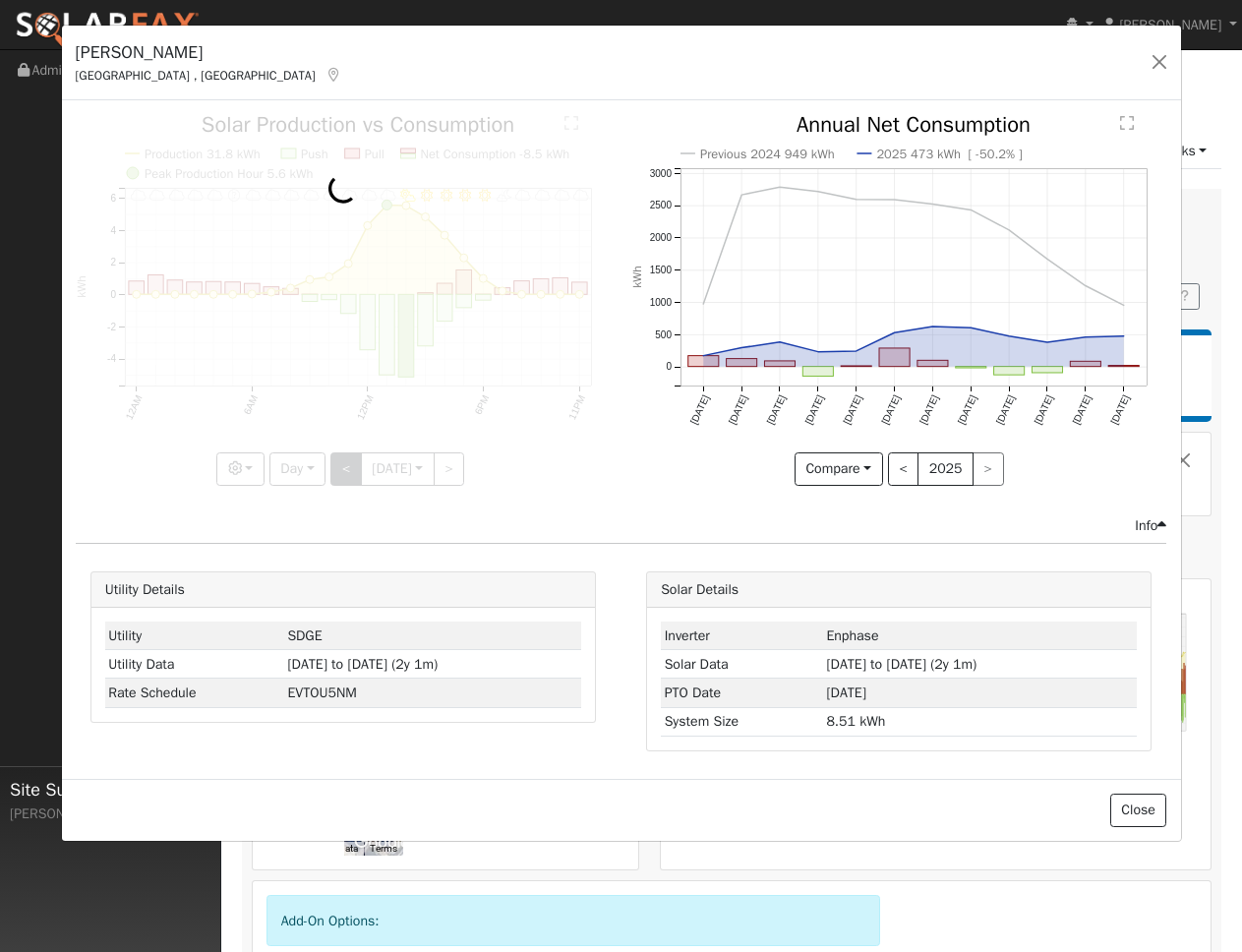 click at bounding box center (343, 299) 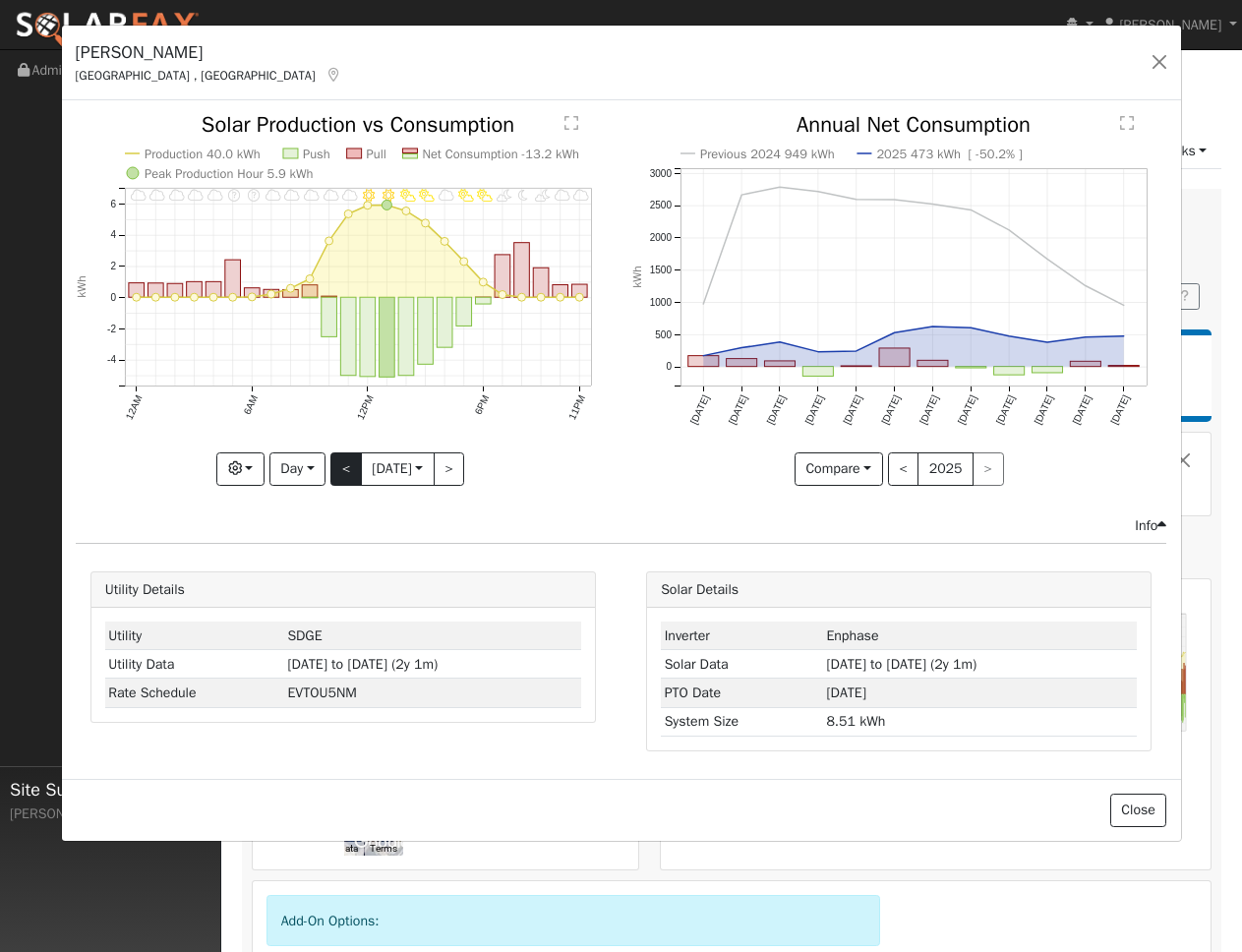 click at bounding box center [343, 299] 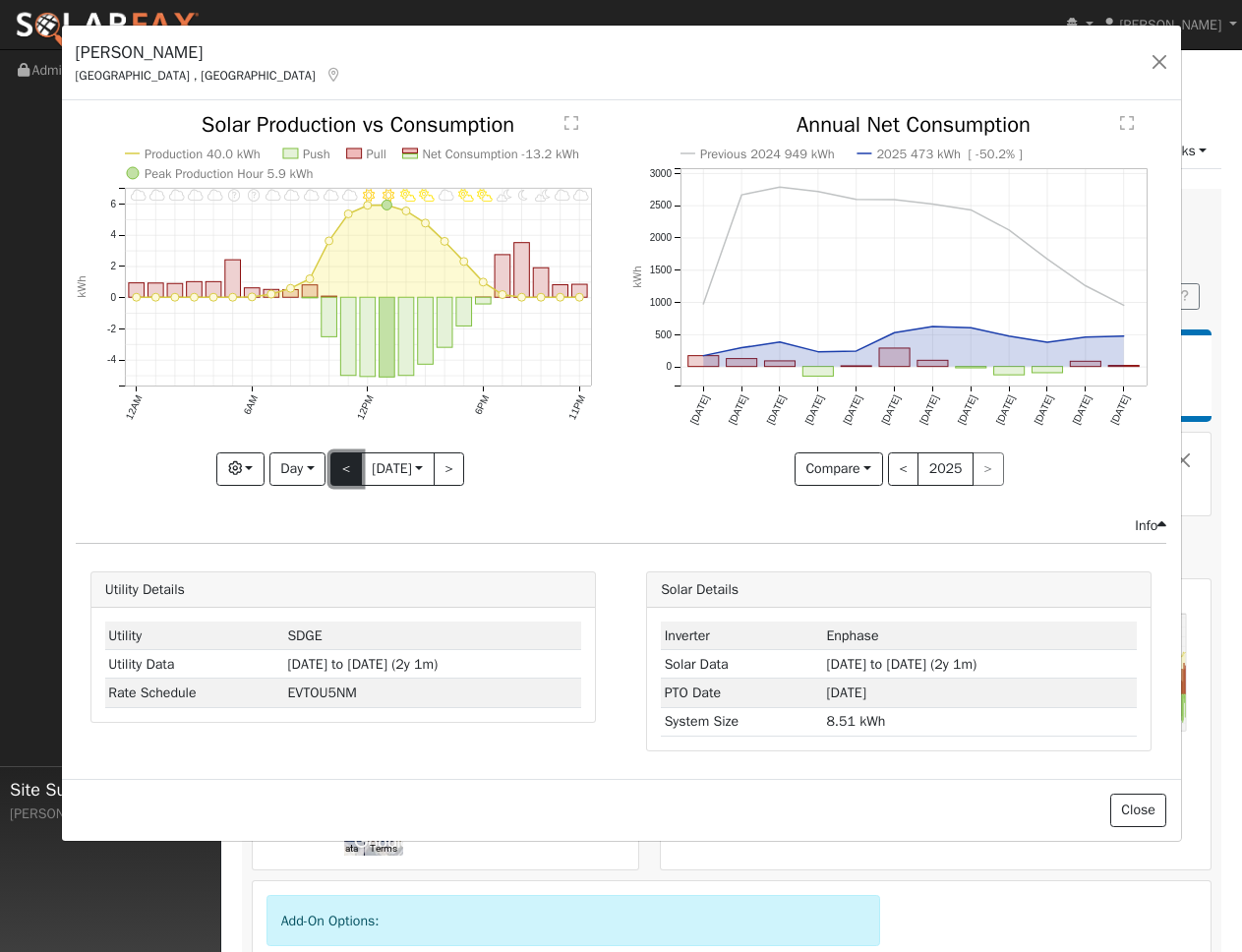 click on "<" at bounding box center (346, 469) 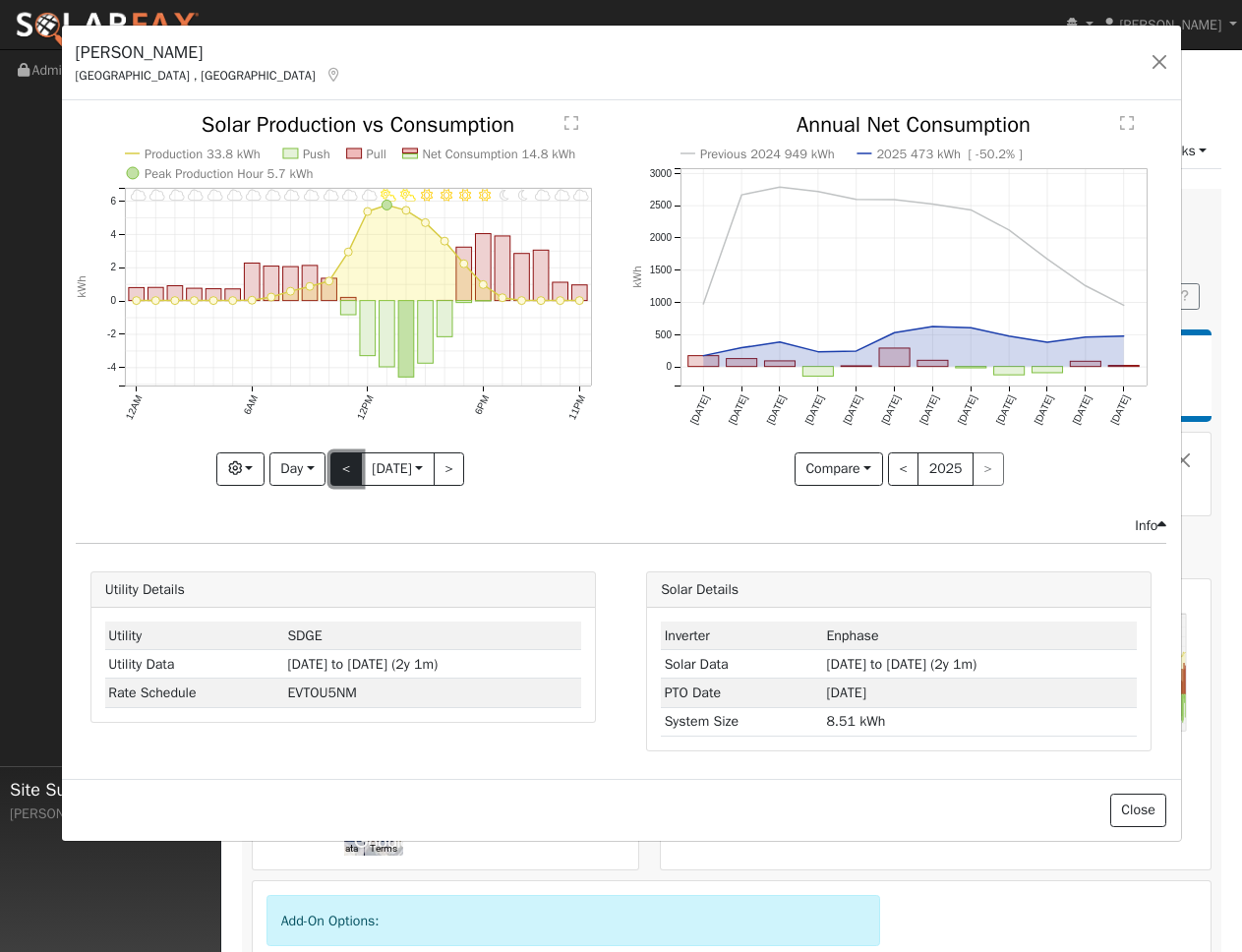 click on "<" at bounding box center [346, 469] 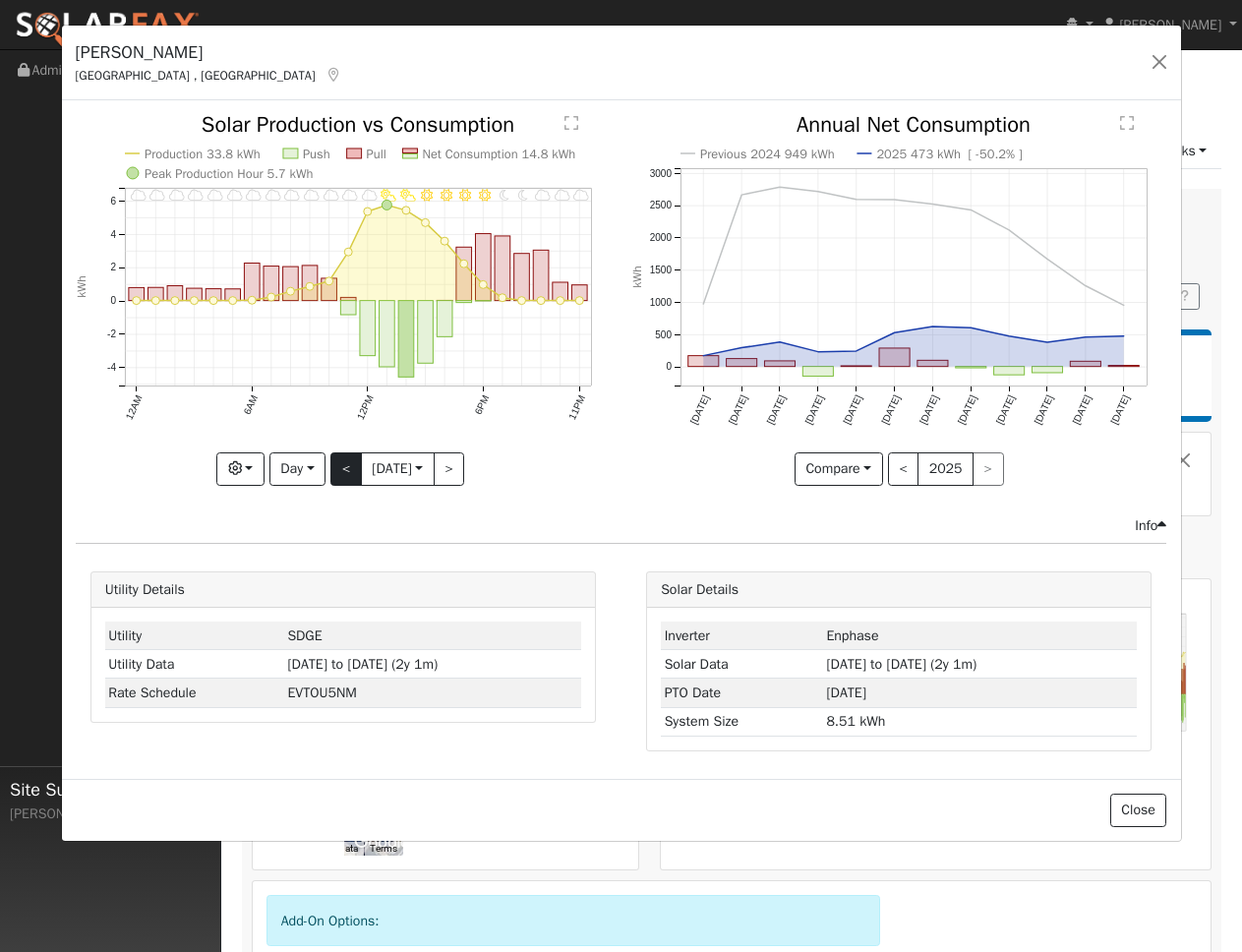 click at bounding box center (0, 0) 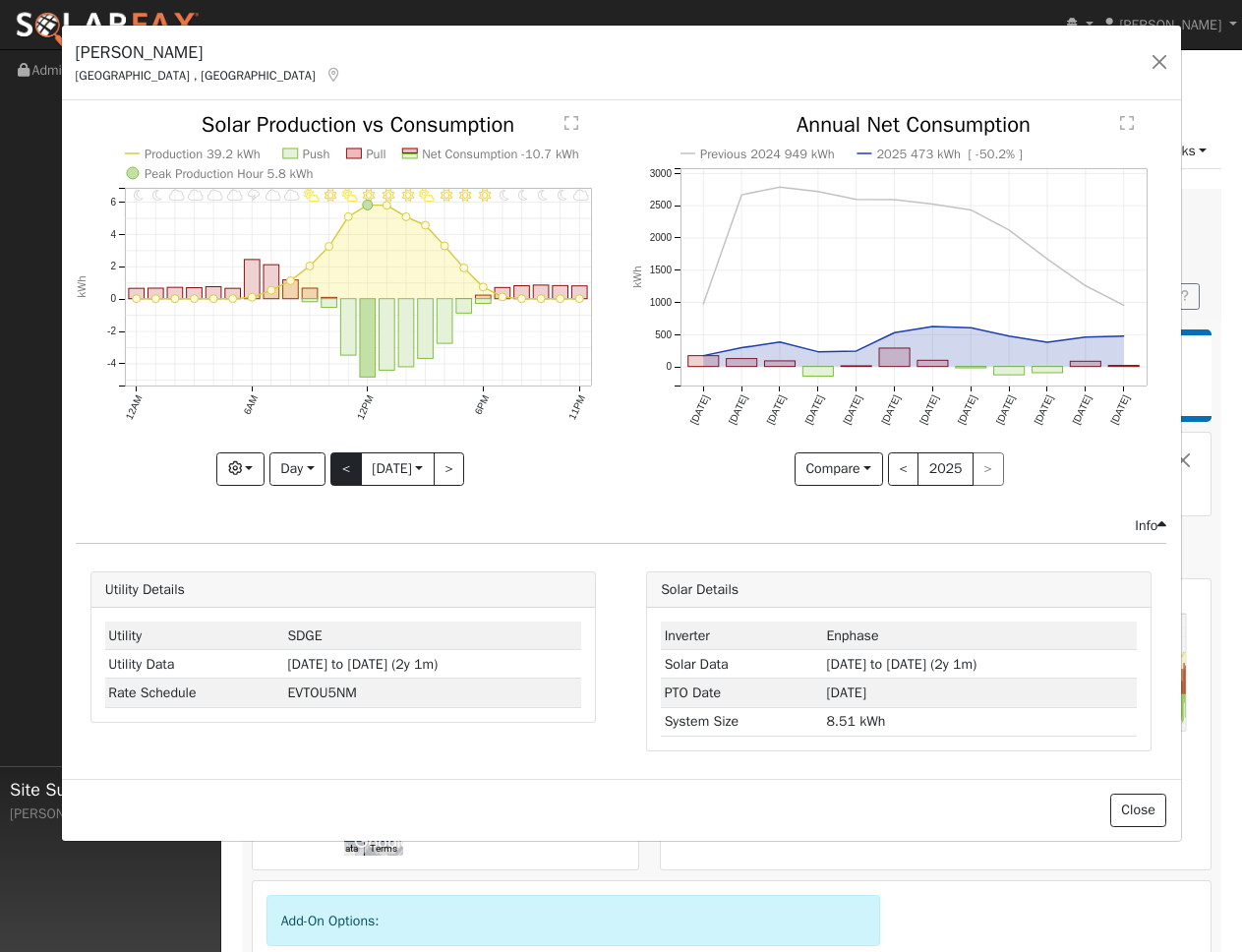click at bounding box center (343, 299) 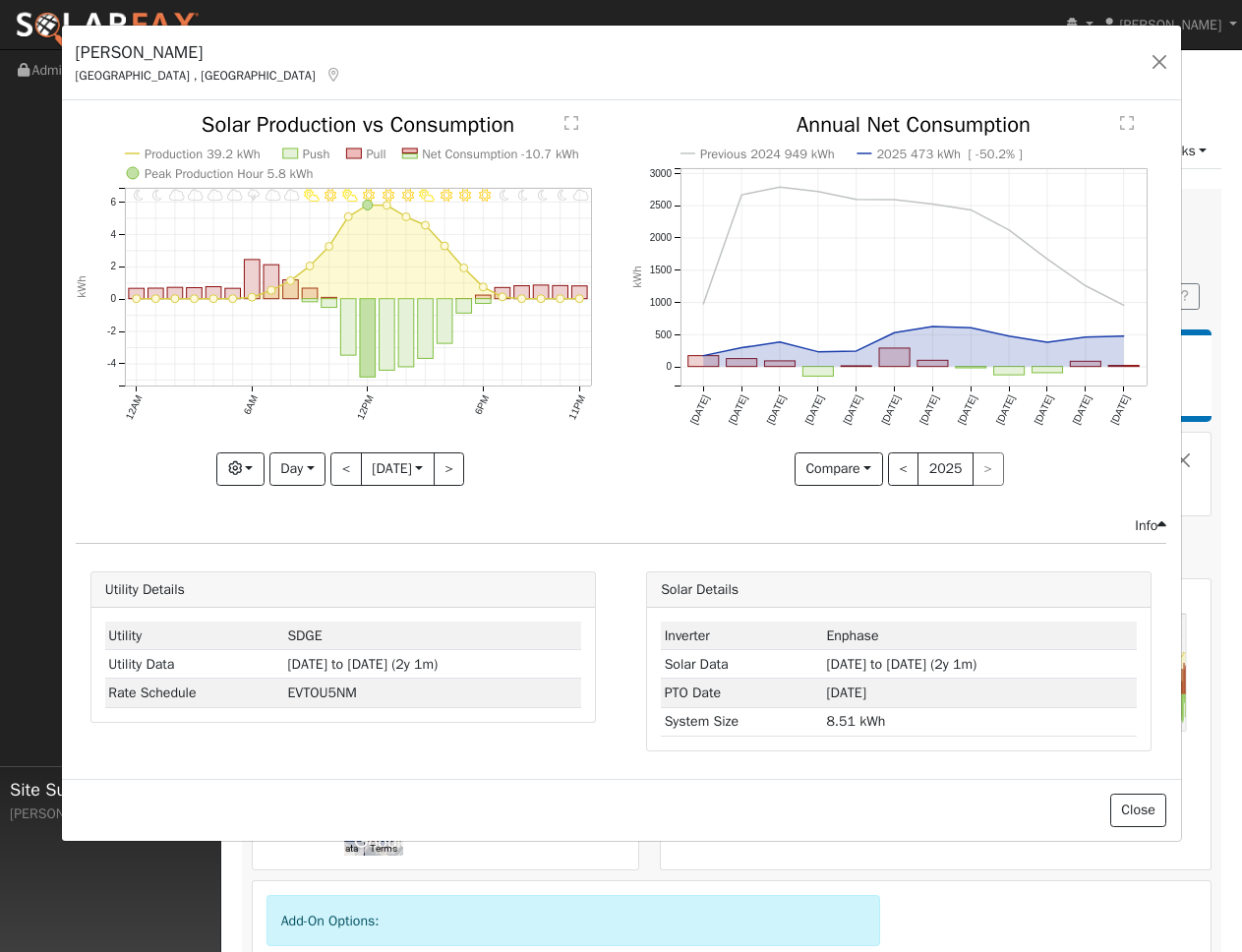 click on "11PM - MostlyCloudy 10PM - MostlyClear 9PM - MostlyClear 8PM - MostlyClear 7PM - MostlyClear 6PM - MostlyClear 5PM - MostlyClear 4PM - MostlyClear 3PM - PartlyCloudy 2PM - Clear 1PM - MostlyClear 12PM - MostlyClear 11AM - PartlyCloudy 10AM - MostlyClear 9AM - PartlyCloudy 8AM - MostlyCloudy 7AM - MostlyCloudy 6AM - Thunderstorms 5AM - MostlyCloudy 4AM - MostlyCloudy 3AM - MostlyCloudy 2AM - MostlyCloudy 1AM - MostlyClear 12AM - MostlyClear Production 39.2 kWh Push Pull Net Consumption -10.7 kWh Peak Production Hour 5.8 kWh 12AM 6AM 12PM 6PM 11PM -4 -2 0 2 4 6  Solar Production vs Consumption kWh onclick="" onclick="" onclick="" onclick="" onclick="" onclick="" onclick="" onclick="" onclick="" onclick="" onclick="" onclick="" onclick="" onclick="" onclick="" onclick="" onclick="" onclick="" onclick="" onclick="" onclick="" onclick="" onclick="" onclick="" onclick="" onclick="" onclick="" onclick="" onclick="" onclick="" onclick="" onclick="" onclick="" onclick="" onclick="" onclick="" onclick="" onclick=""" 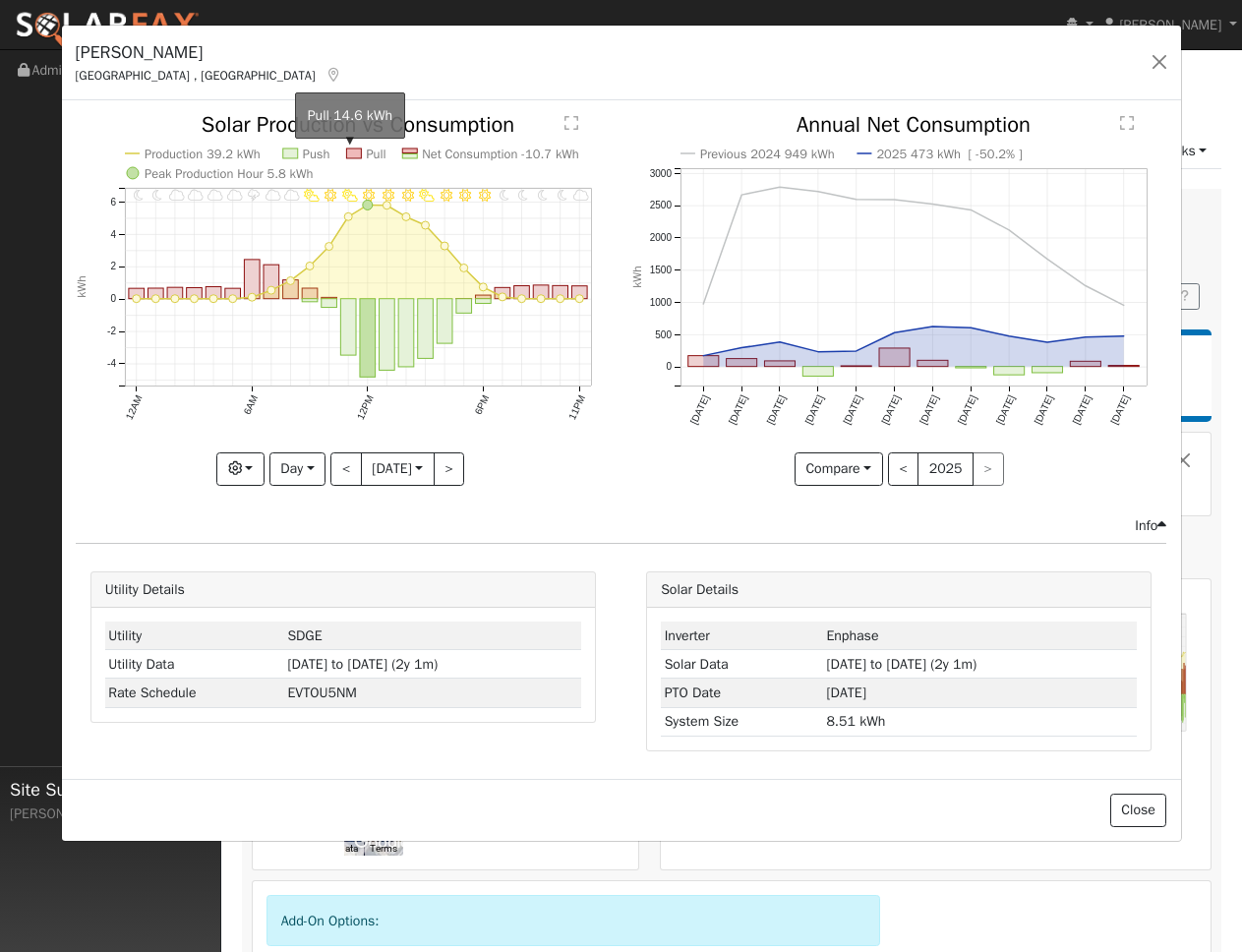 click 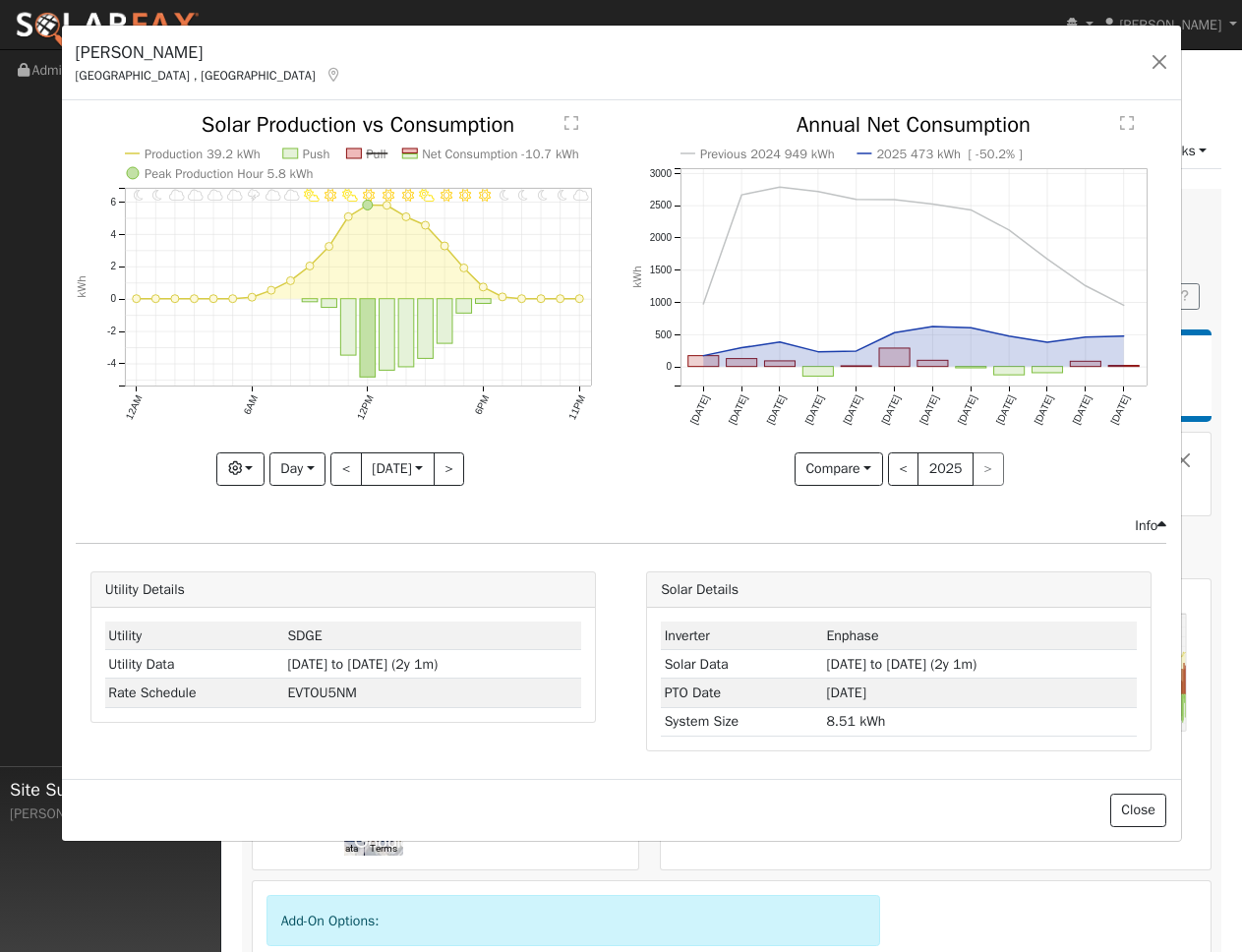 click on "11PM - MostlyCloudy 10PM - MostlyClear 9PM - MostlyClear 8PM - MostlyClear 7PM - MostlyClear 6PM - MostlyClear 5PM - MostlyClear 4PM - MostlyClear 3PM - PartlyCloudy 2PM - Clear 1PM - MostlyClear 12PM - MostlyClear 11AM - PartlyCloudy 10AM - MostlyClear 9AM - PartlyCloudy 8AM - MostlyCloudy 7AM - MostlyCloudy 6AM - Thunderstorms 5AM - MostlyCloudy 4AM - MostlyCloudy 3AM - MostlyCloudy 2AM - MostlyCloudy 1AM - MostlyClear 12AM - MostlyClear Production 39.2 kWh Push Pull Net Consumption -10.7 kWh Peak Production Hour 5.8 kWh 12AM 6AM 12PM 6PM 11PM -4 -2 0 2 4 6  Solar Production vs Consumption kWh onclick="" onclick="" onclick="" onclick="" onclick="" onclick="" onclick="" onclick="" onclick="" onclick="" onclick="" onclick="" onclick="" onclick="" onclick="" onclick="" onclick="" onclick="" onclick="" onclick="" onclick="" onclick="" onclick="" onclick="" onclick="" onclick="" onclick="" onclick="" onclick="" onclick="" onclick="" onclick="" onclick="" onclick="" onclick="" onclick="" onclick="" onclick=""" 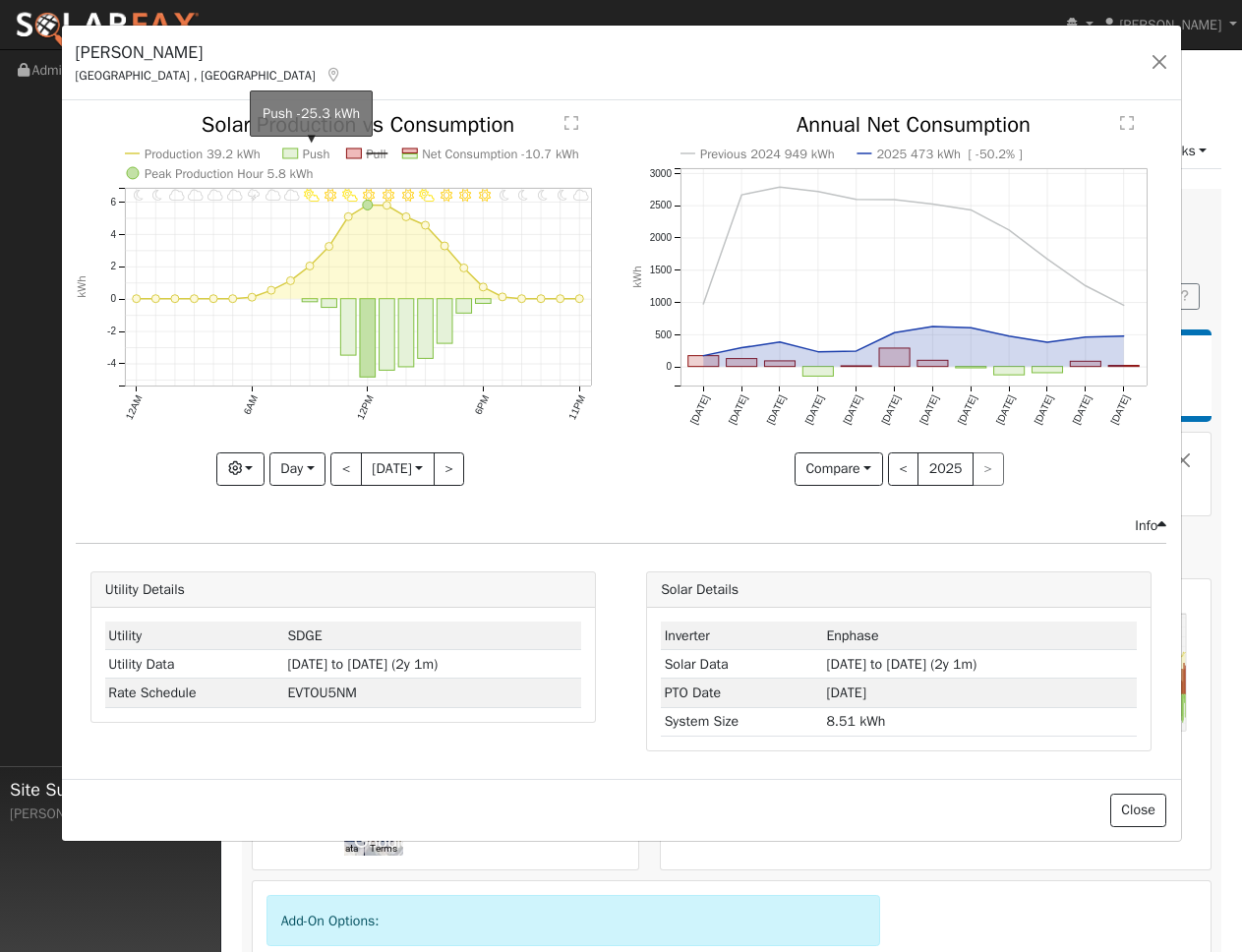 click on "Push" 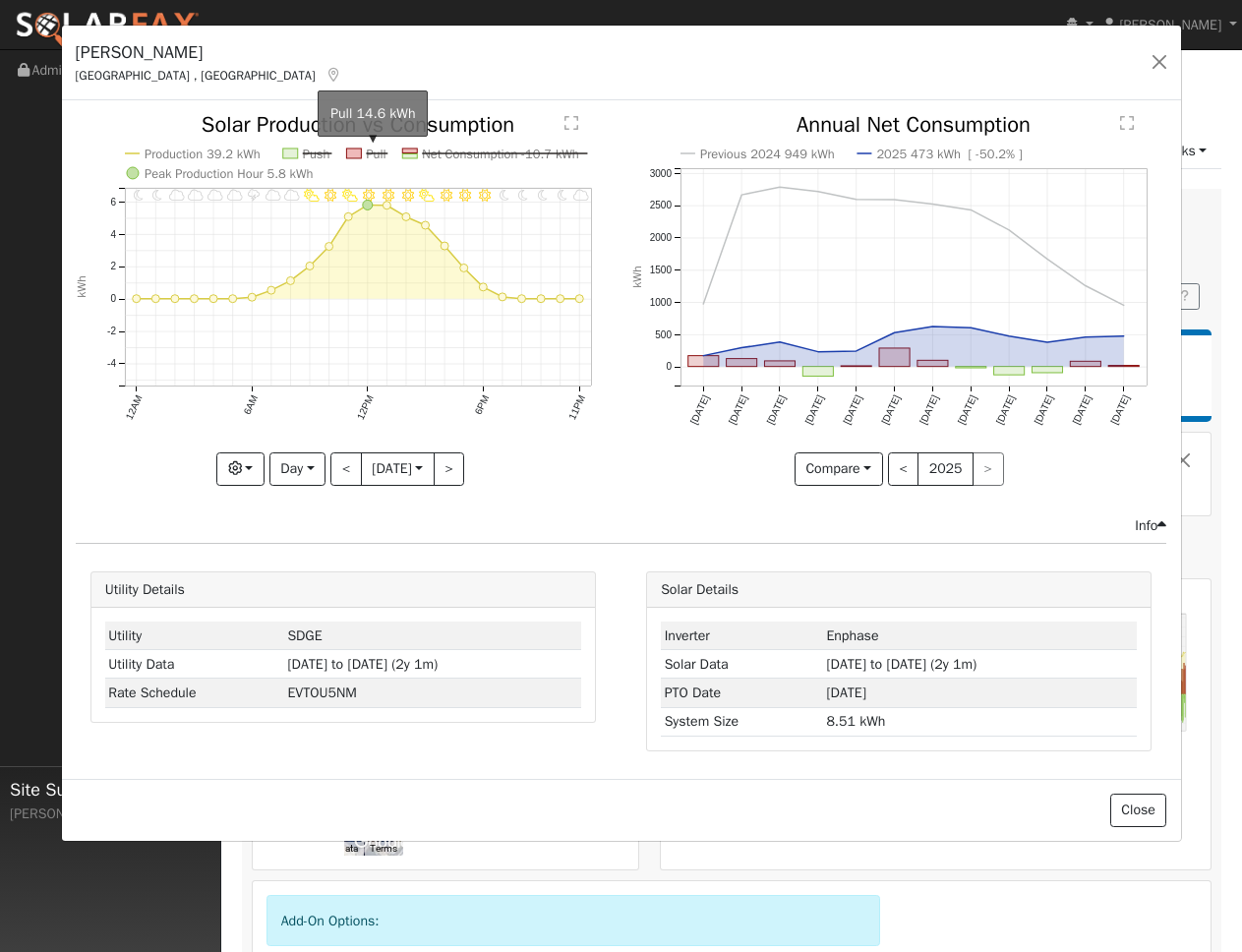 click on "Pull" 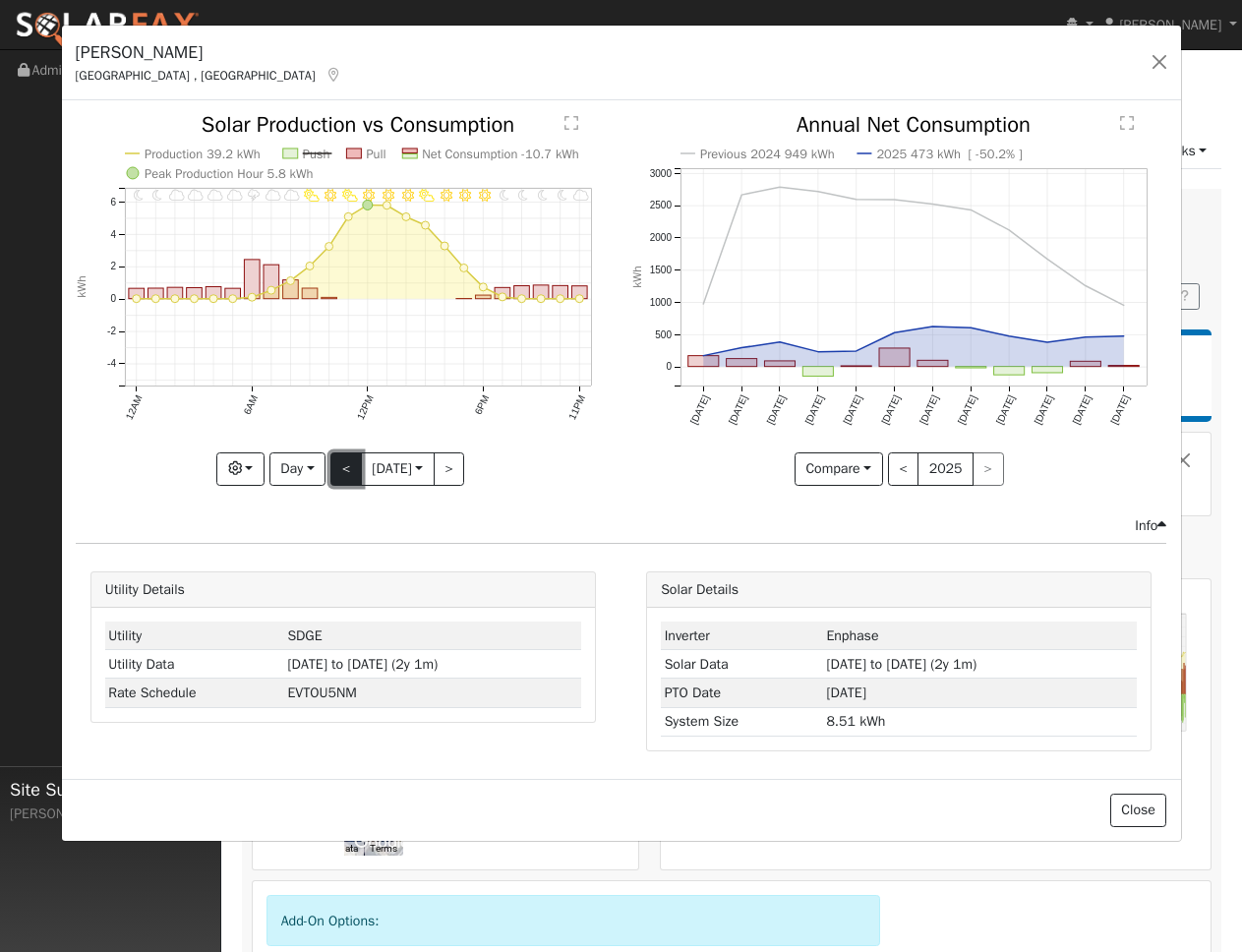 click on "<" at bounding box center [346, 469] 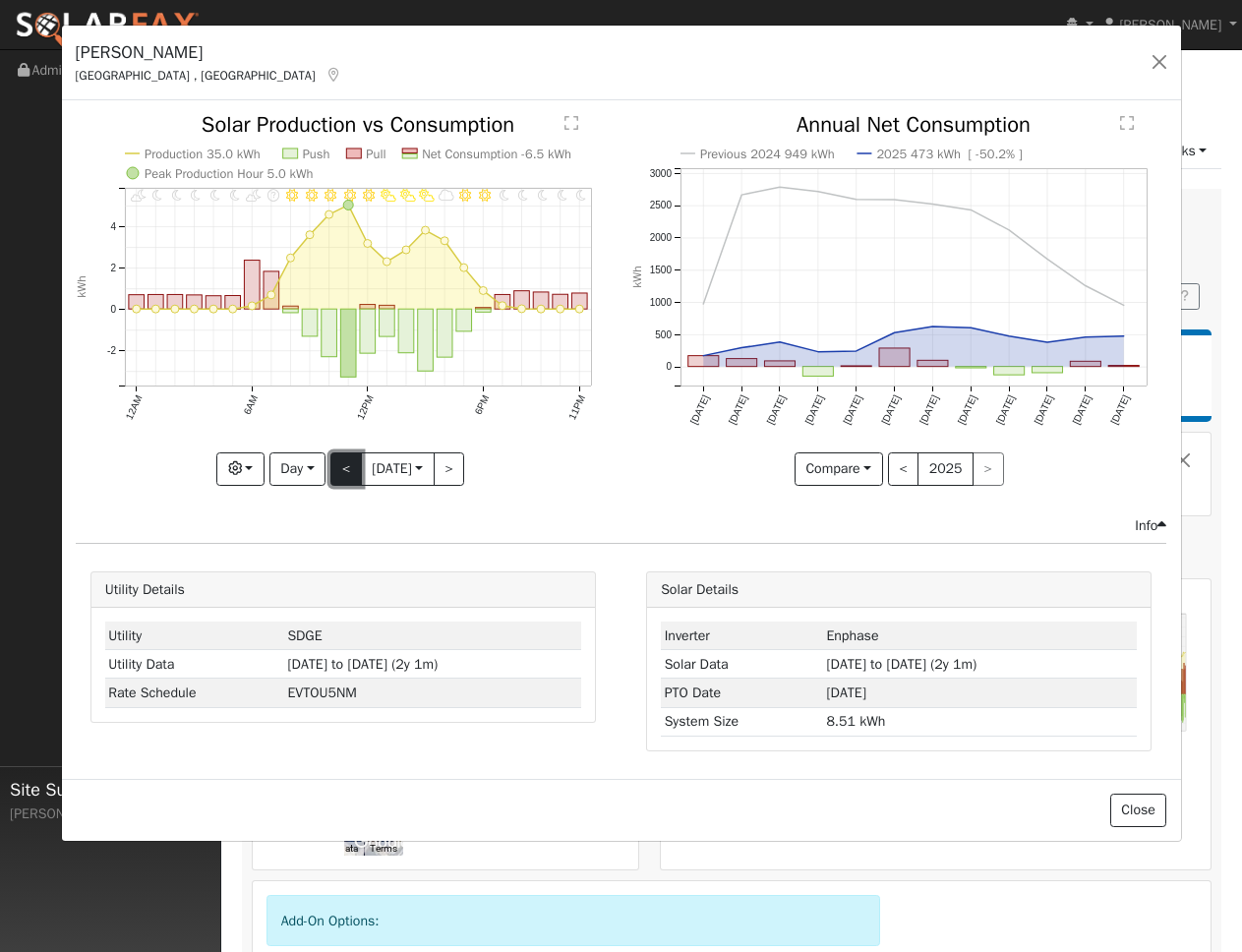 click on "<" at bounding box center (346, 469) 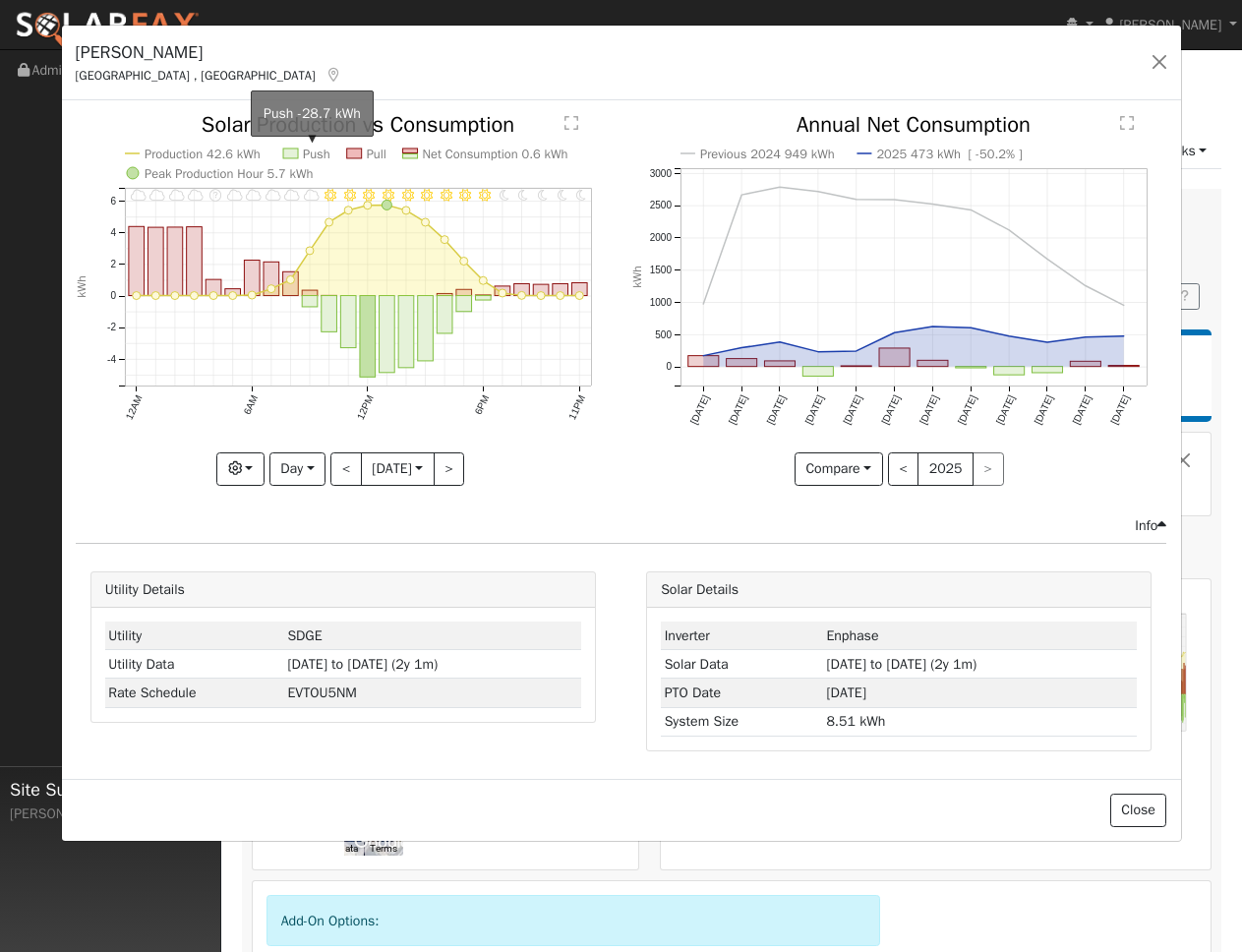 click on "Push" 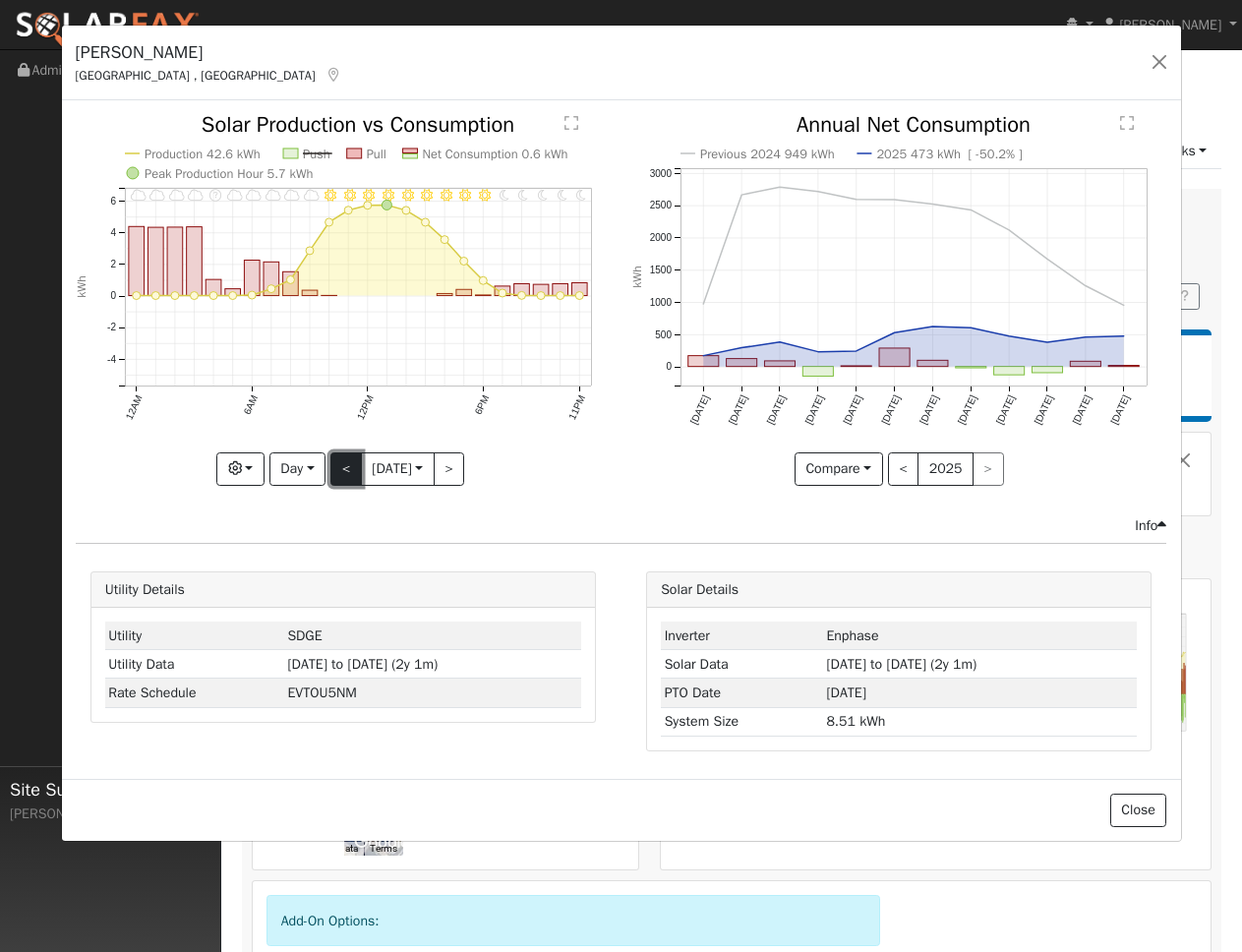 click on "<" at bounding box center [346, 469] 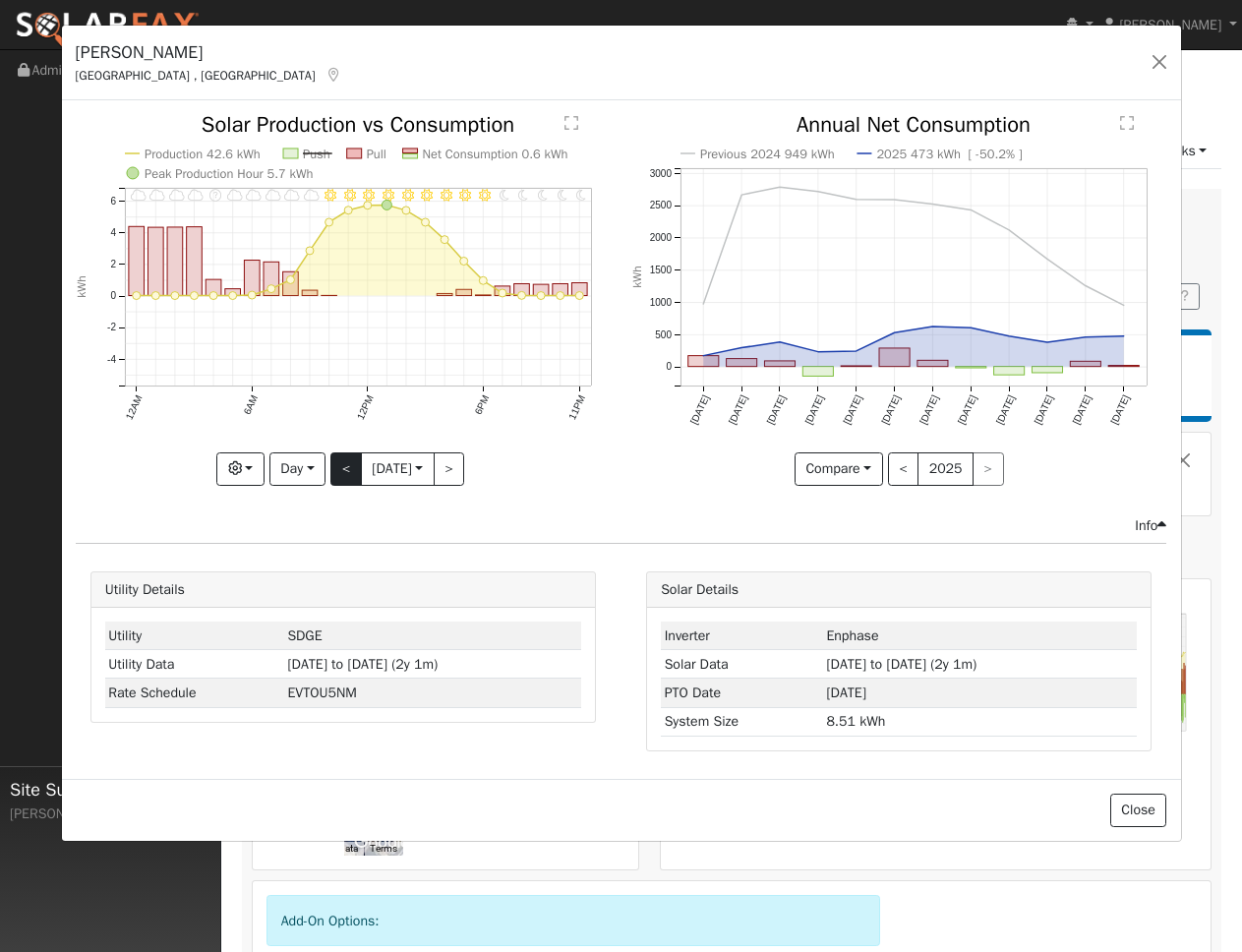 click at bounding box center [0, 0] 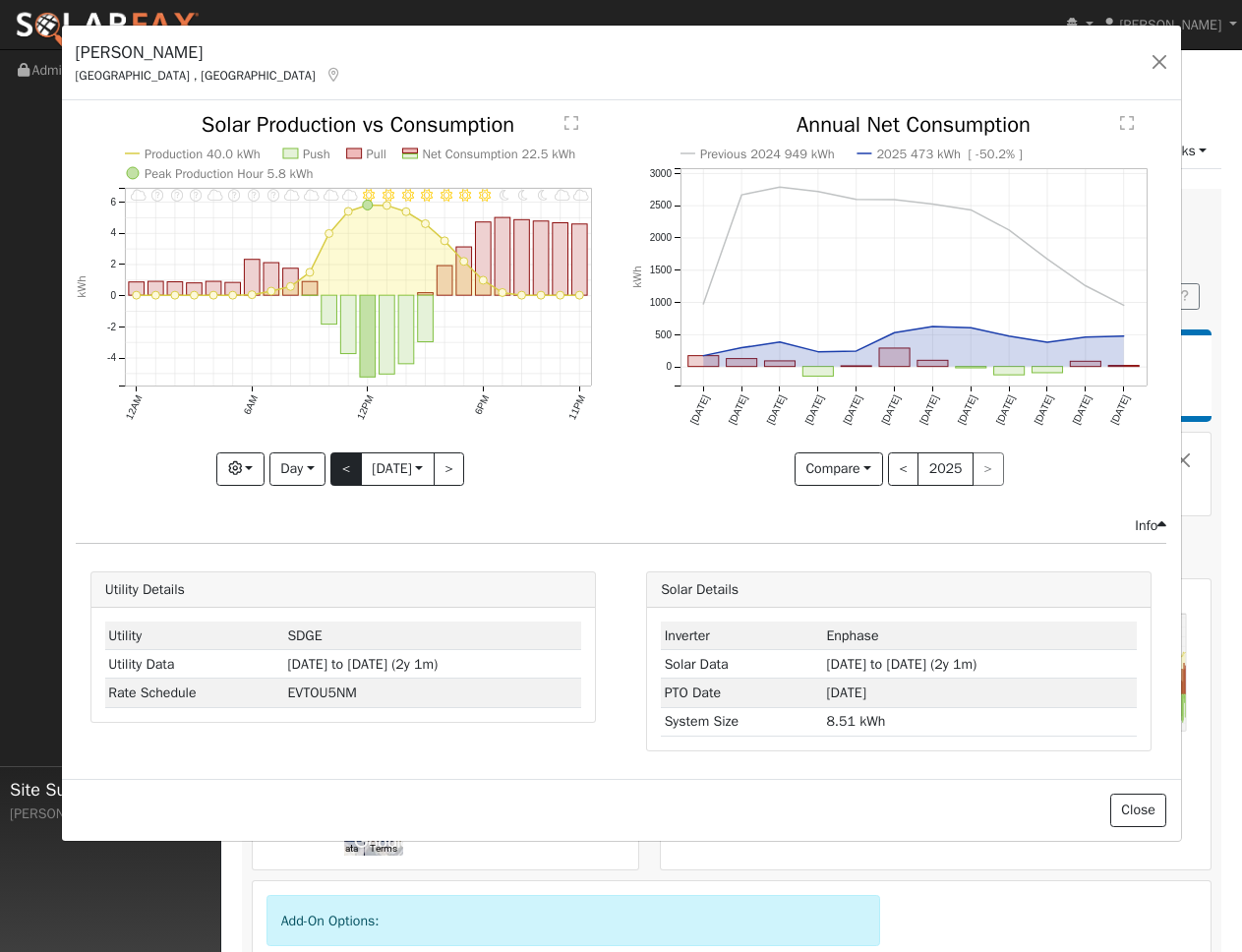 click at bounding box center (343, 299) 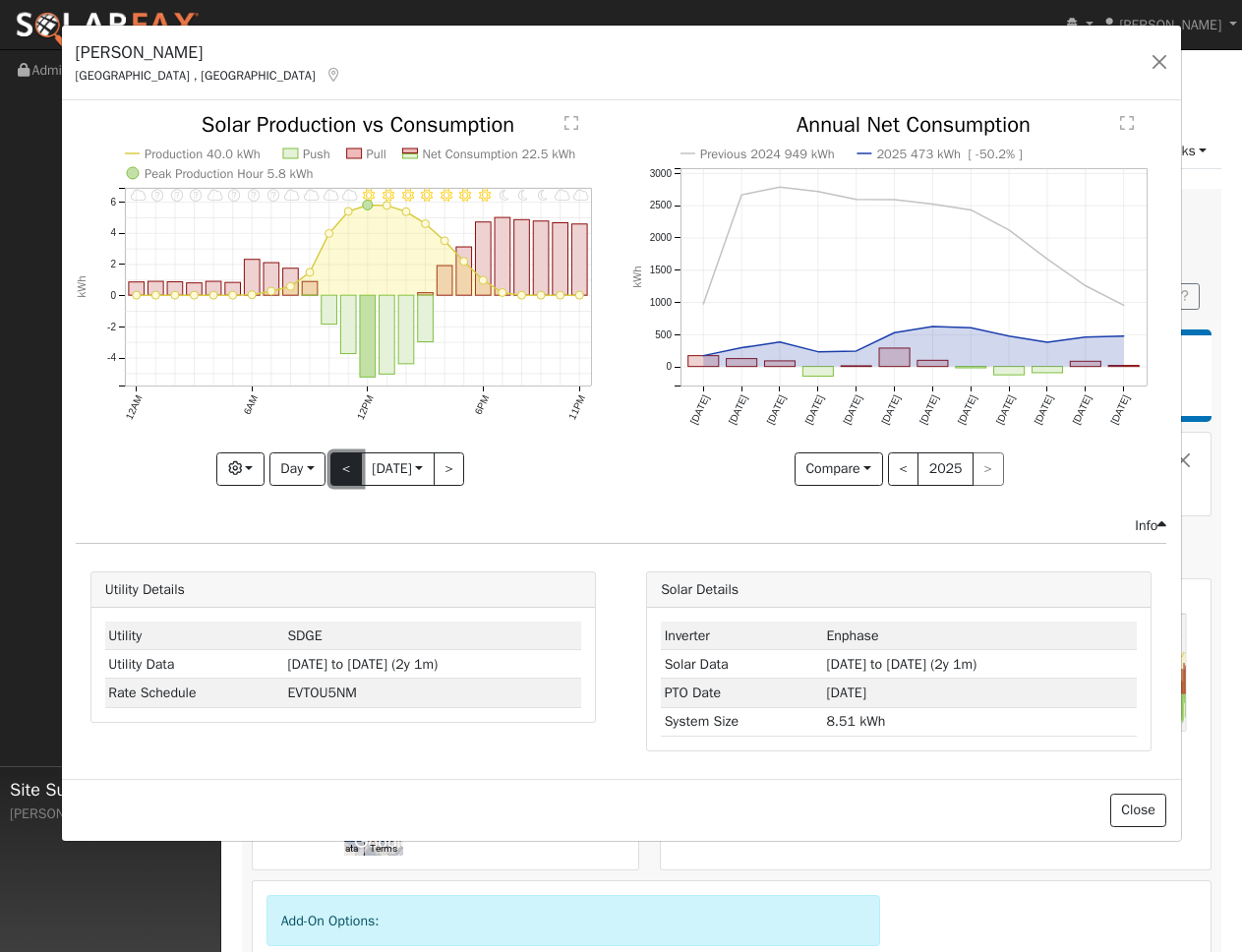 click on "<" at bounding box center [346, 469] 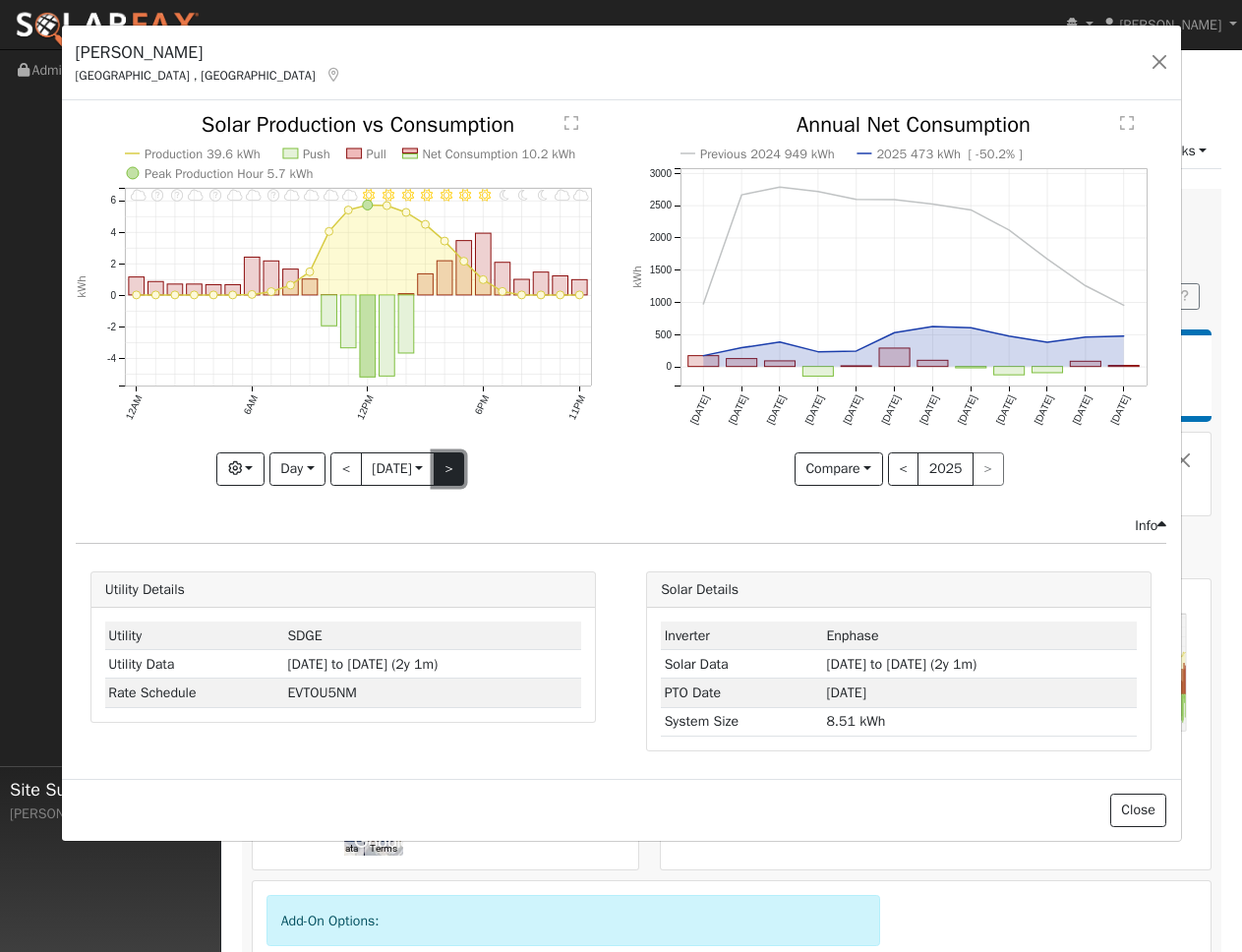 click on ">" at bounding box center [449, 469] 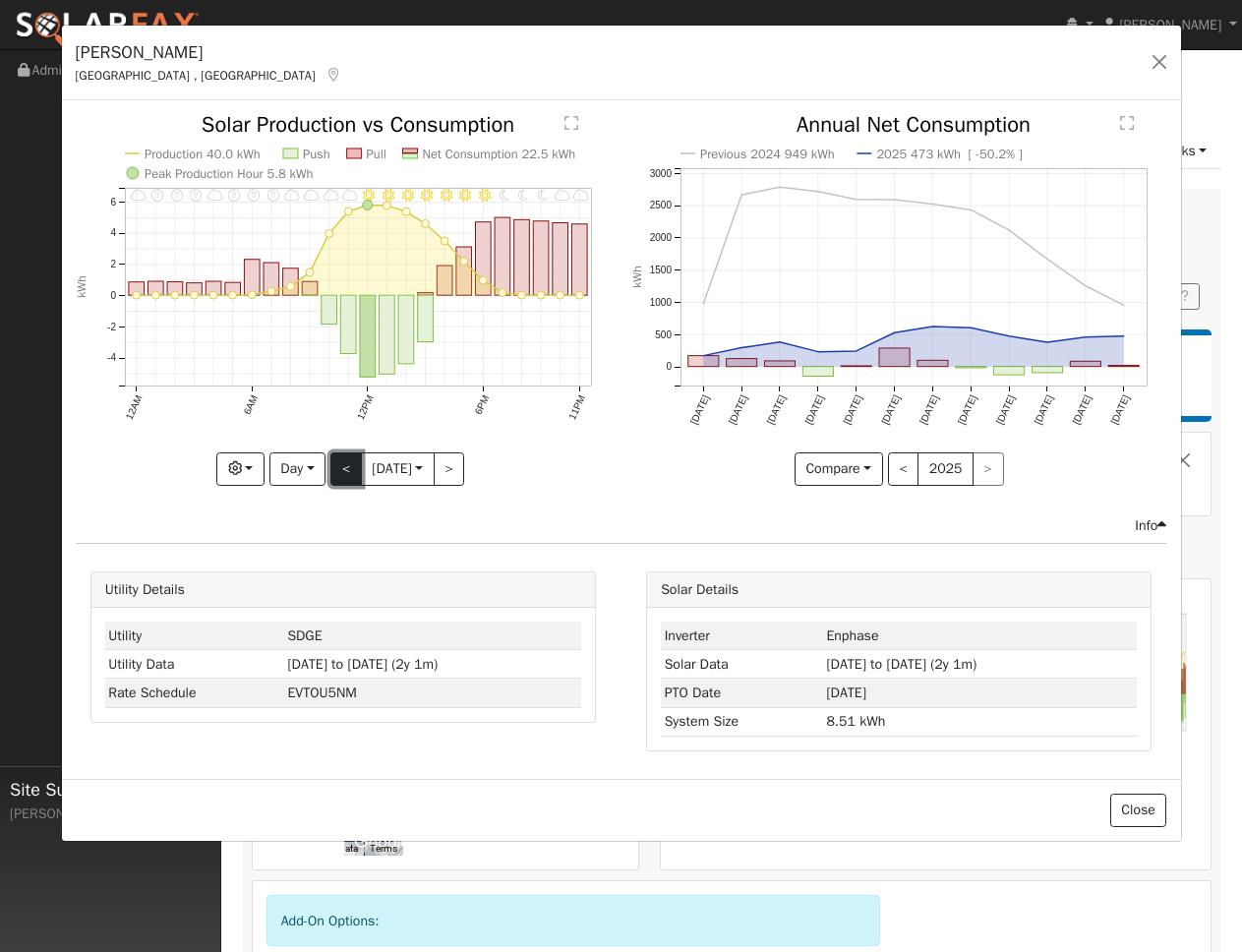 click on "<" at bounding box center (346, 469) 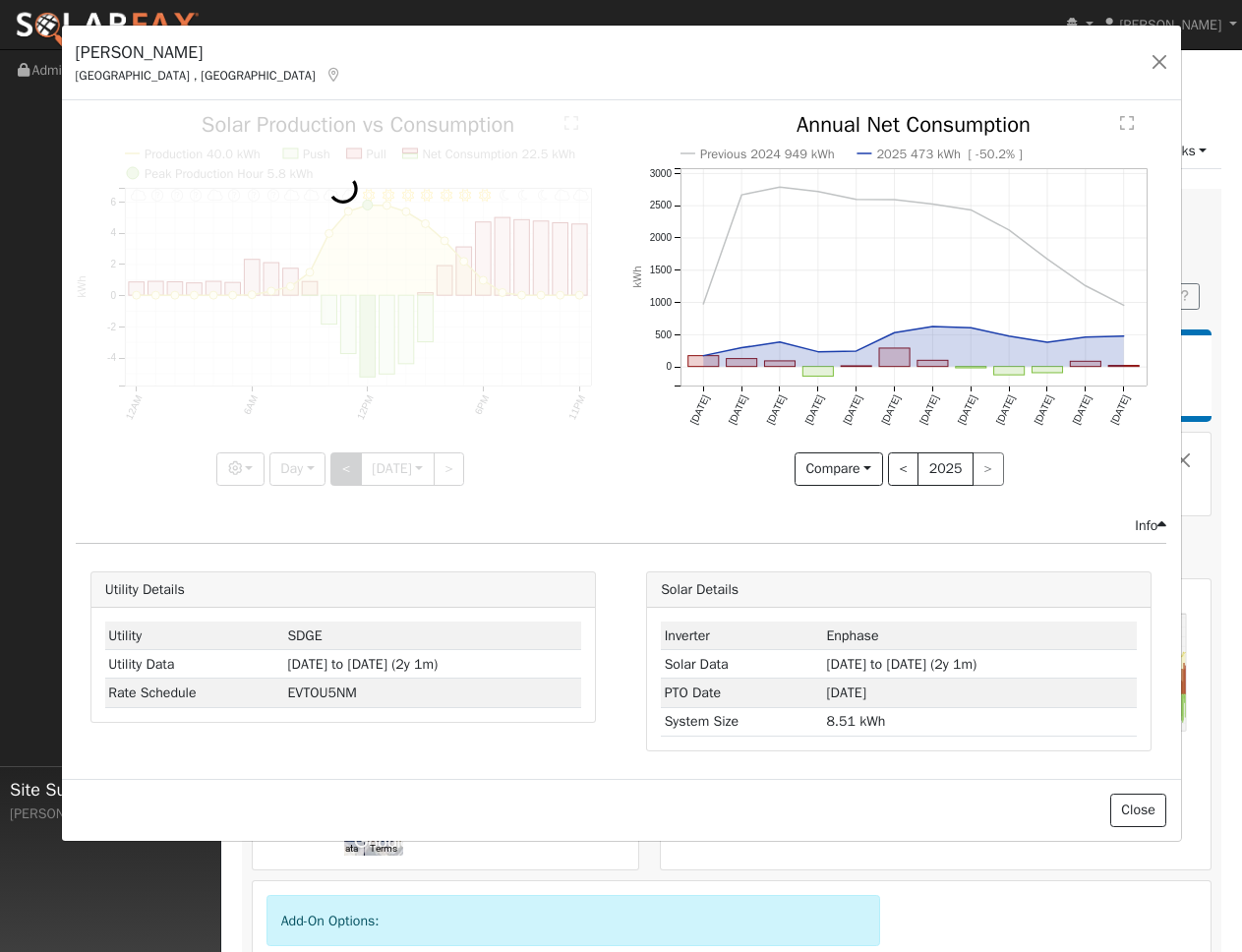 click at bounding box center [343, 299] 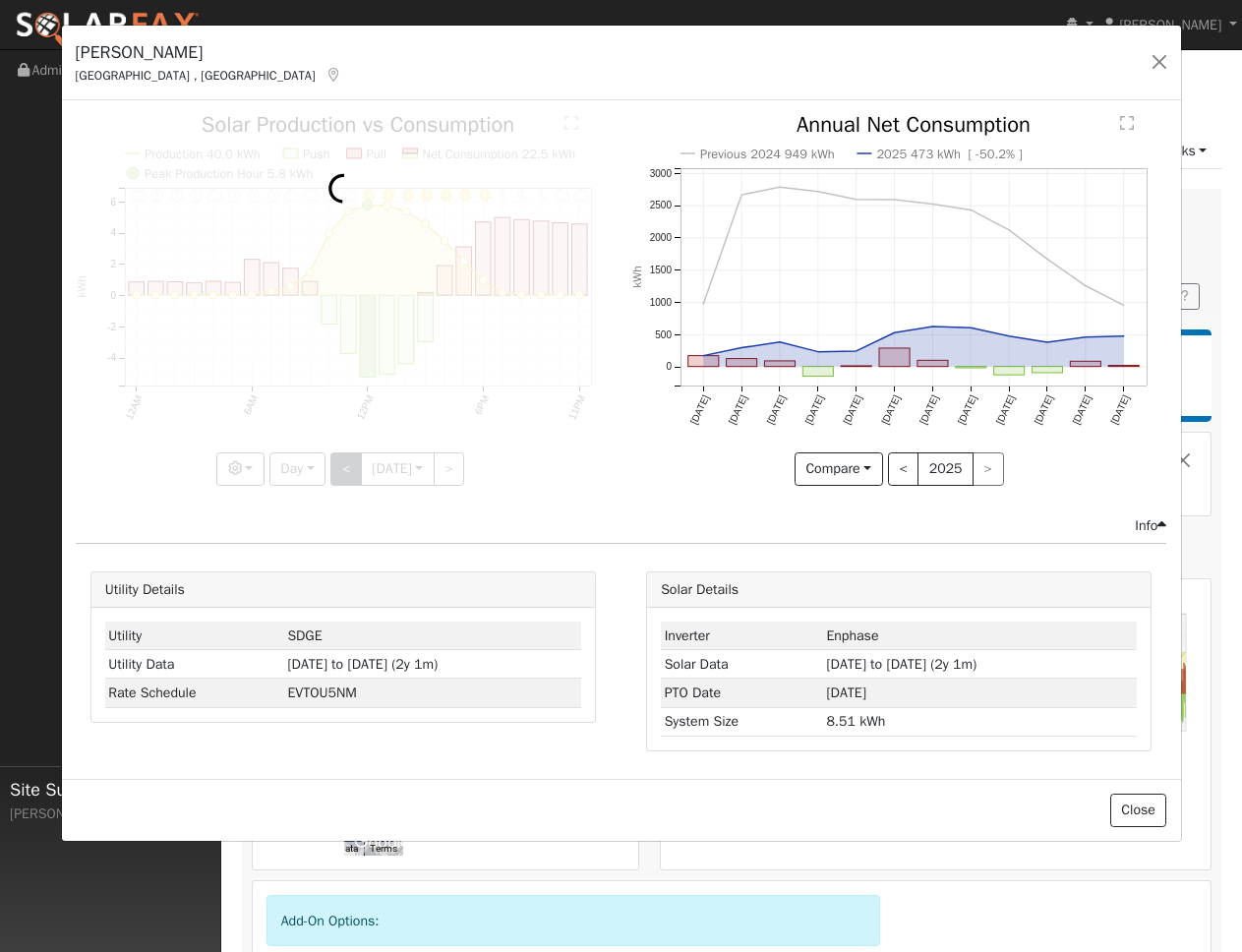 click at bounding box center [343, 299] 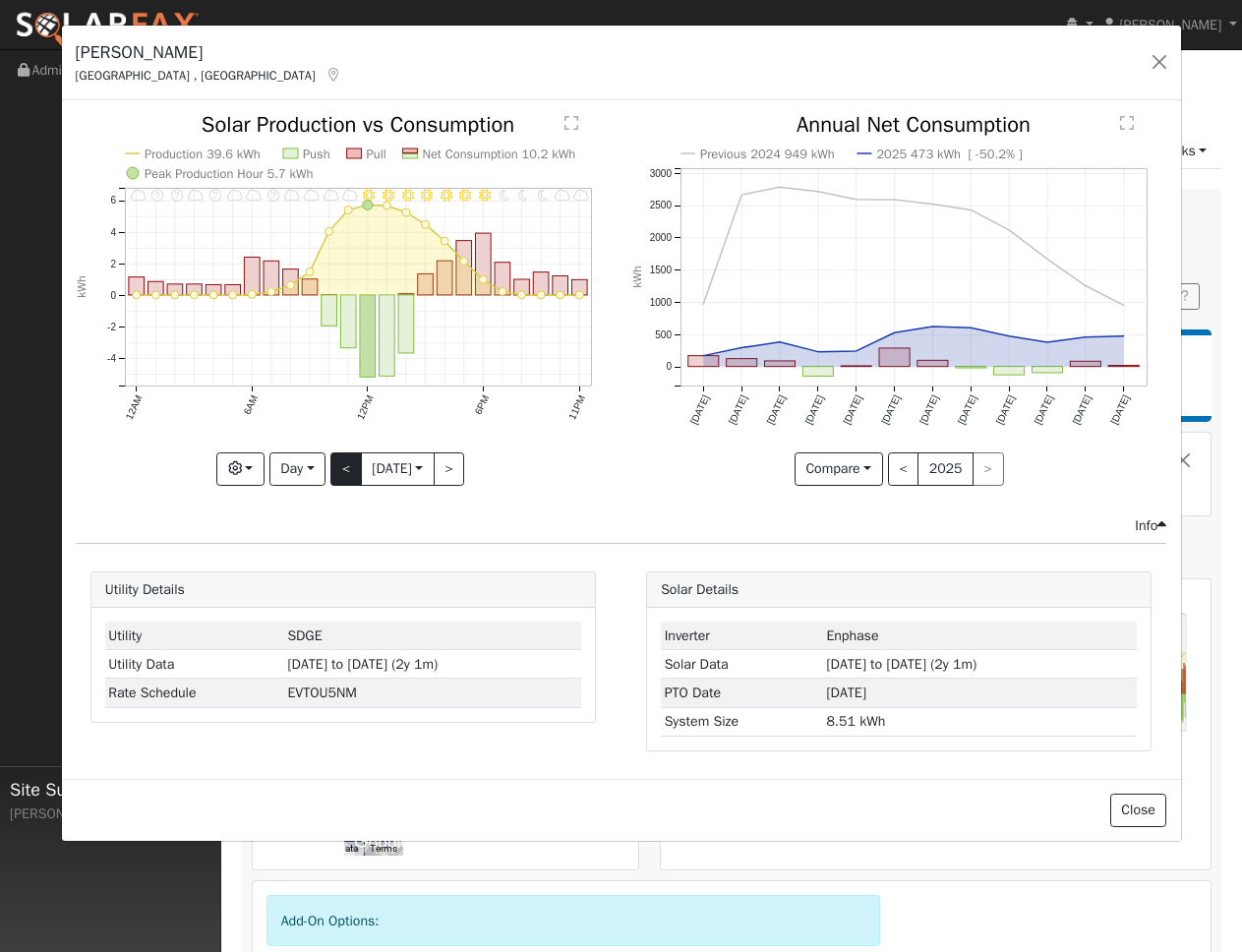 click on "11PM - MostlyCloudy 10PM - MostlyCloudy 9PM - MostlyClear 8PM - MostlyClear 7PM - MostlyClear 6PM - Clear 5PM - Clear 4PM - Clear 3PM - Clear 2PM - Clear 1PM - Clear 12PM - MostlyClear 11AM - MostlyCloudy 10AM - MostlyCloudy 9AM - MostlyCloudy 8AM - MostlyCloudy 7AM - Haze 6AM - MostlyCloudy 5AM - MostlyCloudy 4AM - Haze 3AM - MostlyCloudy 2AM - Haze 1AM - Haze 12AM - MostlyCloudy Production 39.6 kWh Push Pull Net Consumption 10.2 kWh Peak Production Hour 5.7 kWh 12AM 6AM 12PM 6PM 11PM -4 -2 0 2 4 6  Solar Production vs Consumption kWh onclick="" onclick="" onclick="" onclick="" onclick="" onclick="" onclick="" onclick="" onclick="" onclick="" onclick="" onclick="" onclick="" onclick="" onclick="" onclick="" onclick="" onclick="" onclick="" onclick="" onclick="" onclick="" onclick="" onclick="" onclick="" onclick="" onclick="" onclick="" onclick="" onclick="" onclick="" onclick="" onclick="" onclick="" onclick="" onclick="" onclick="" onclick="" onclick="" onclick="" onclick="" onclick="" onclick="" Graphs" 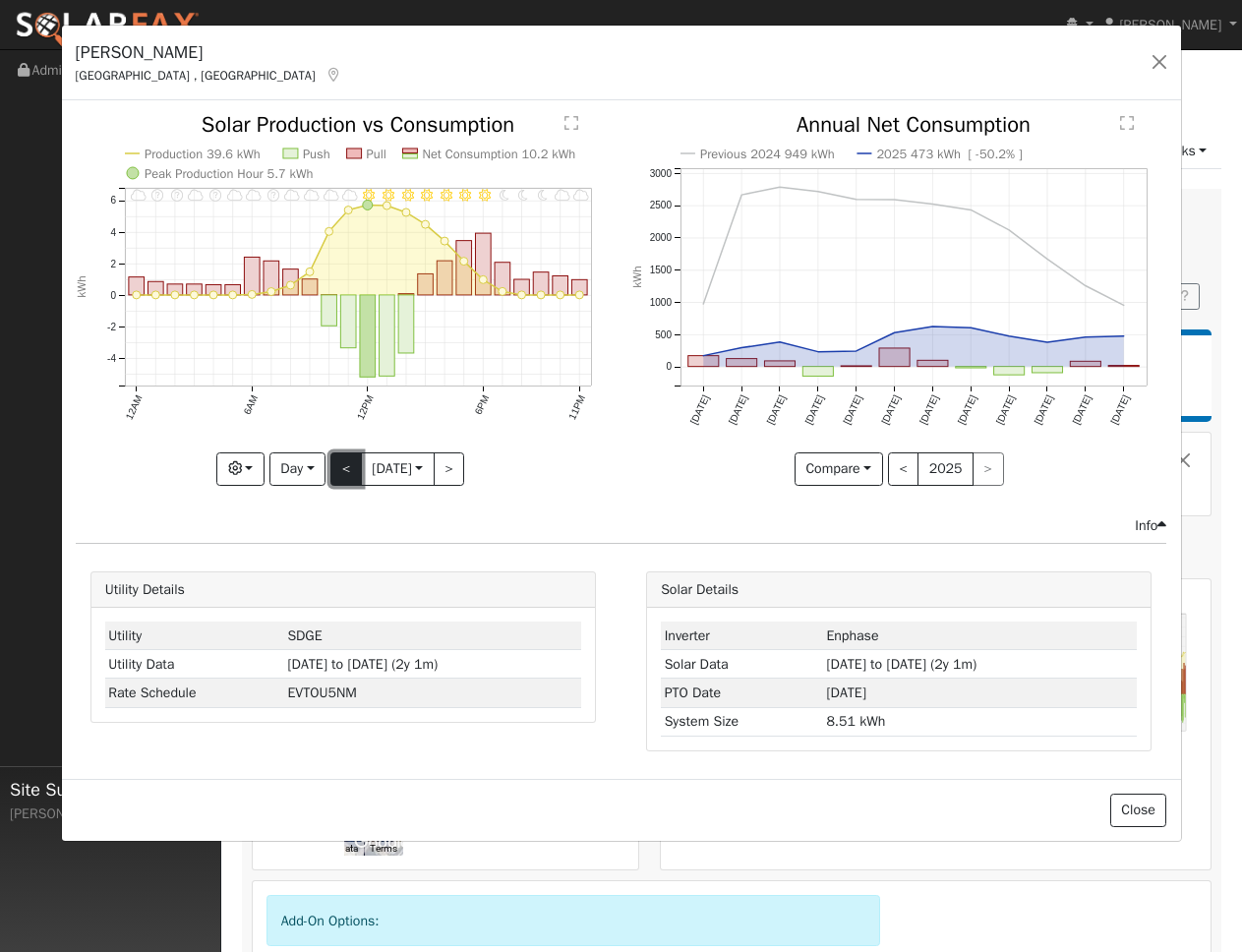 click on "<" at bounding box center [346, 469] 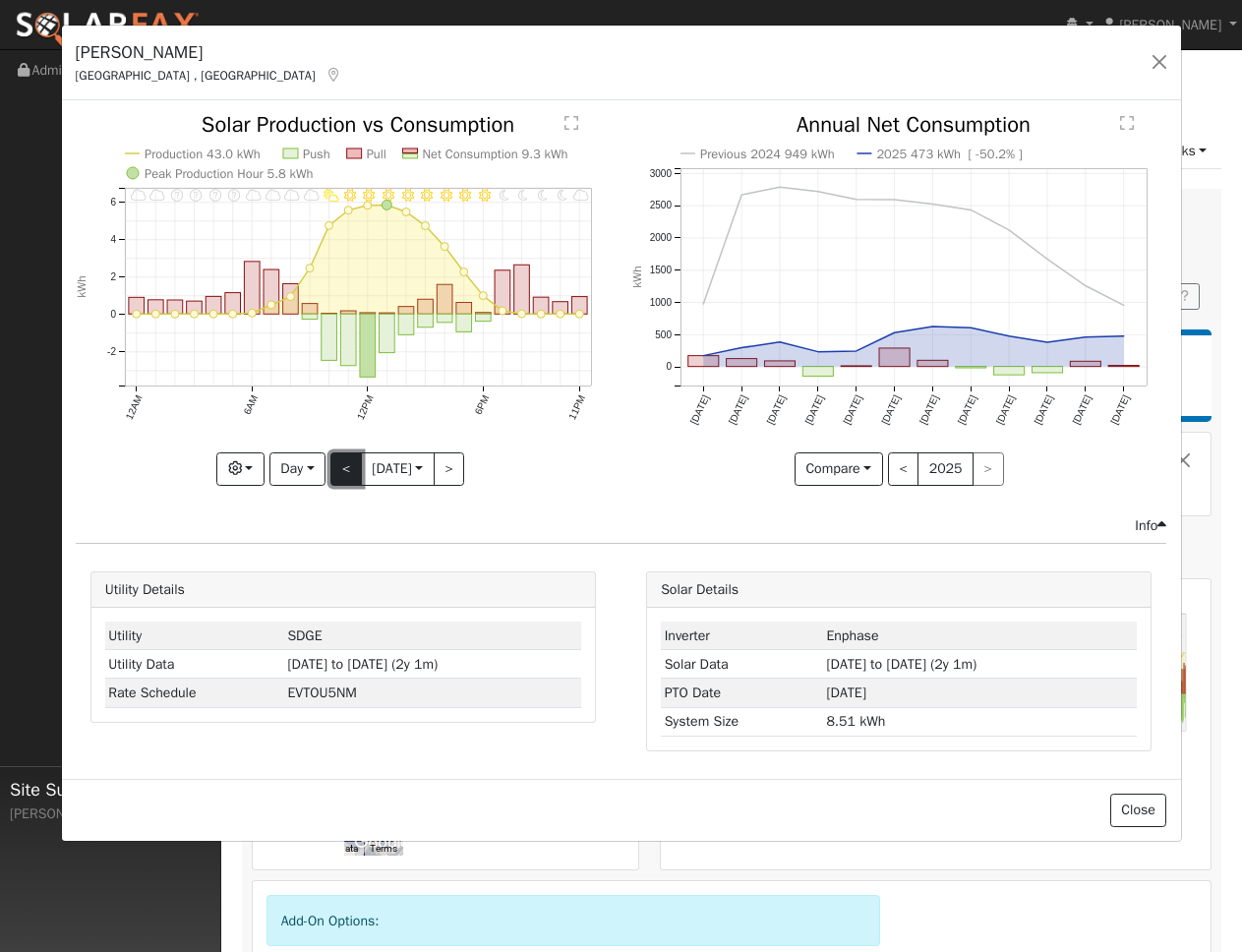 click on "<" at bounding box center (346, 469) 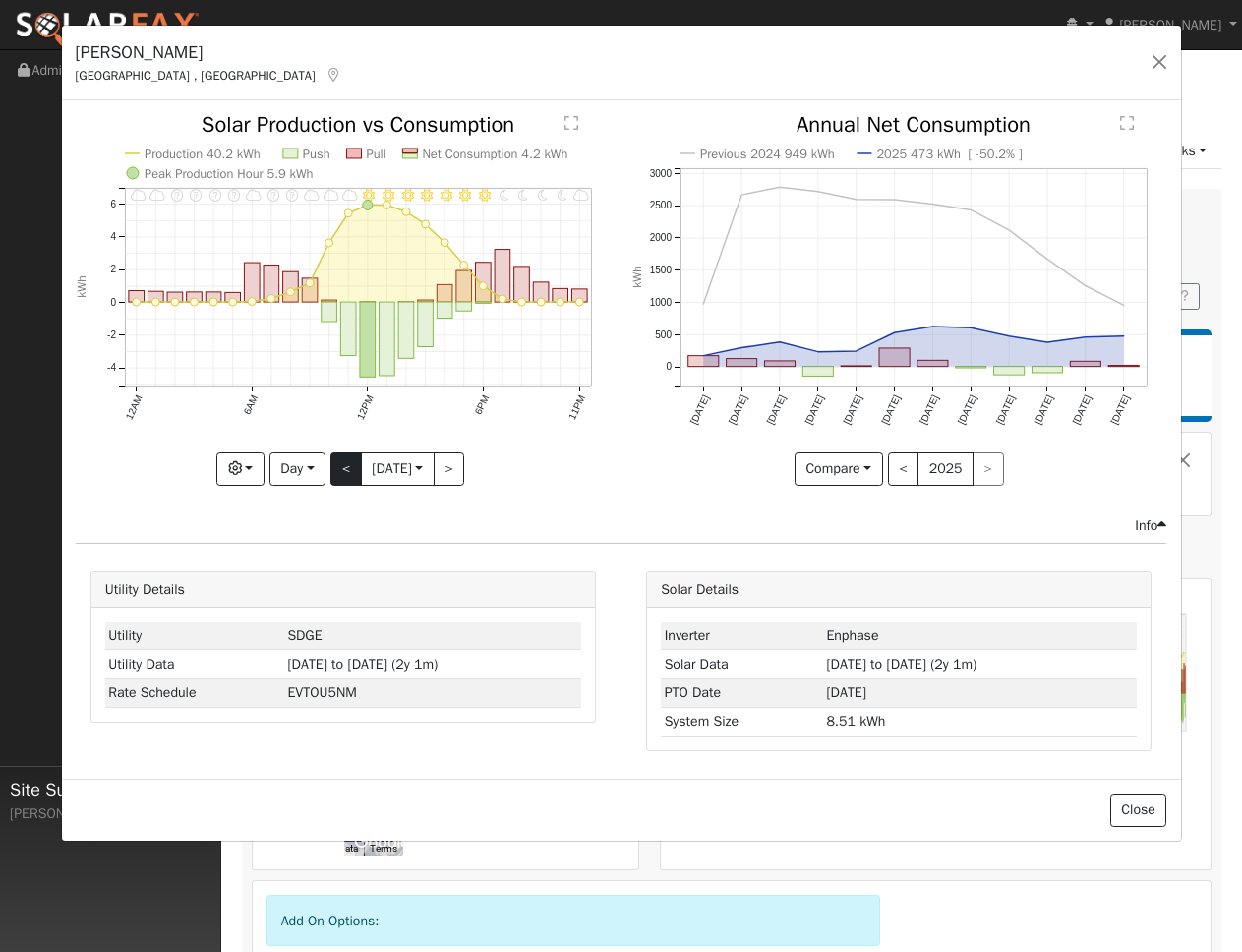 click at bounding box center [343, 299] 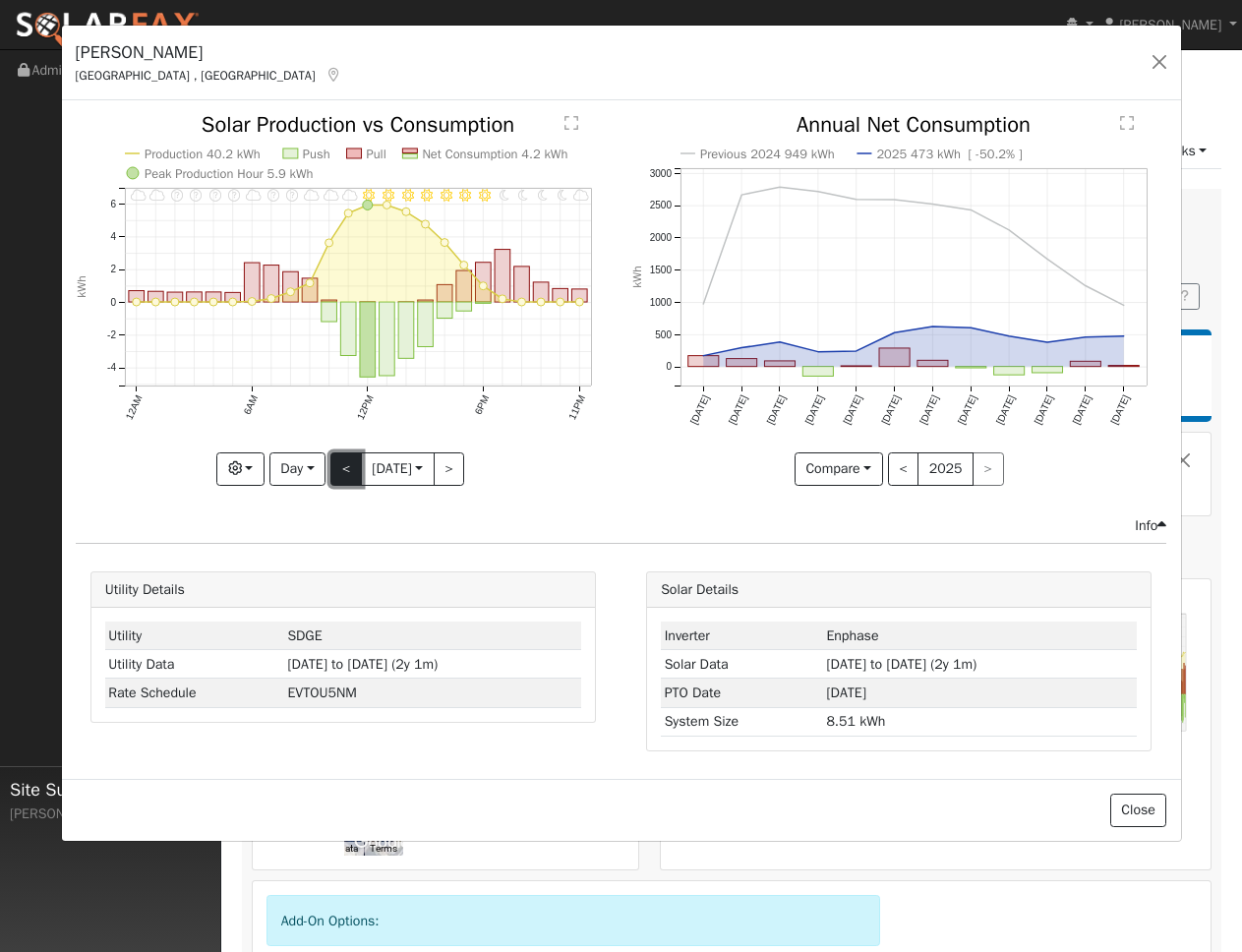 click on "<" at bounding box center (346, 469) 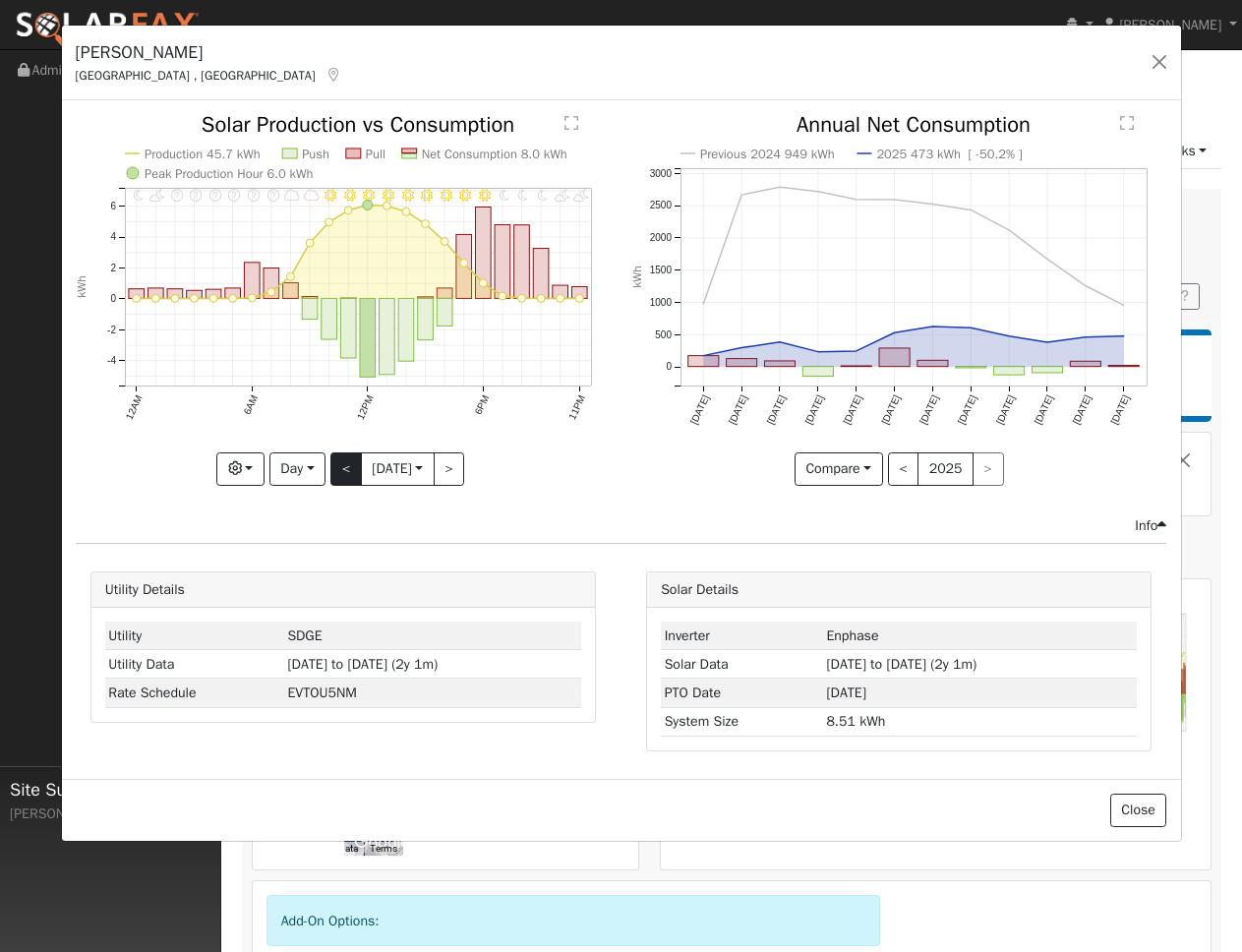 click at bounding box center [343, 299] 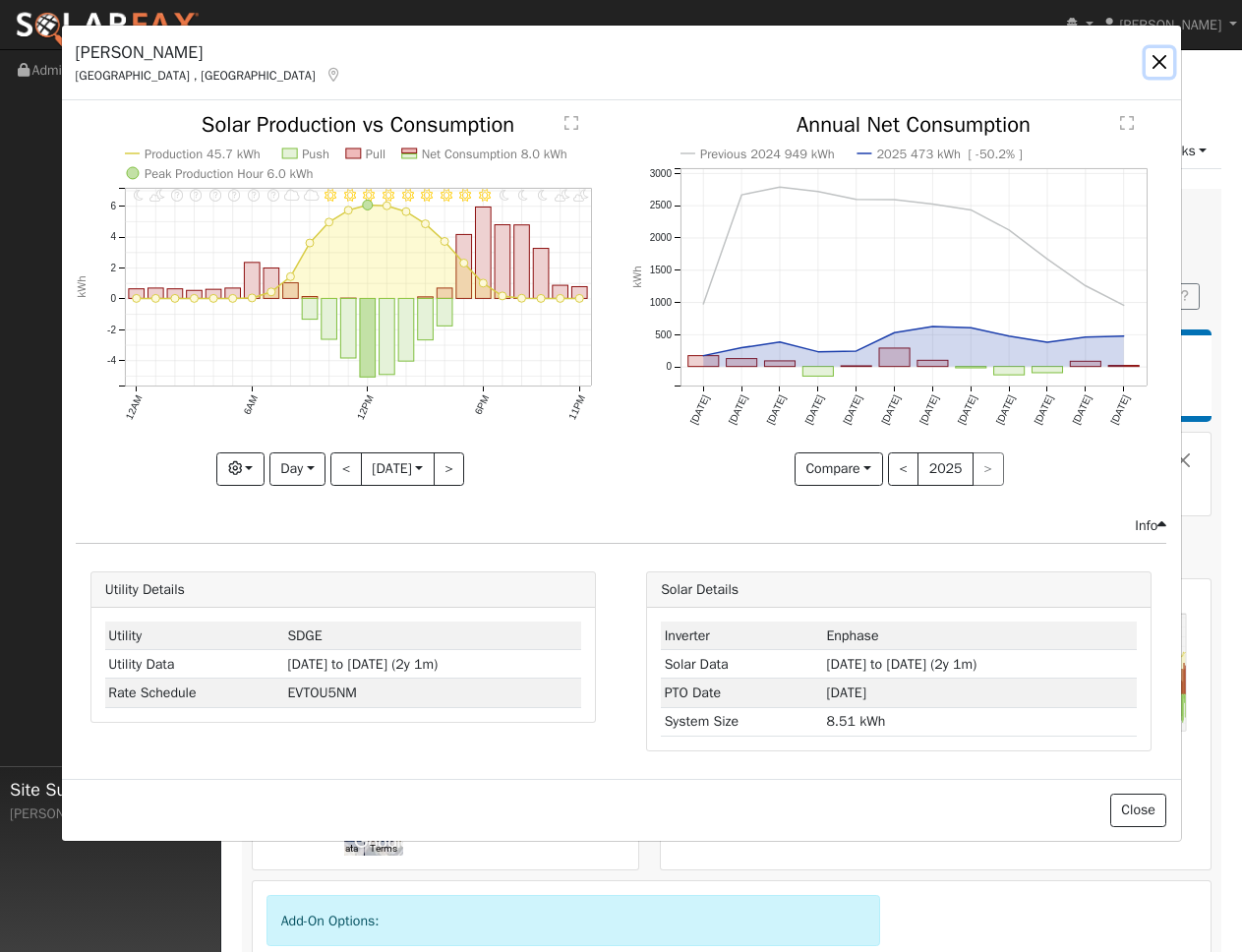 click at bounding box center [1159, 62] 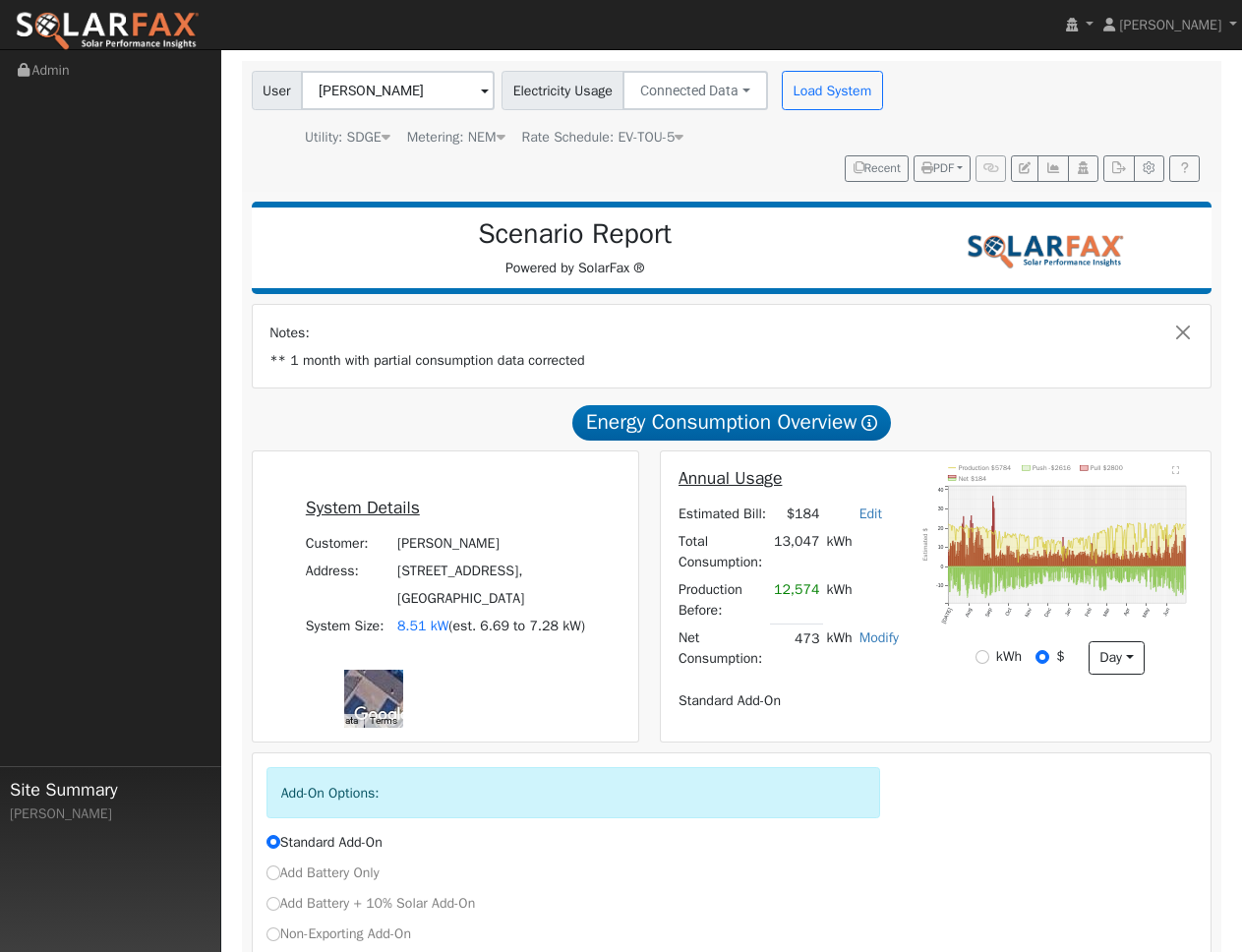 scroll, scrollTop: 292, scrollLeft: 0, axis: vertical 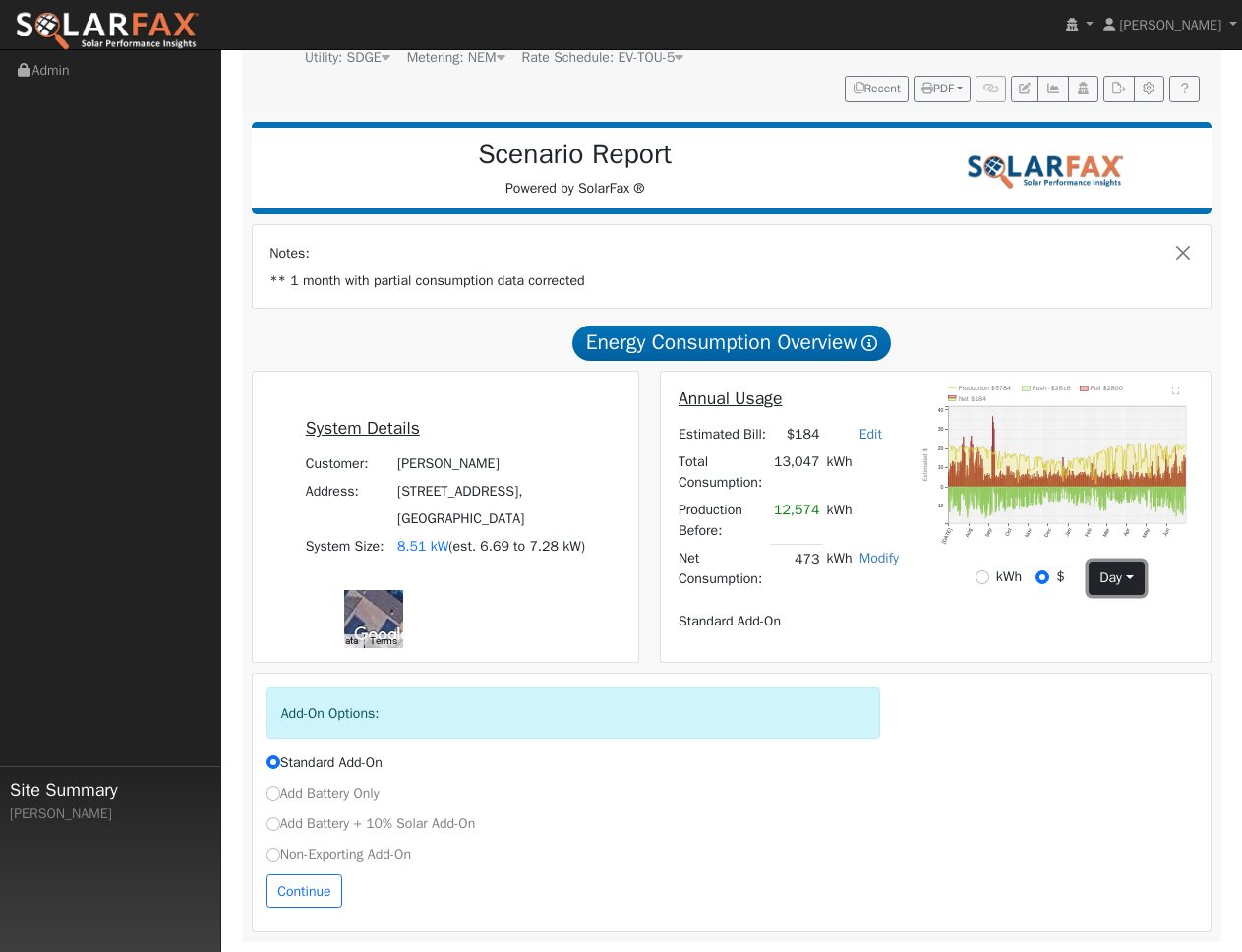 click on "day" at bounding box center (1116, 578) 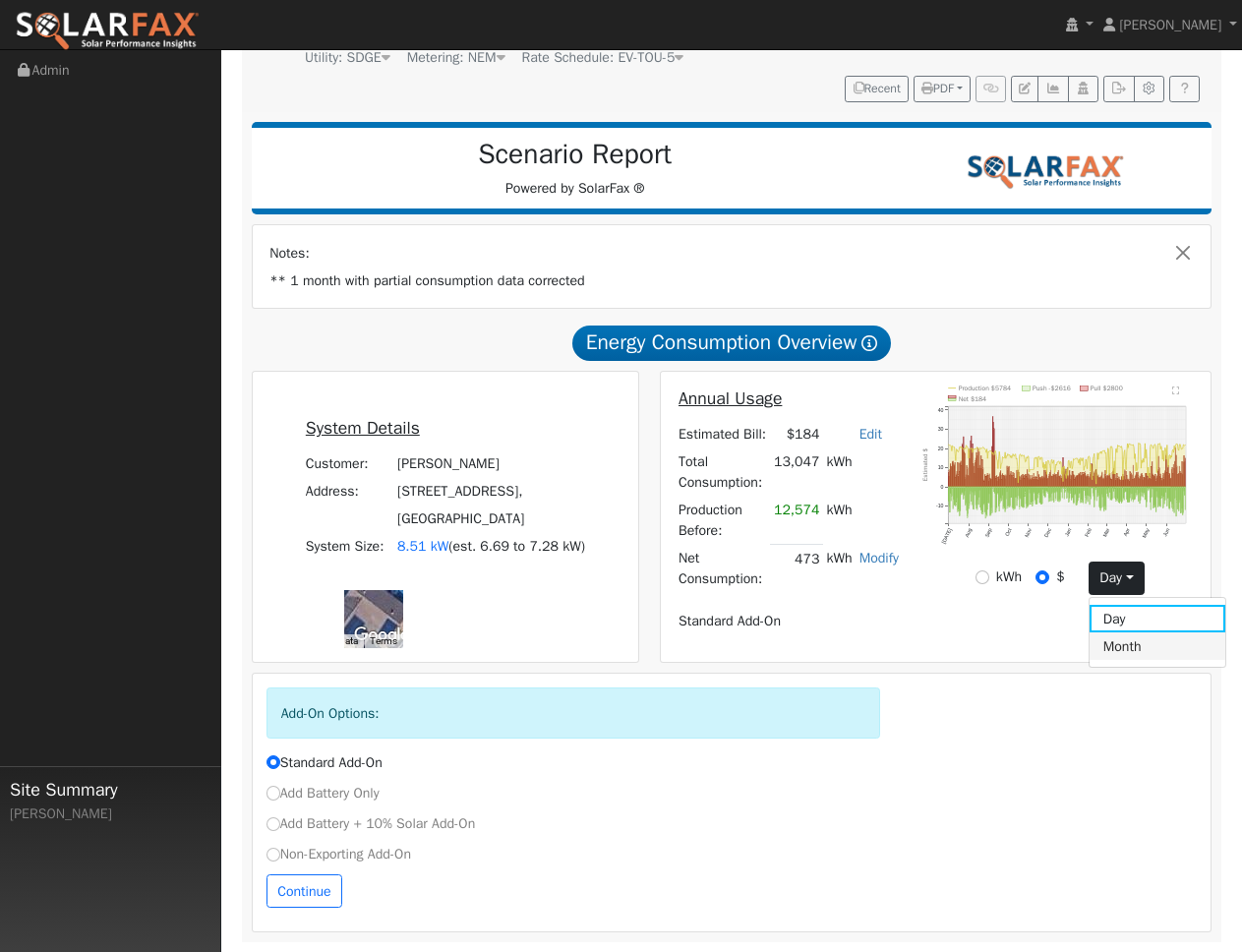 click on "Month" at bounding box center (1157, 646) 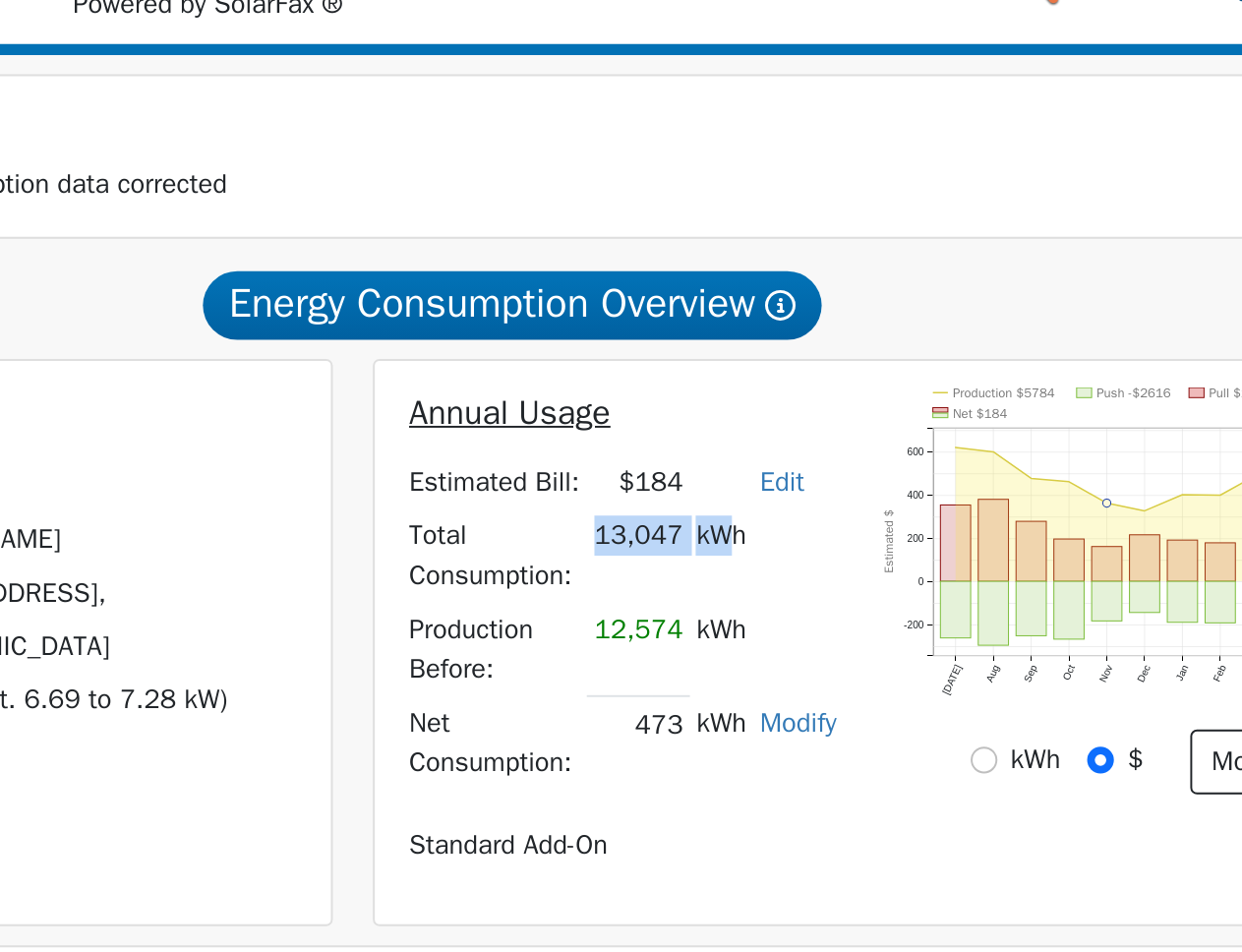 drag, startPoint x: 937, startPoint y: 379, endPoint x: 998, endPoint y: 378, distance: 61.008196 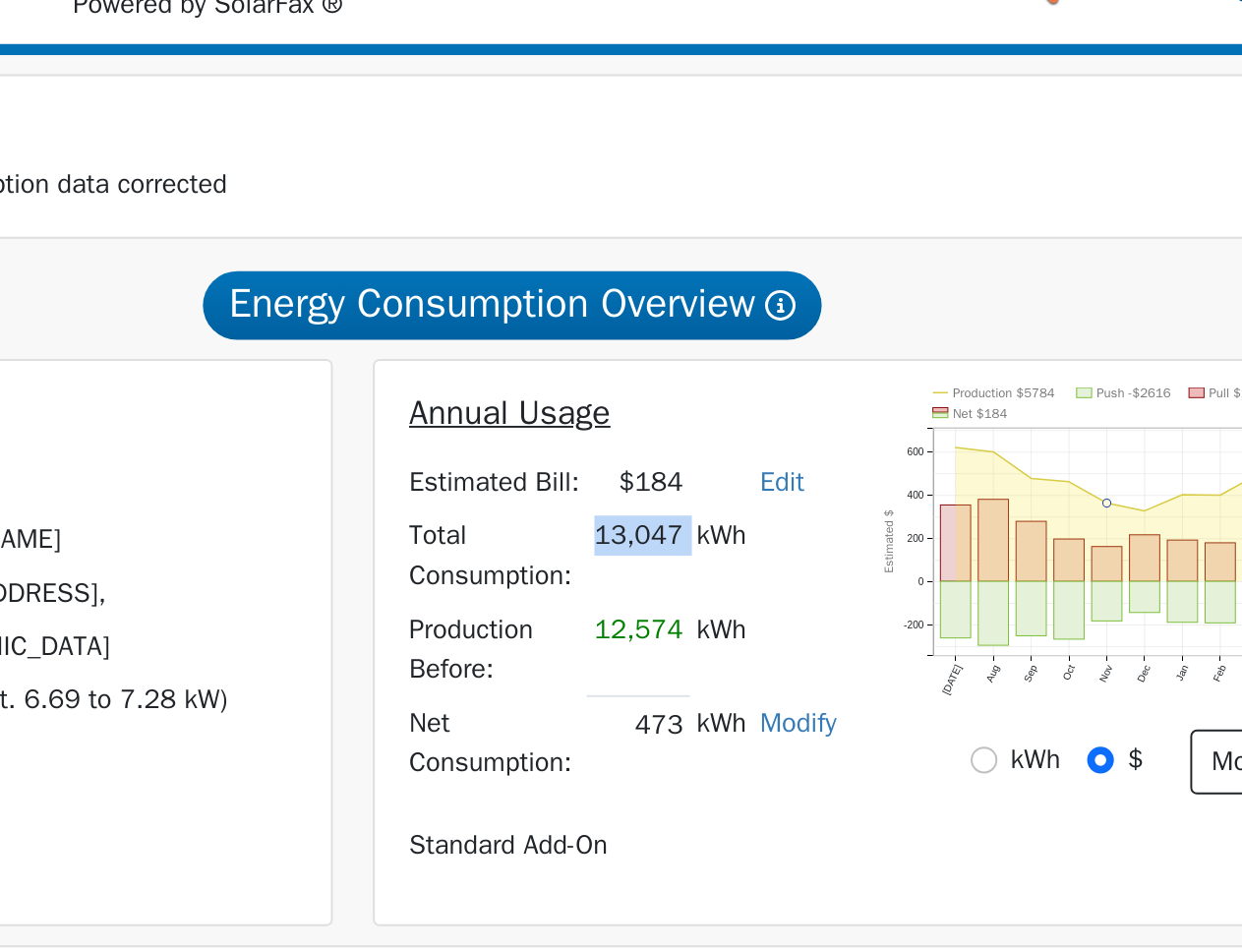 drag, startPoint x: 985, startPoint y: 378, endPoint x: 938, endPoint y: 378, distance: 47 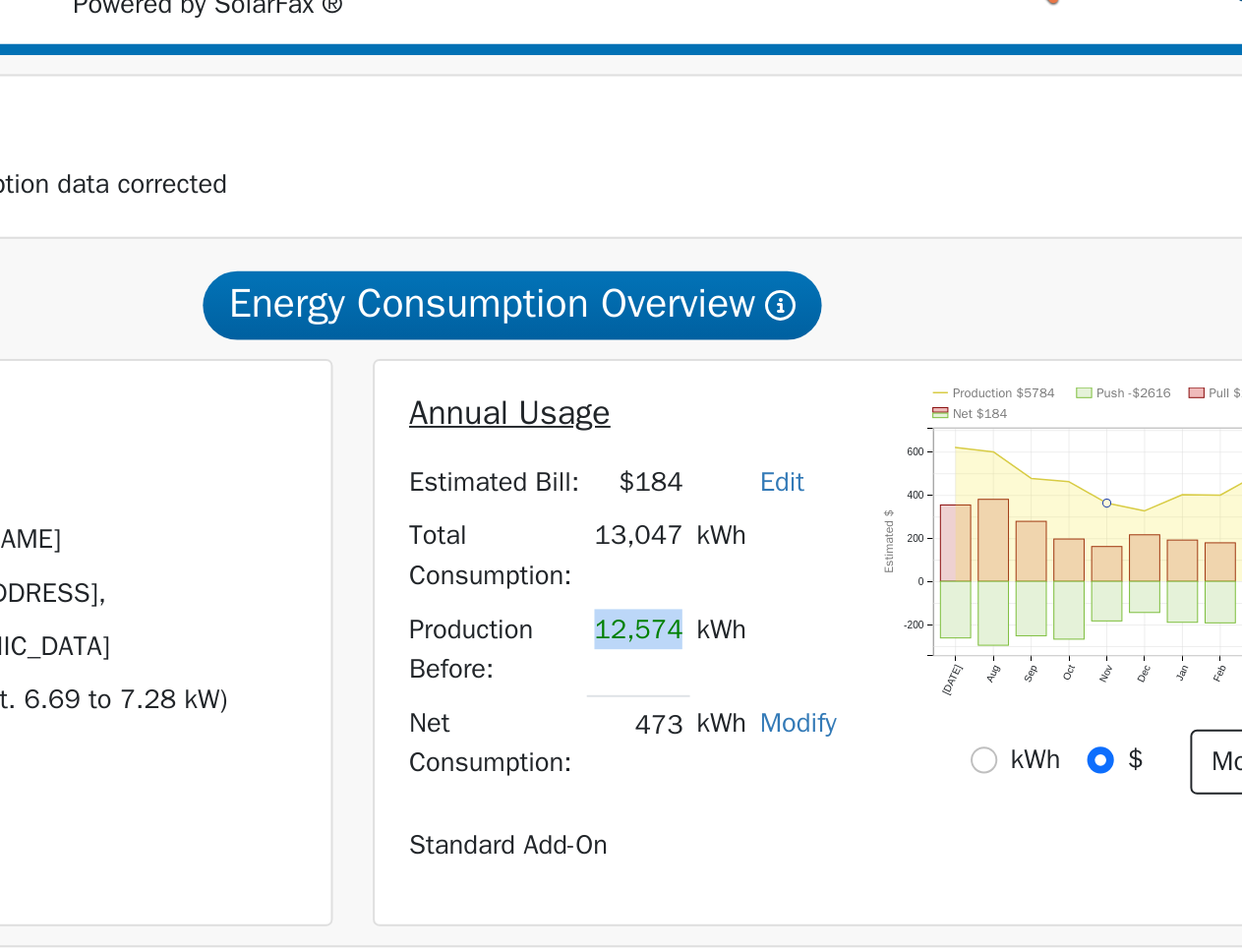 drag, startPoint x: 936, startPoint y: 404, endPoint x: 977, endPoint y: 404, distance: 41 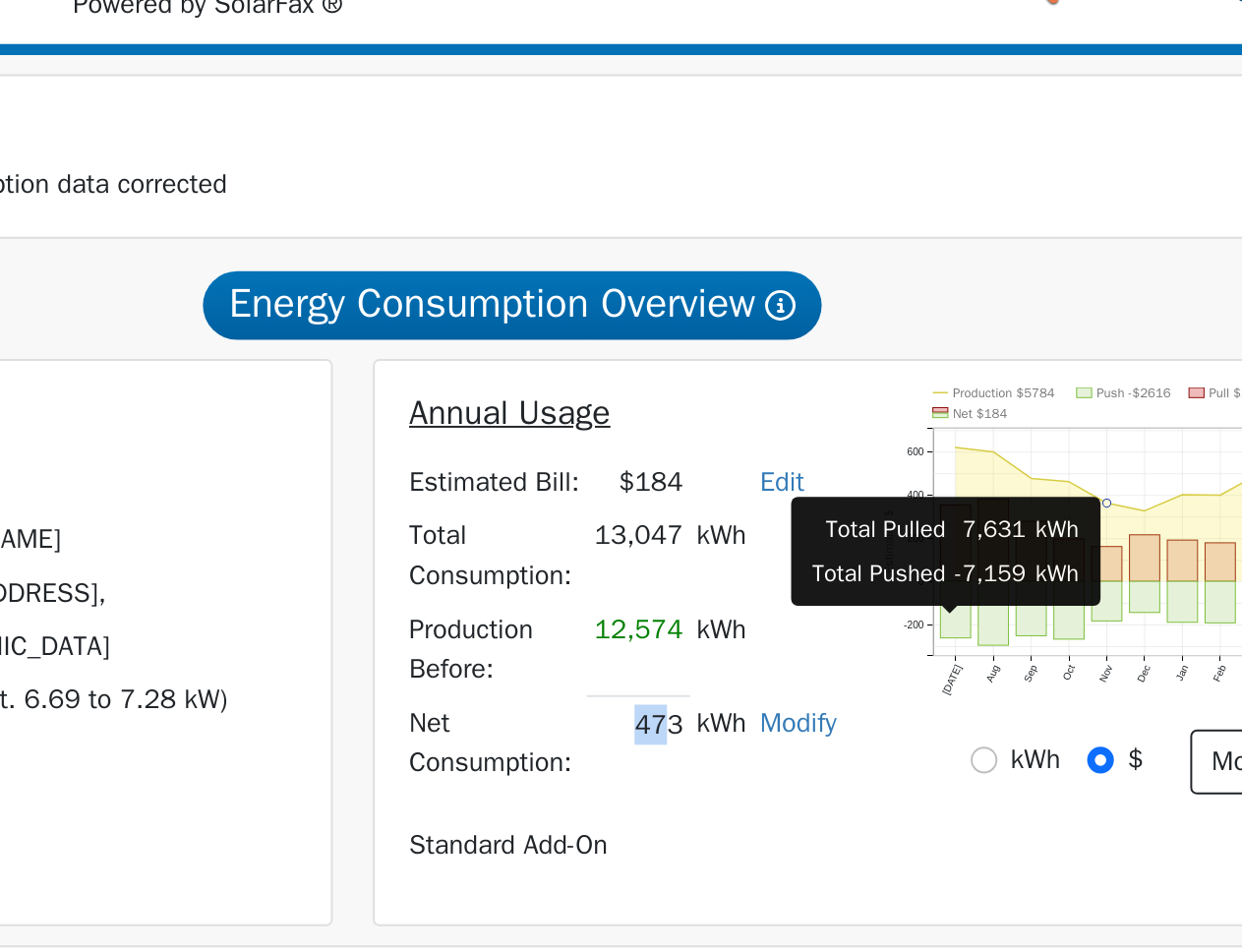 drag, startPoint x: 958, startPoint y: 435, endPoint x: 971, endPoint y: 435, distance: 13 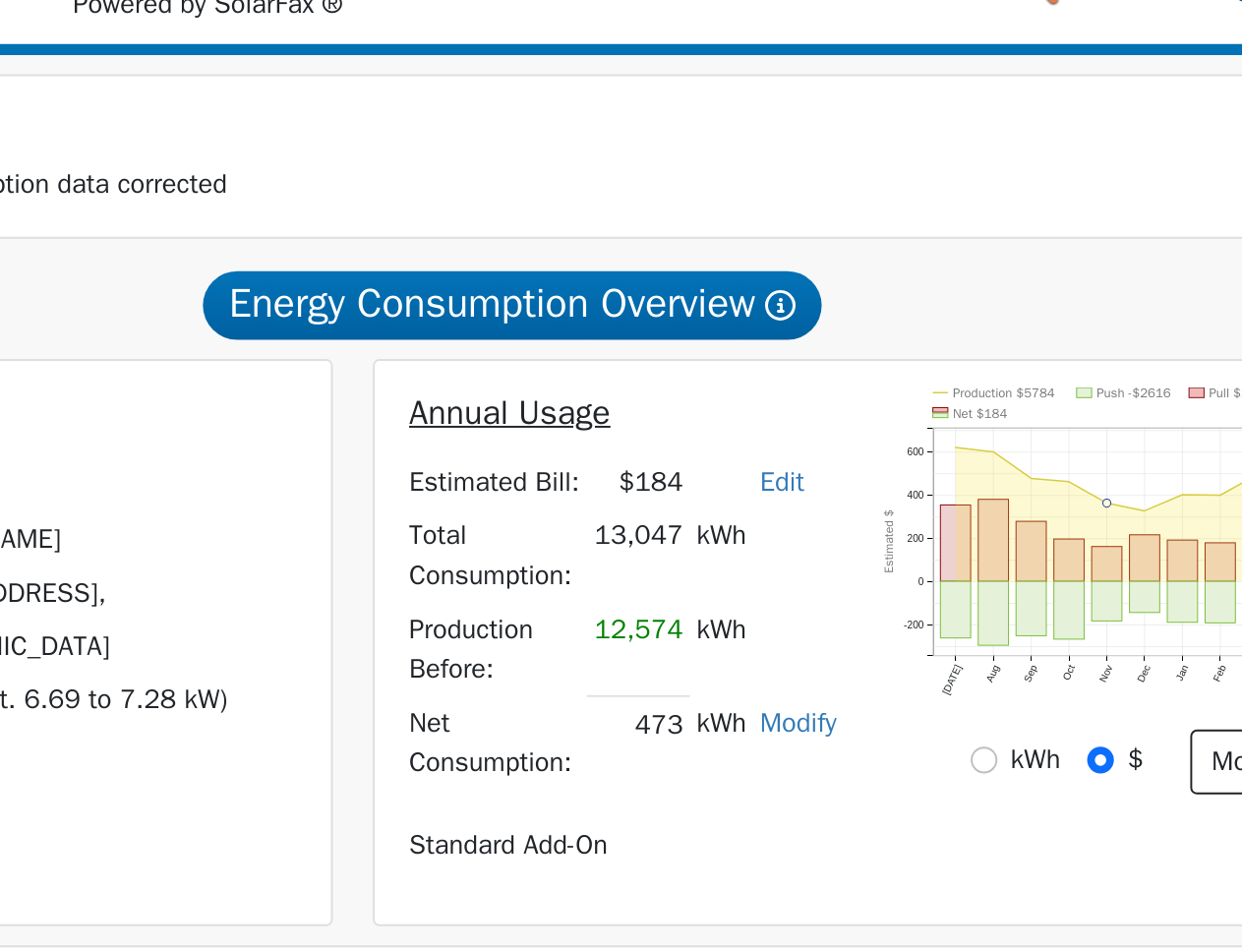 click on "kWh" at bounding box center [839, 568] 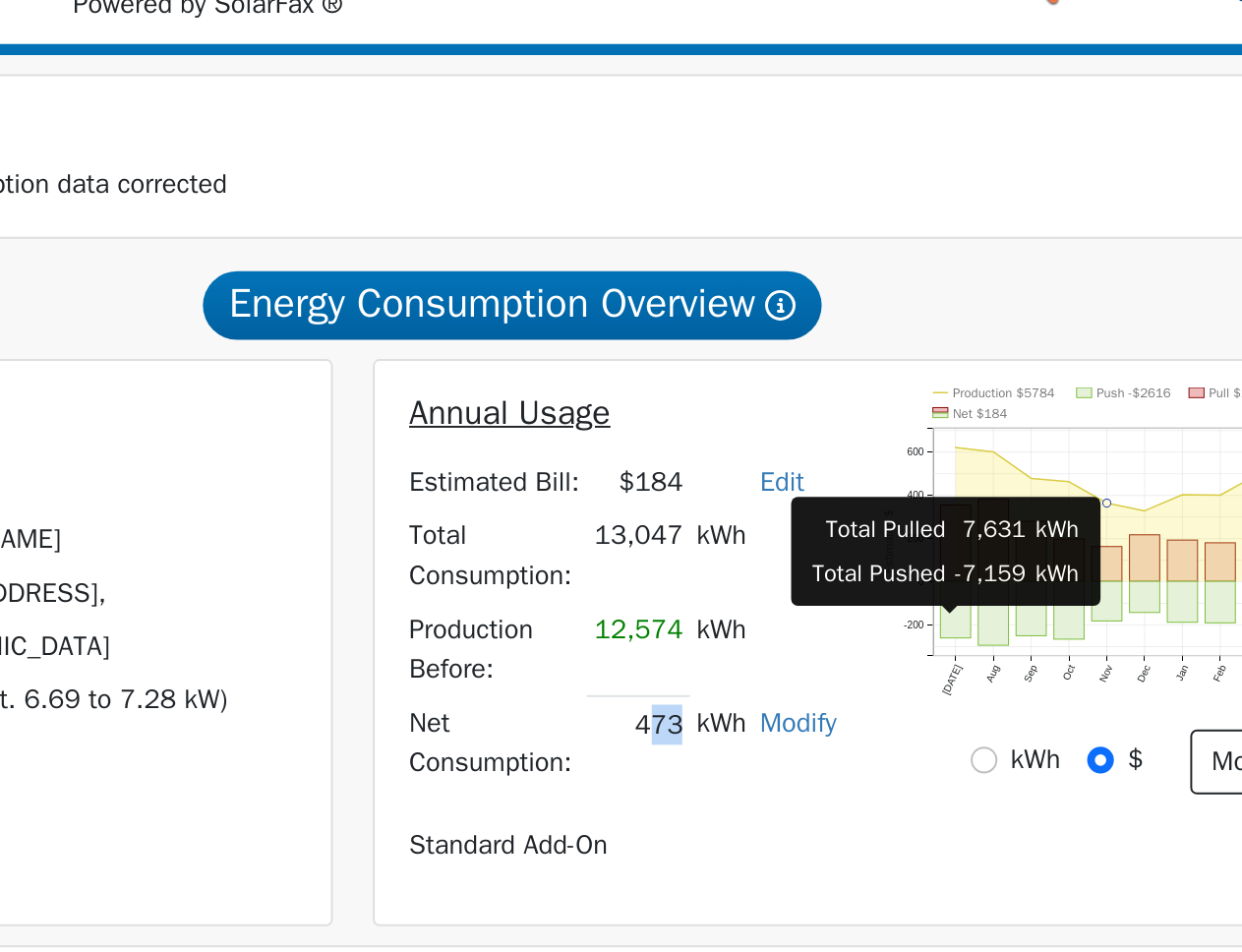 drag, startPoint x: 979, startPoint y: 436, endPoint x: 961, endPoint y: 436, distance: 18 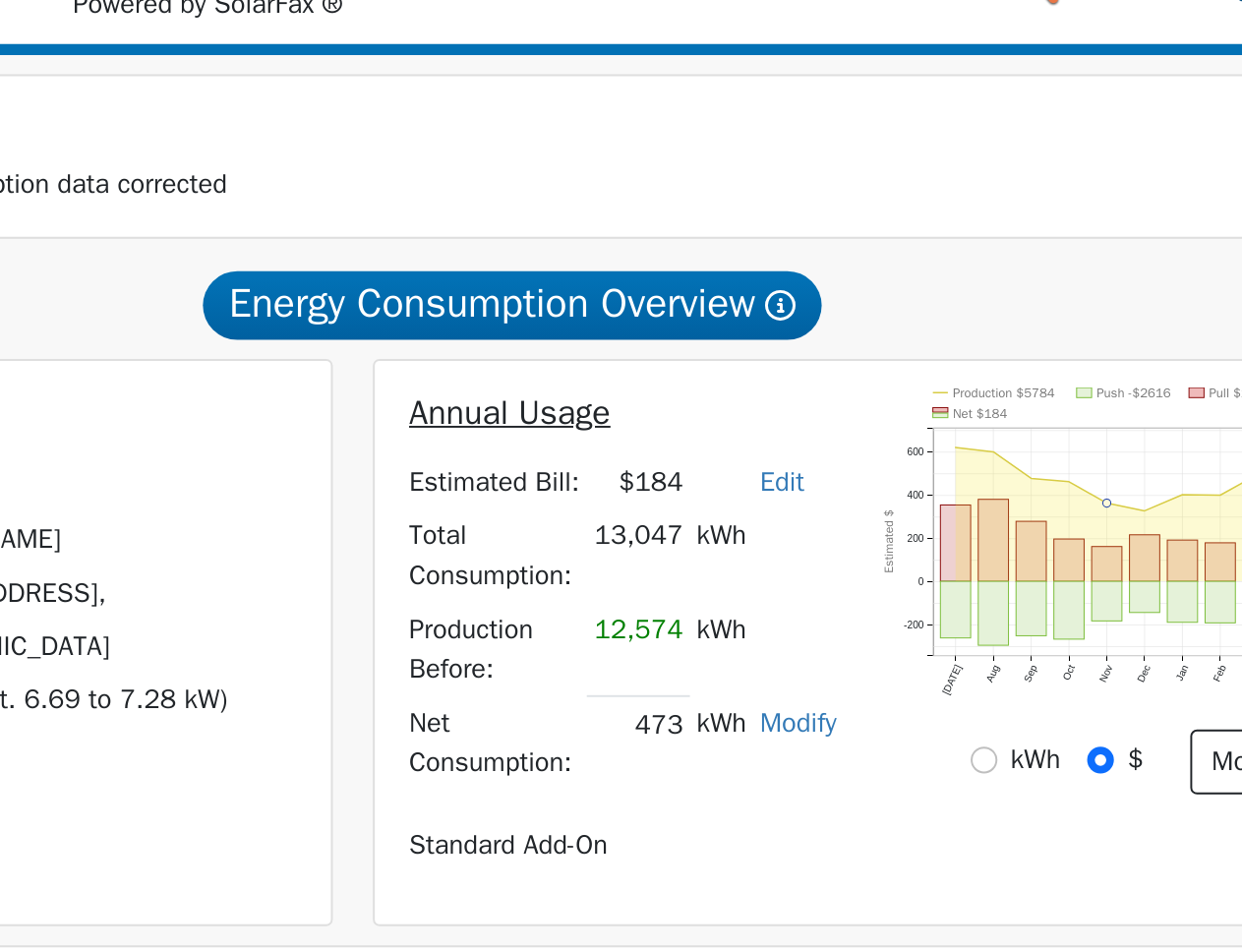 click on "Standard Add-On" at bounding box center [788, 621] 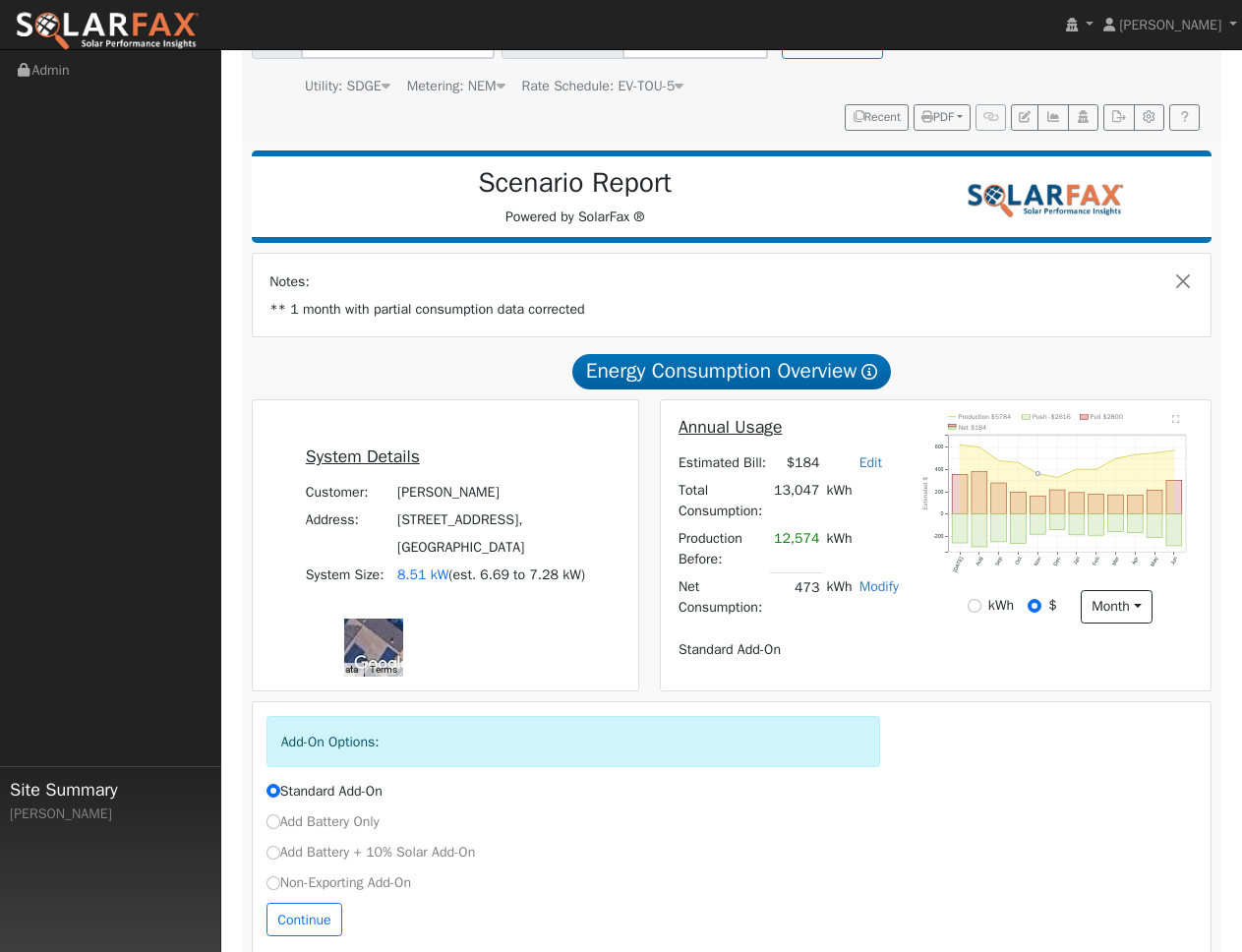scroll, scrollTop: 0, scrollLeft: 0, axis: both 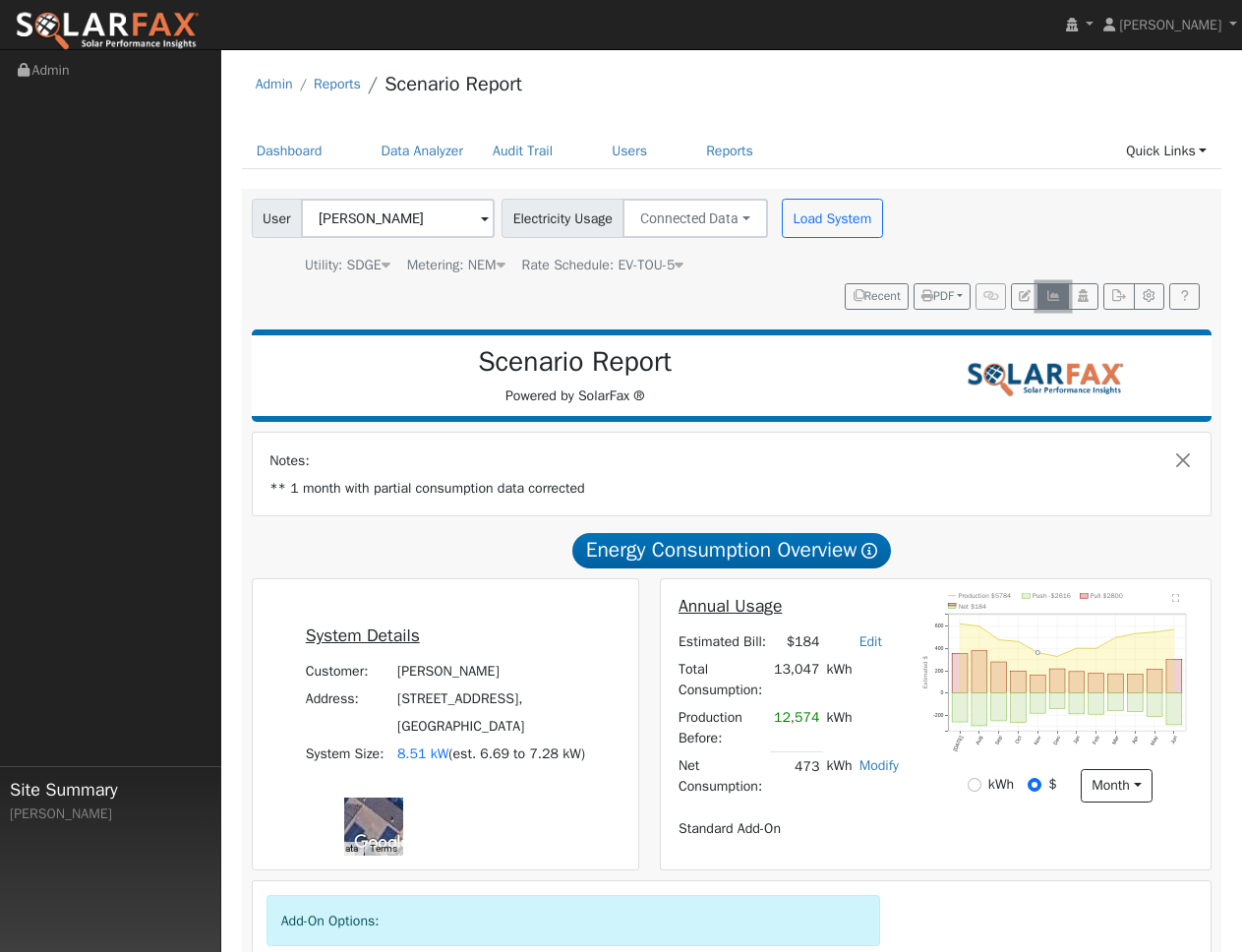 click at bounding box center [1052, 296] 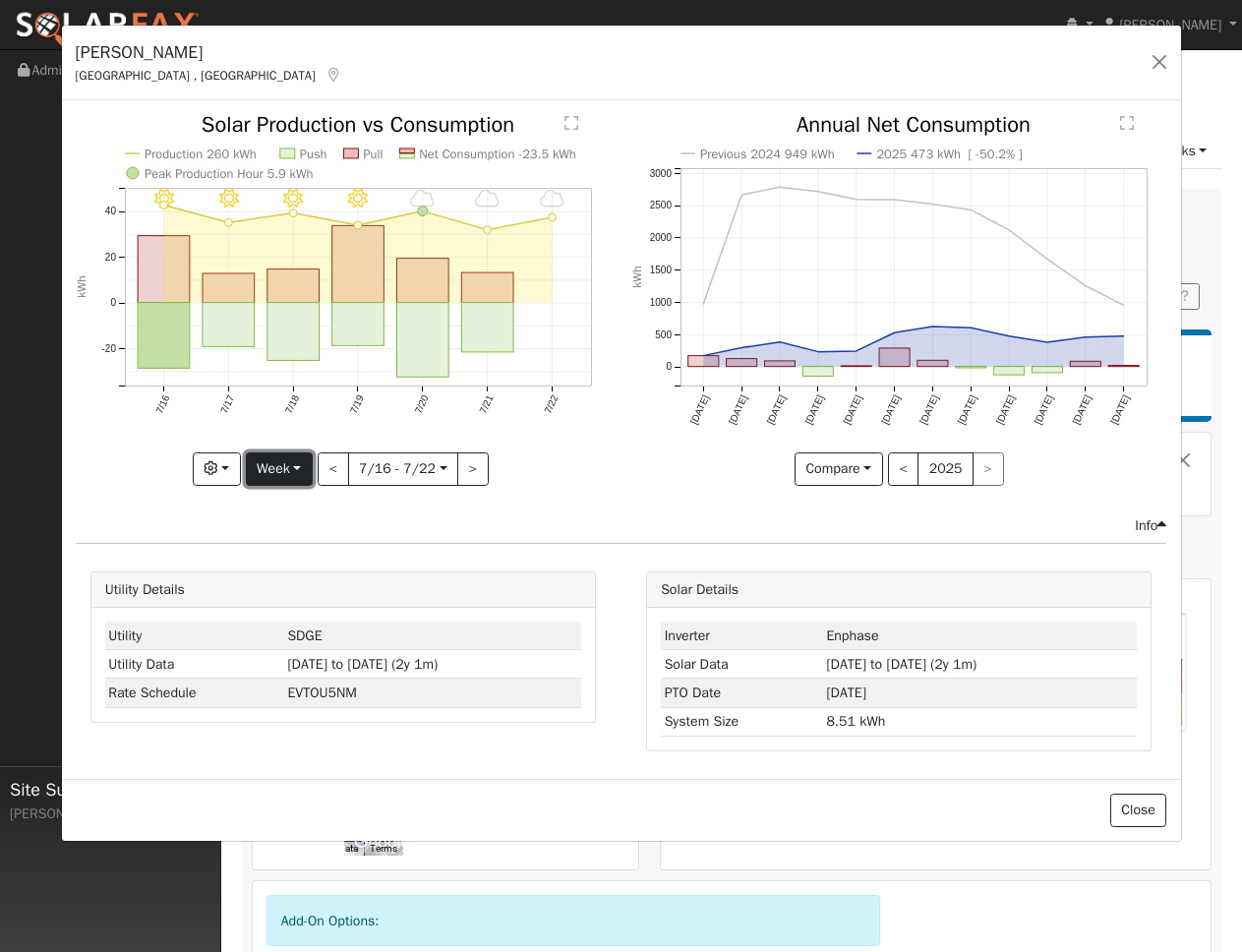 click on "Week" at bounding box center (279, 469) 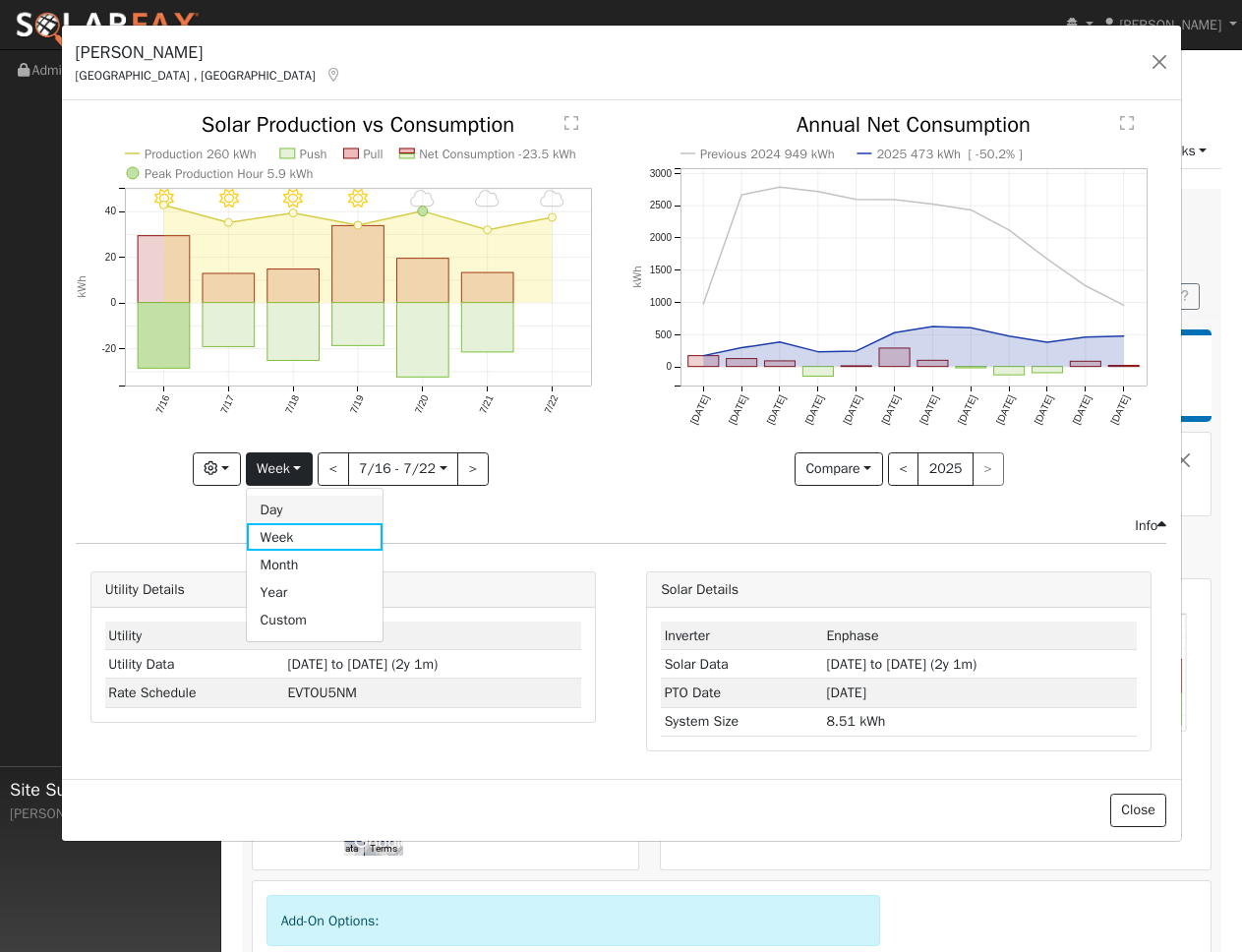 click on "Day" at bounding box center [315, 509] 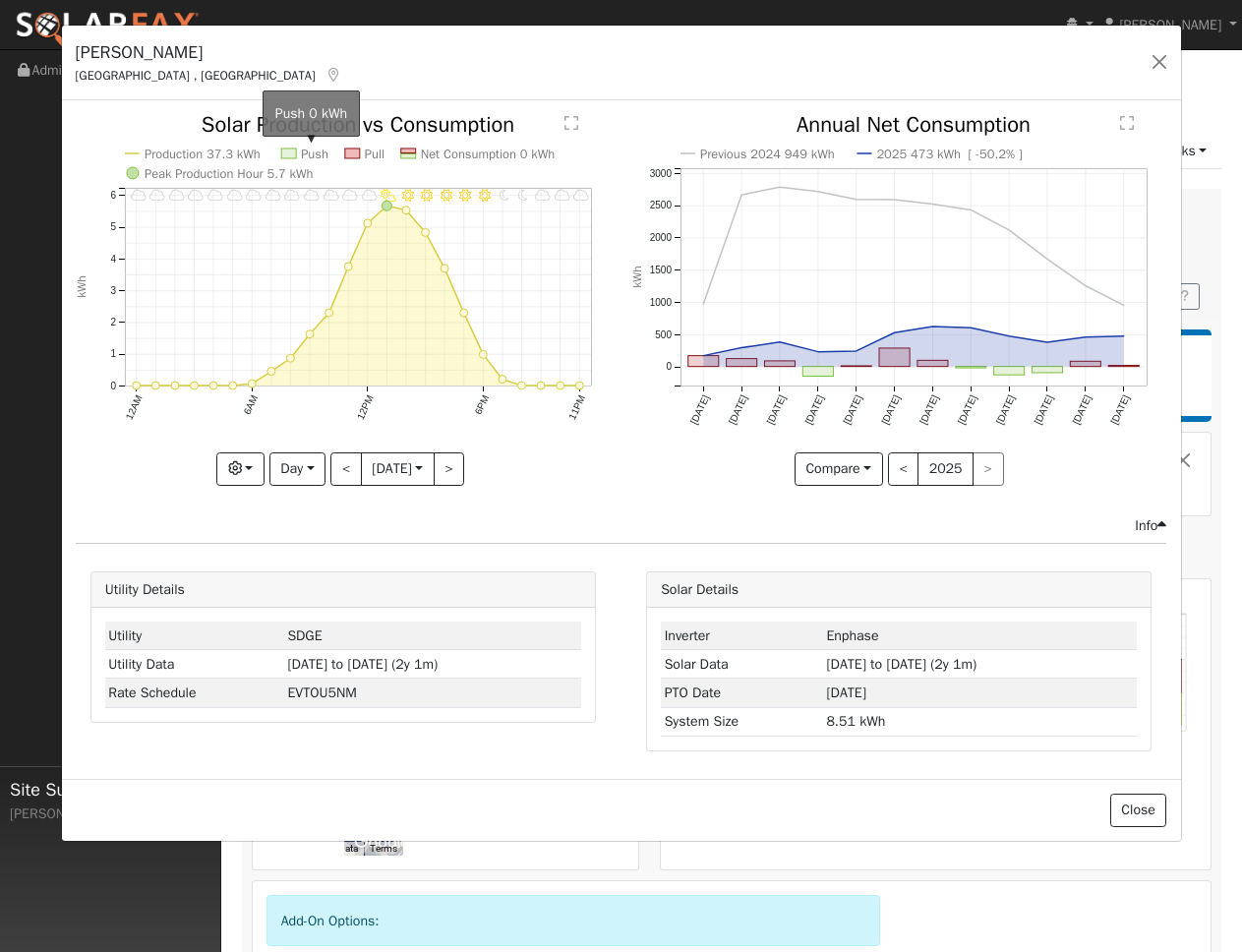 click on "Push" 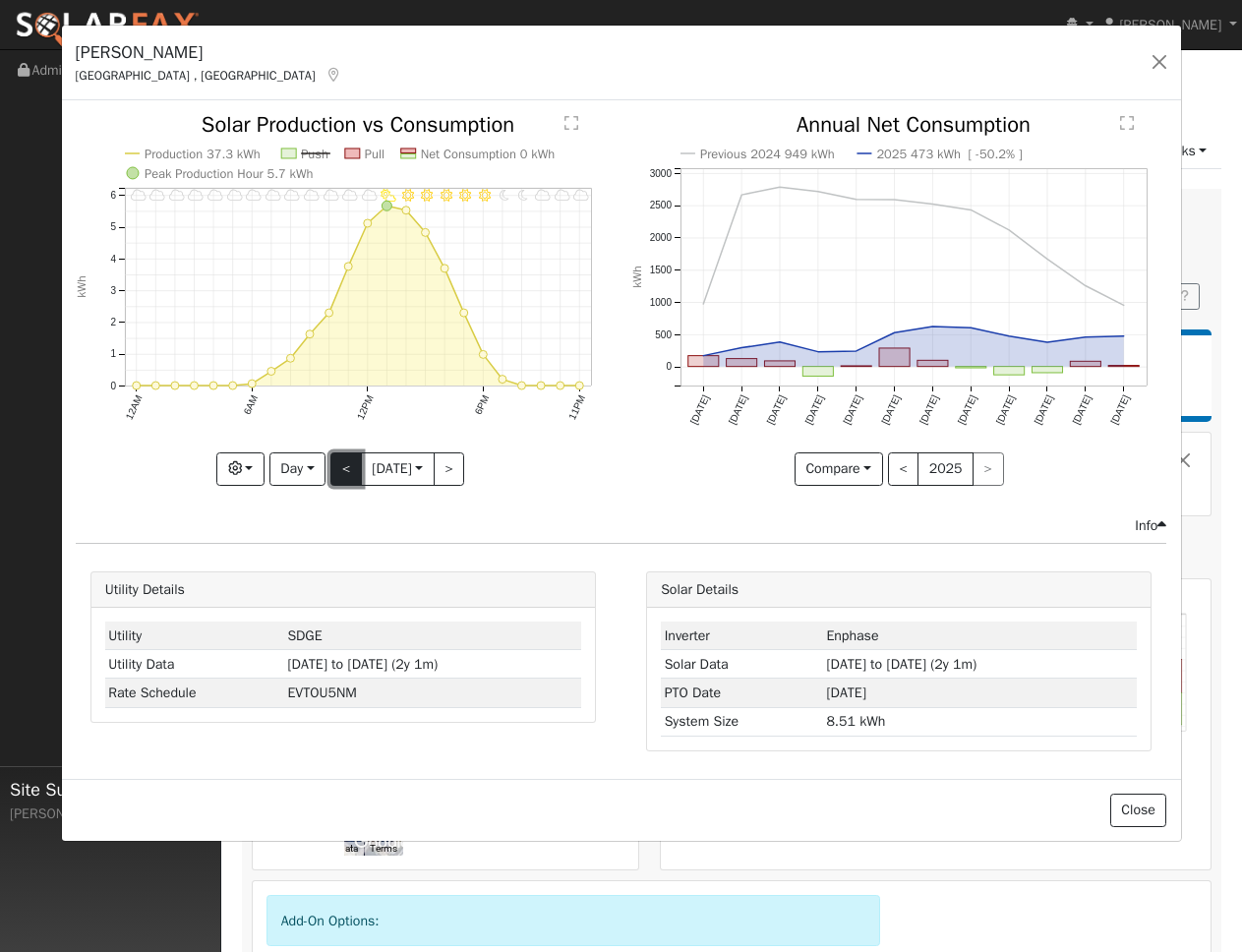 click on "<" at bounding box center [346, 469] 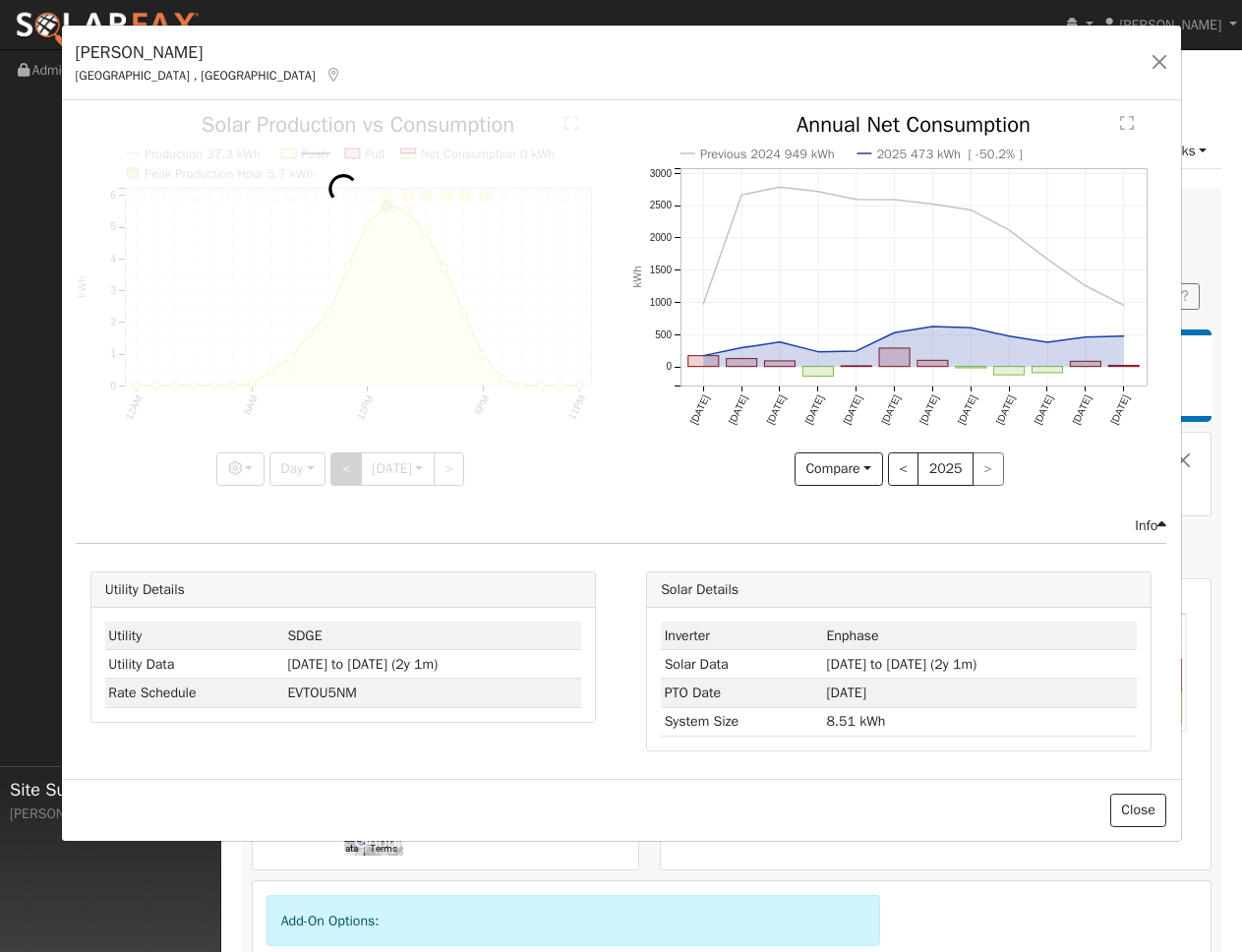 click at bounding box center (343, 299) 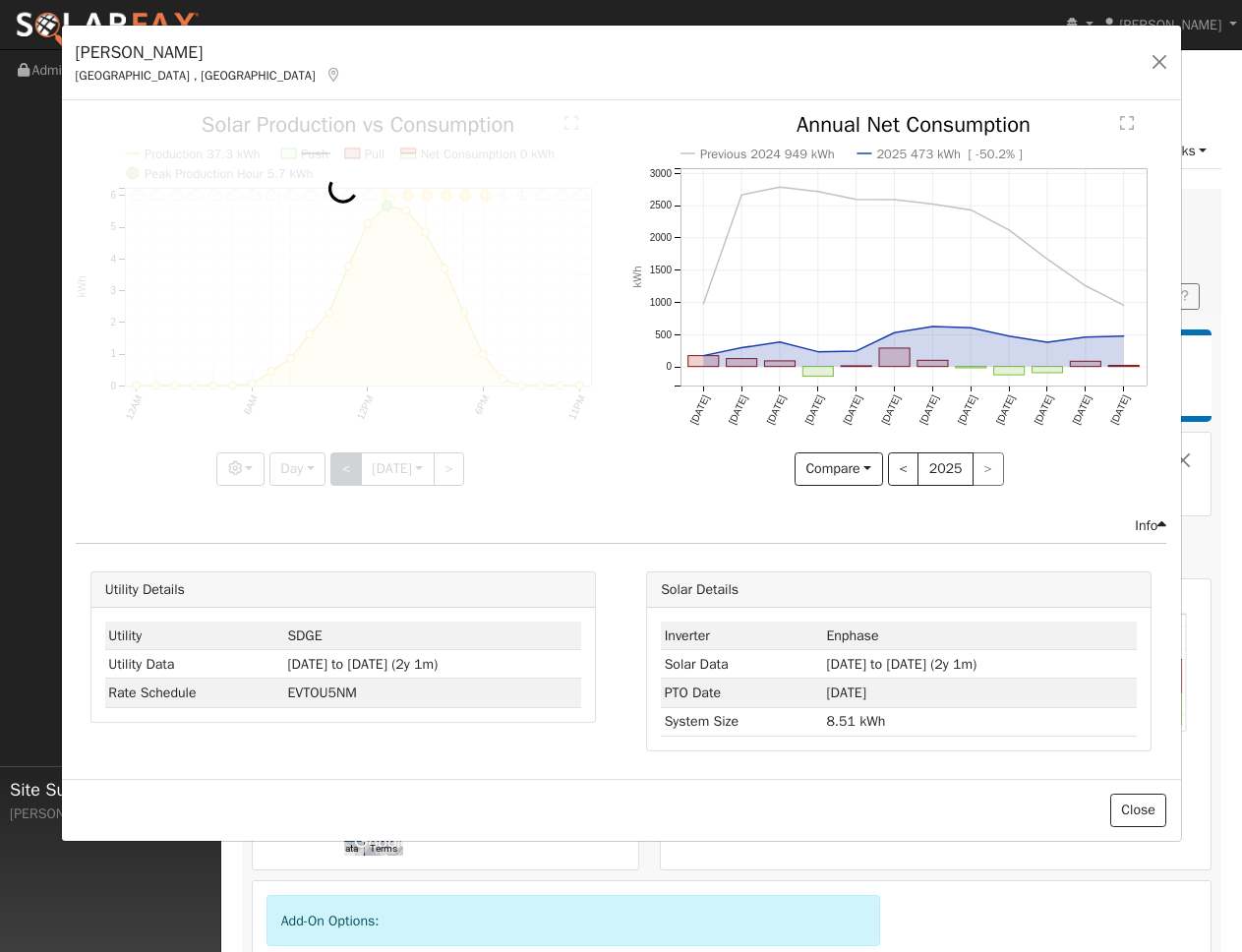 click at bounding box center (343, 299) 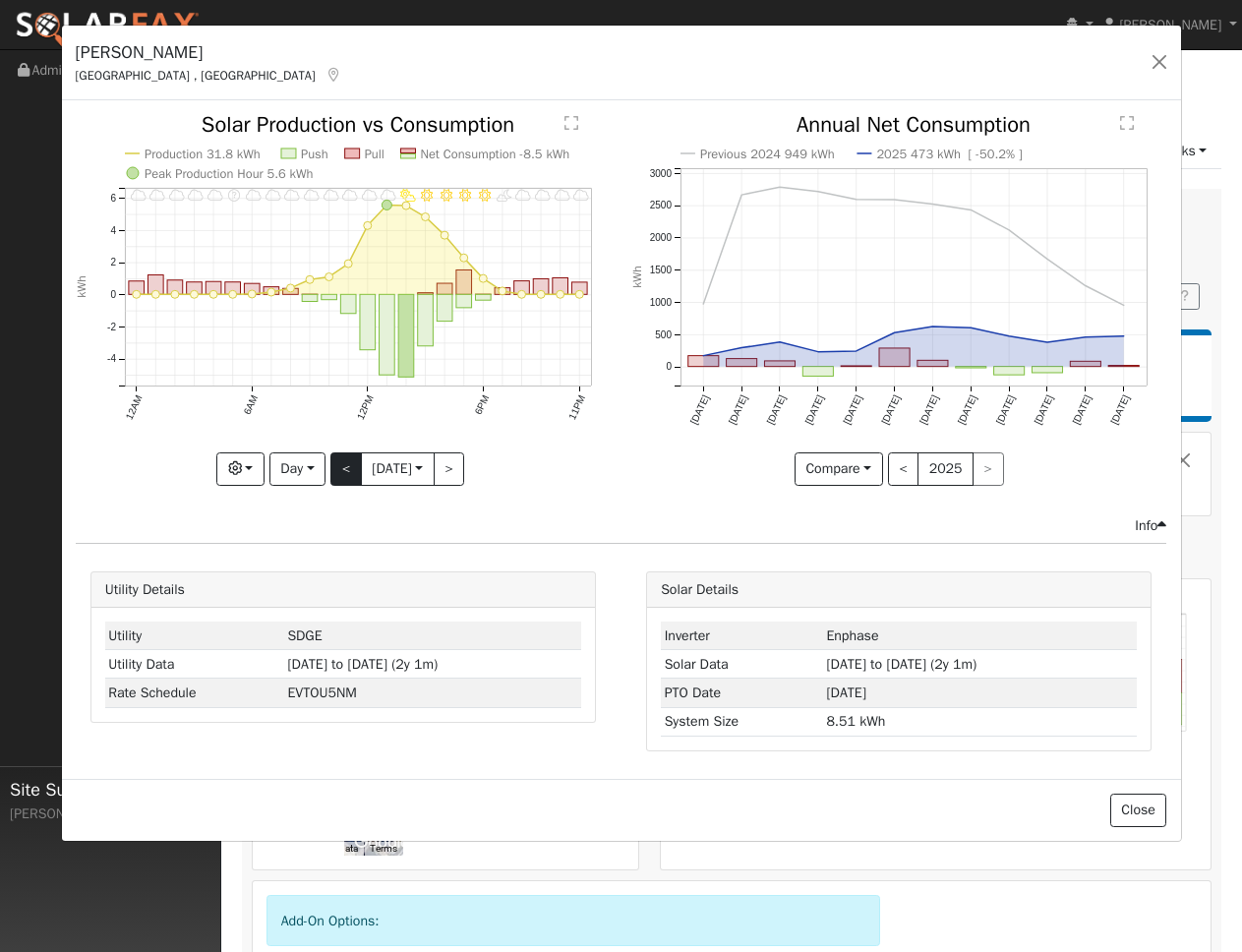 click at bounding box center (343, 299) 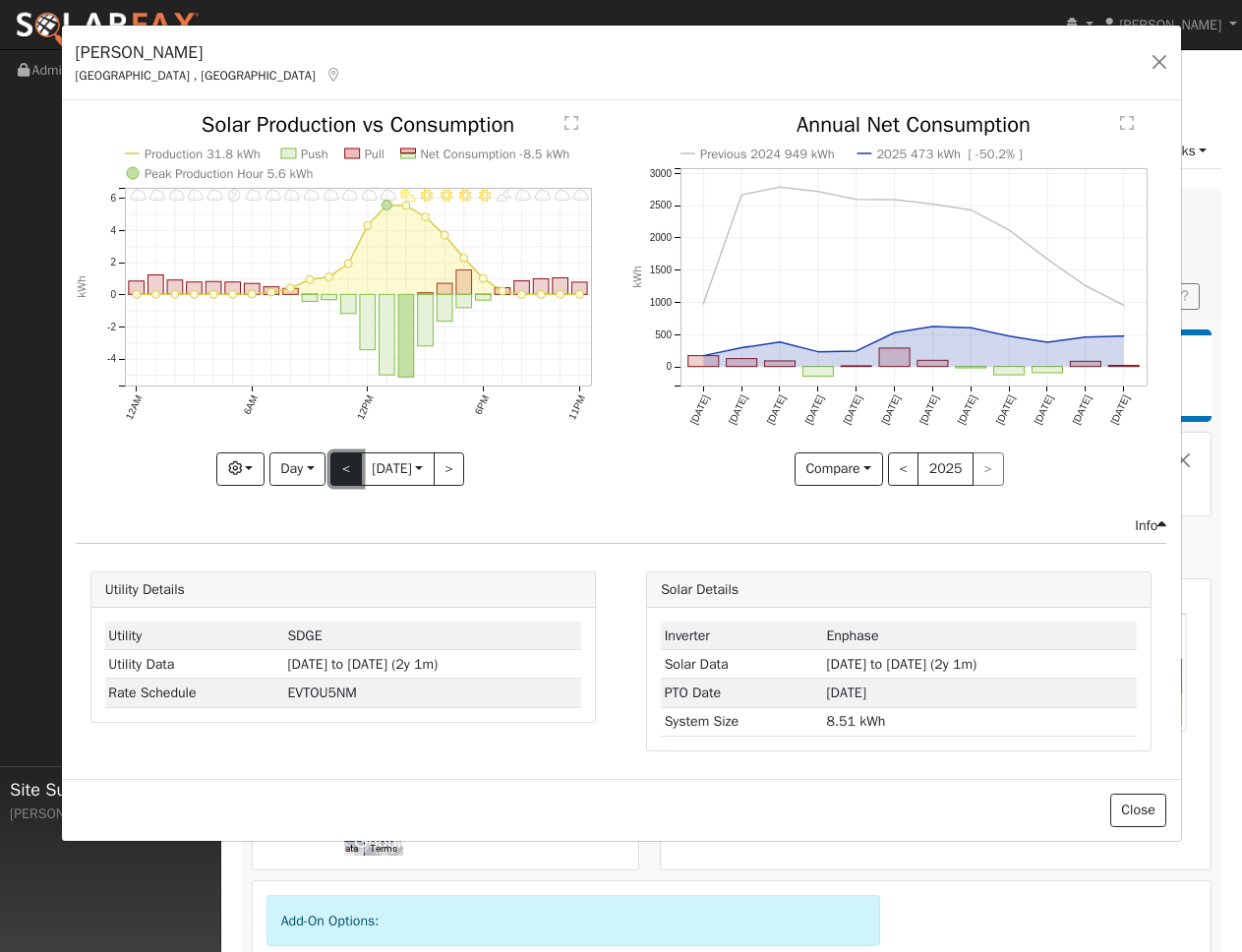 click on "<" at bounding box center (346, 469) 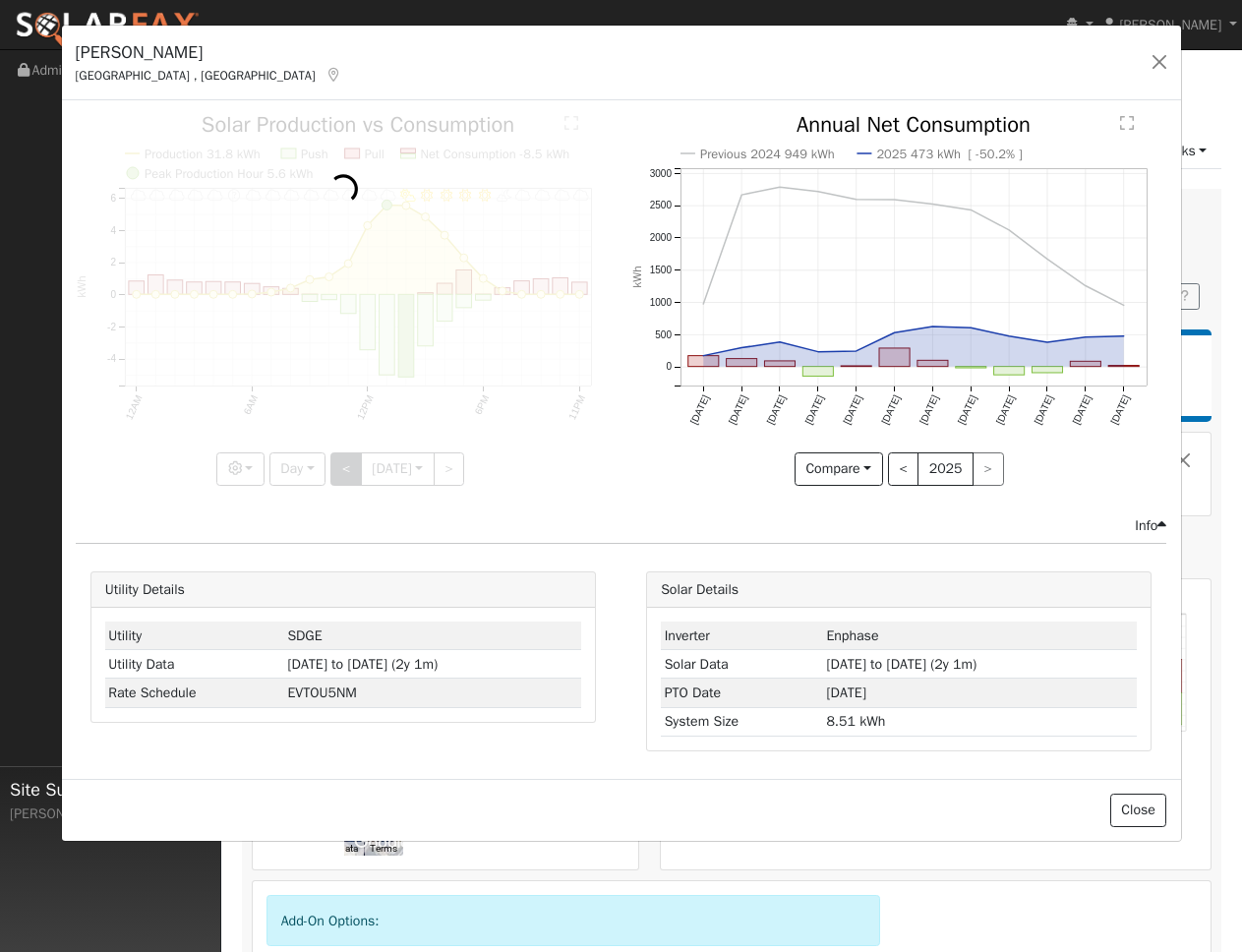 click at bounding box center [343, 299] 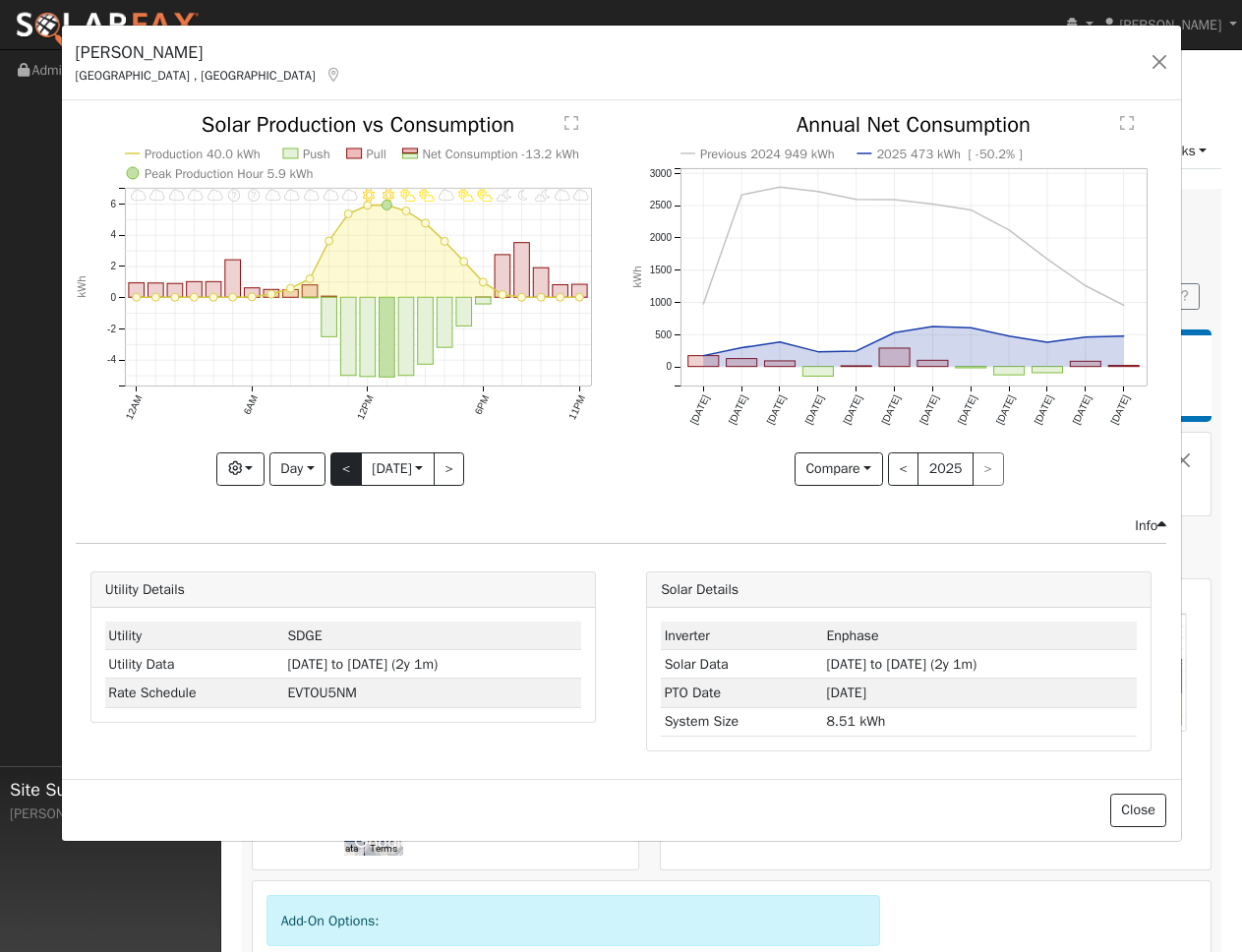 click at bounding box center [343, 299] 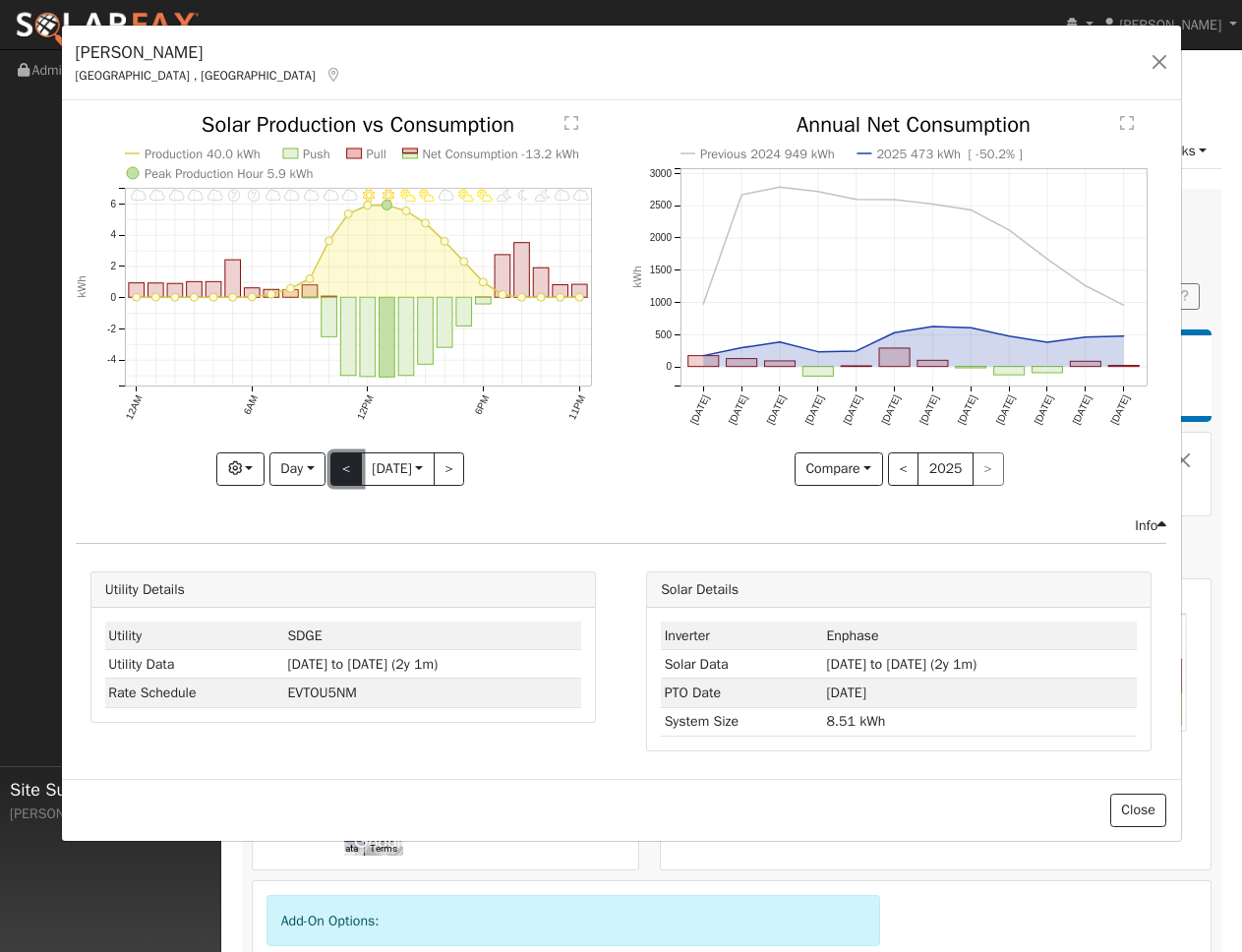 click on "<" at bounding box center (346, 469) 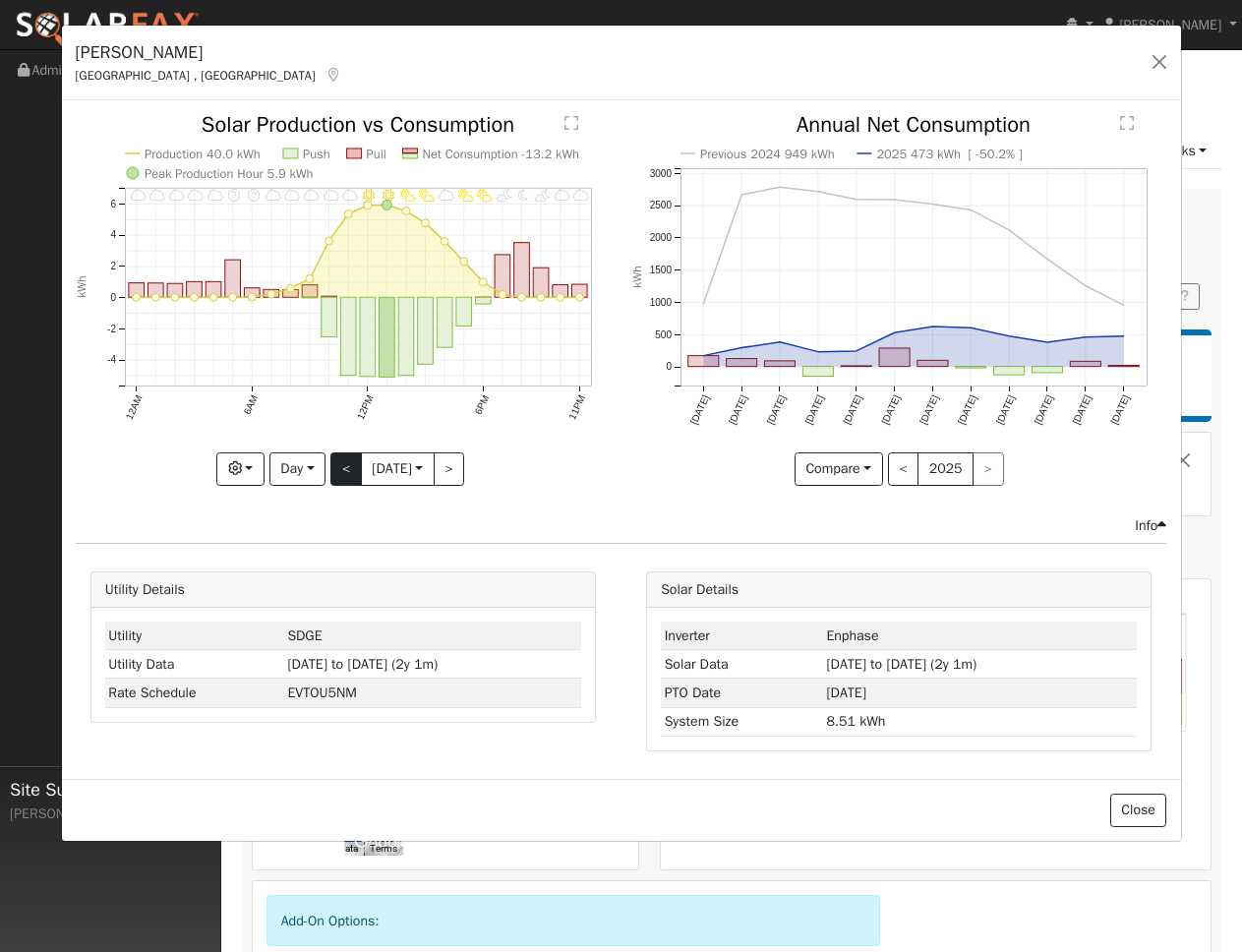 click at bounding box center [0, 0] 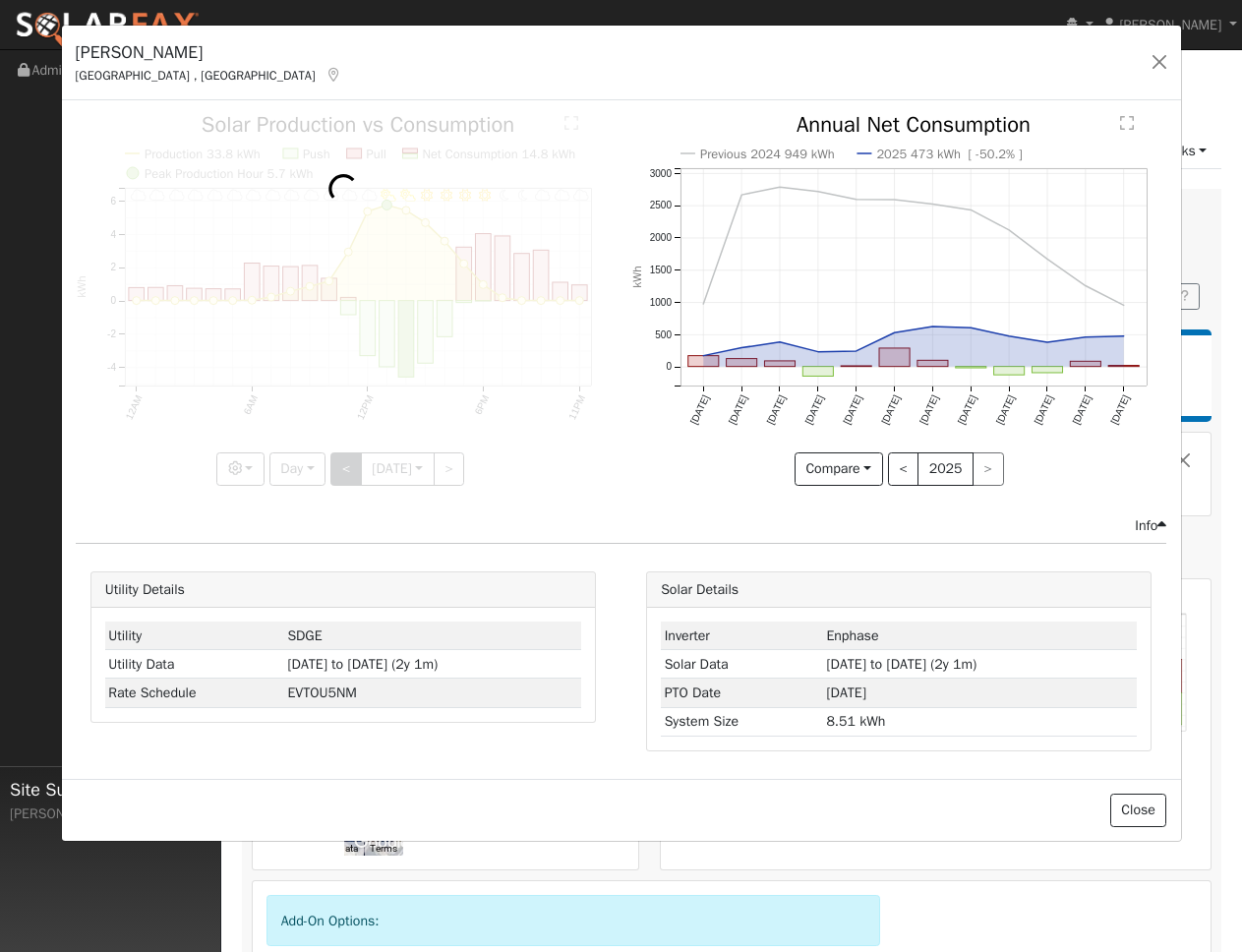 click at bounding box center [343, 299] 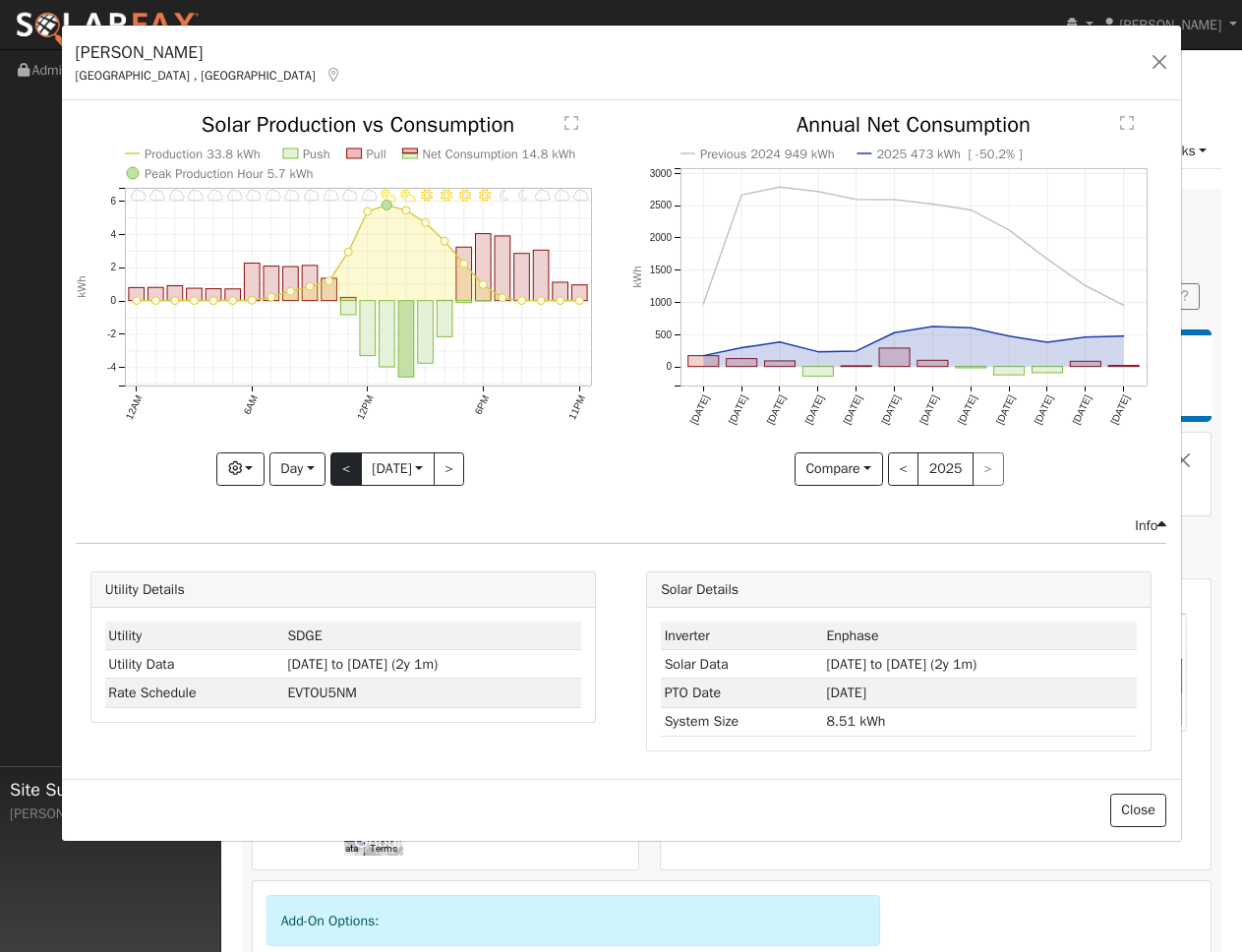 click at bounding box center (343, 299) 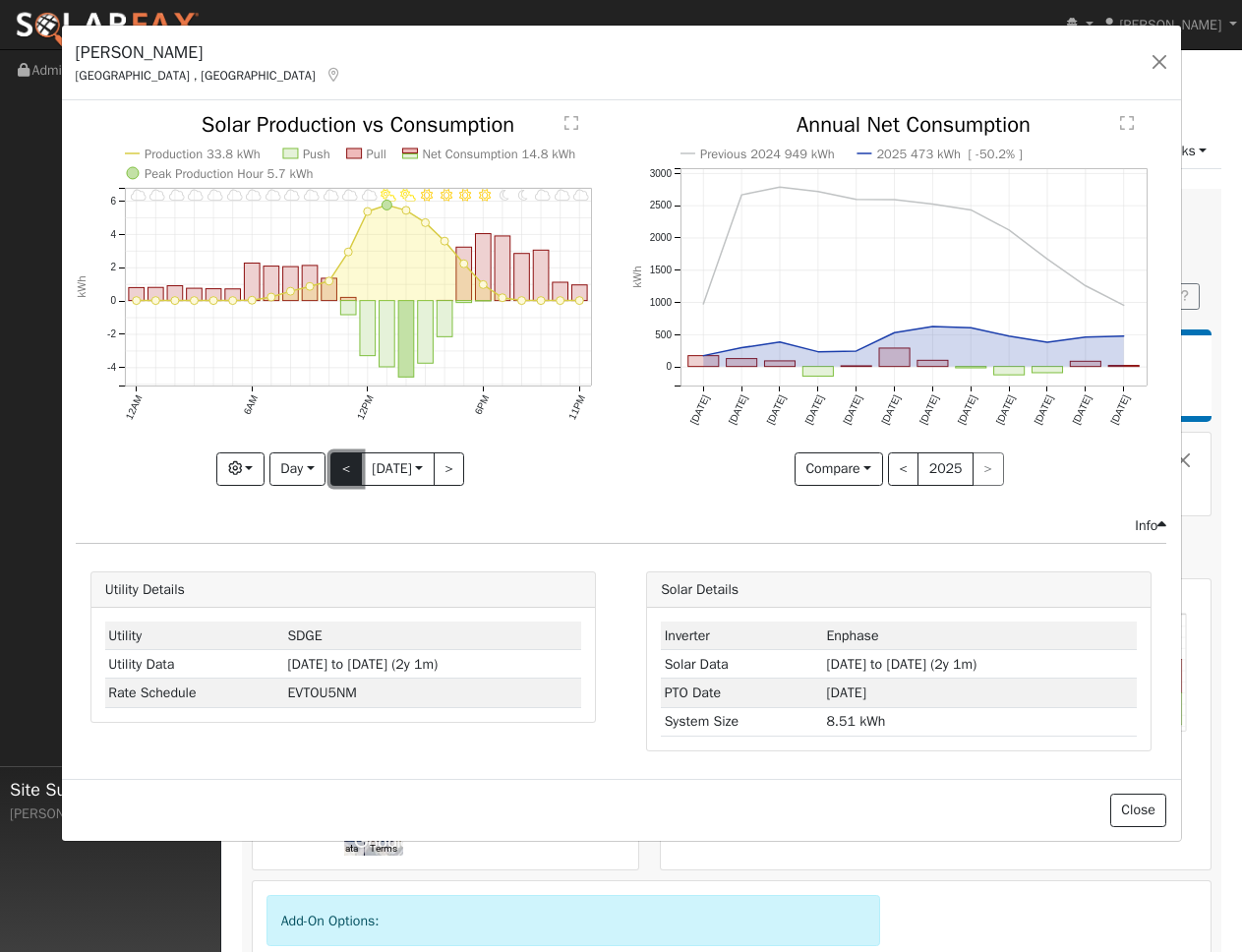 click on "<" at bounding box center [346, 469] 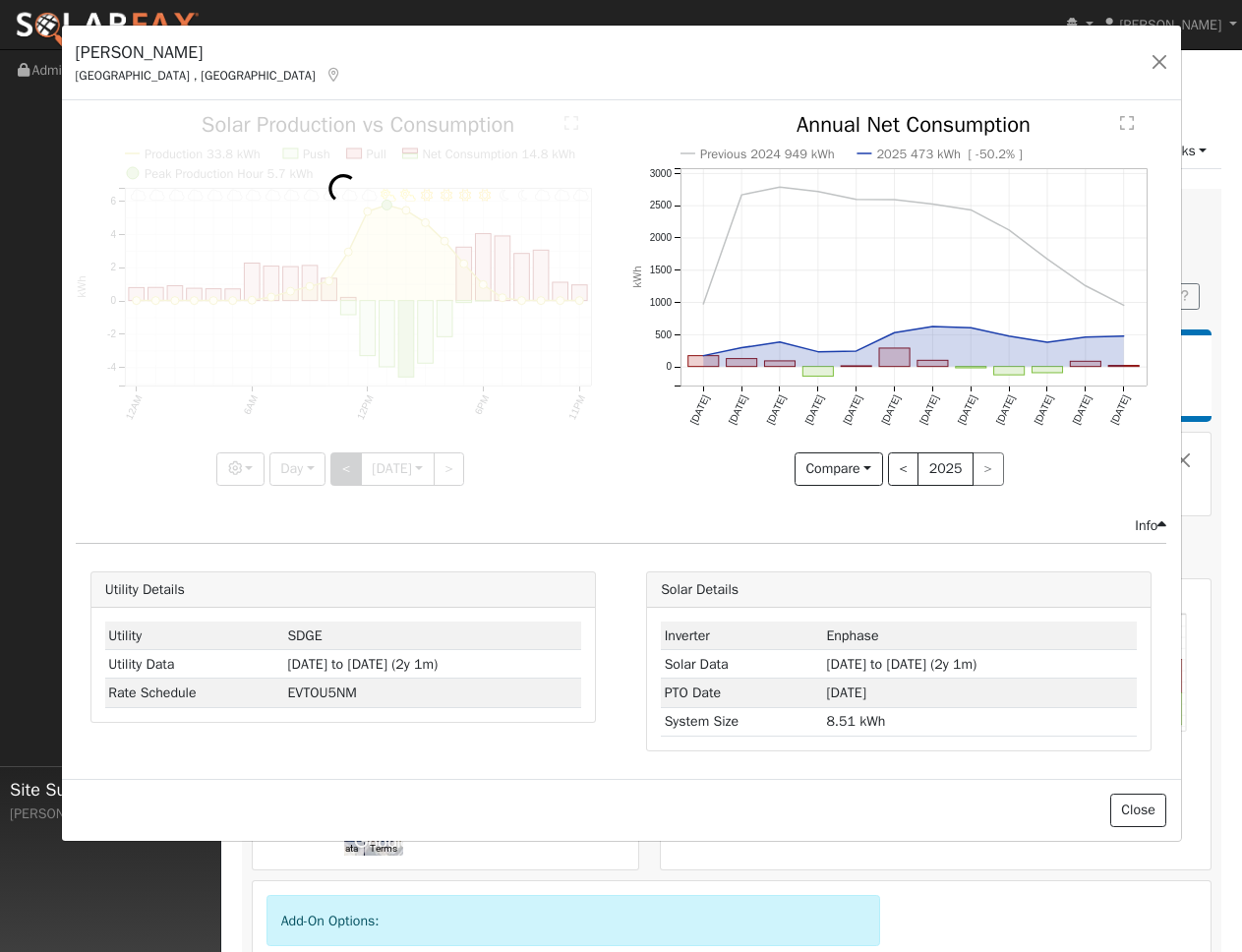 click at bounding box center (343, 299) 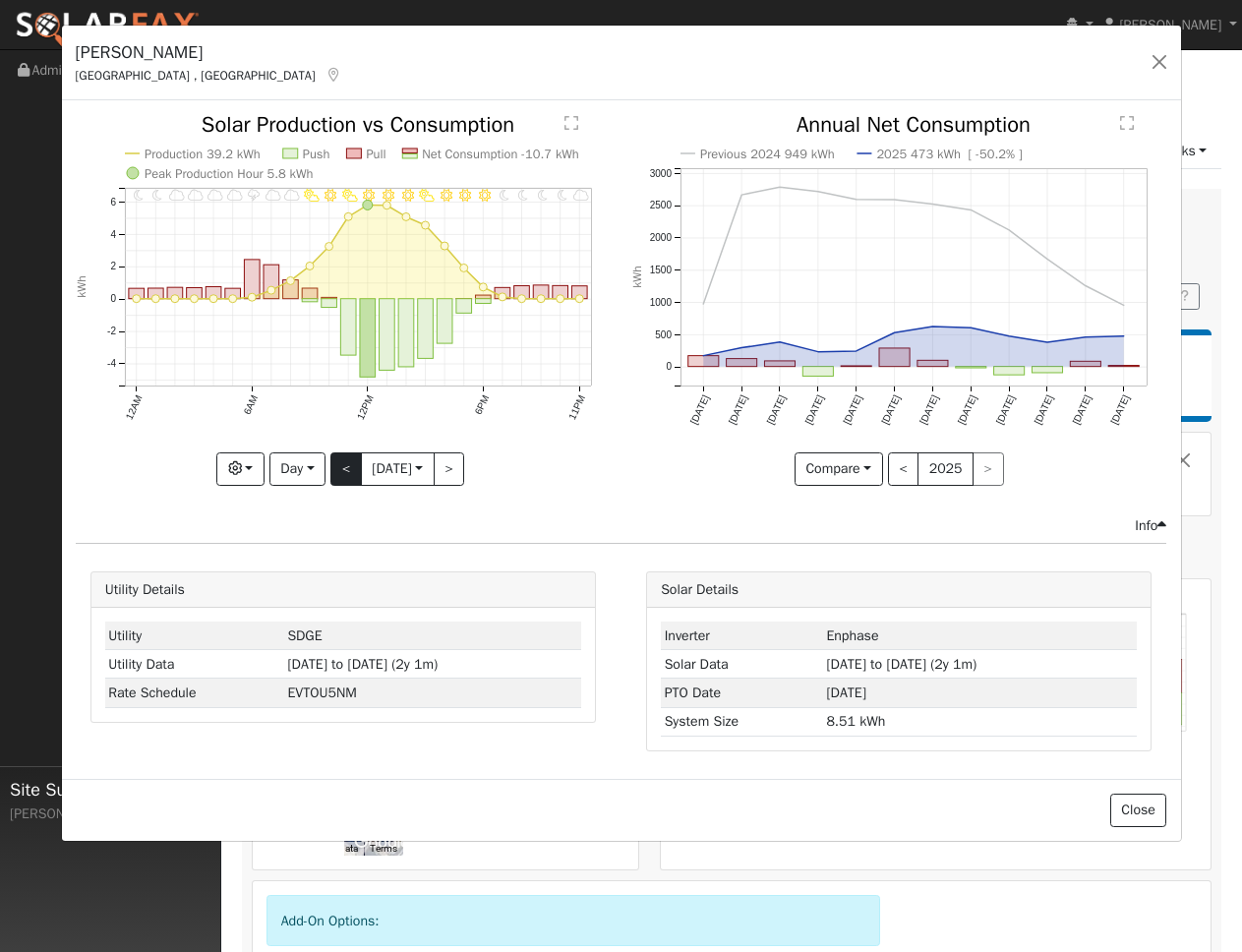 click at bounding box center (343, 299) 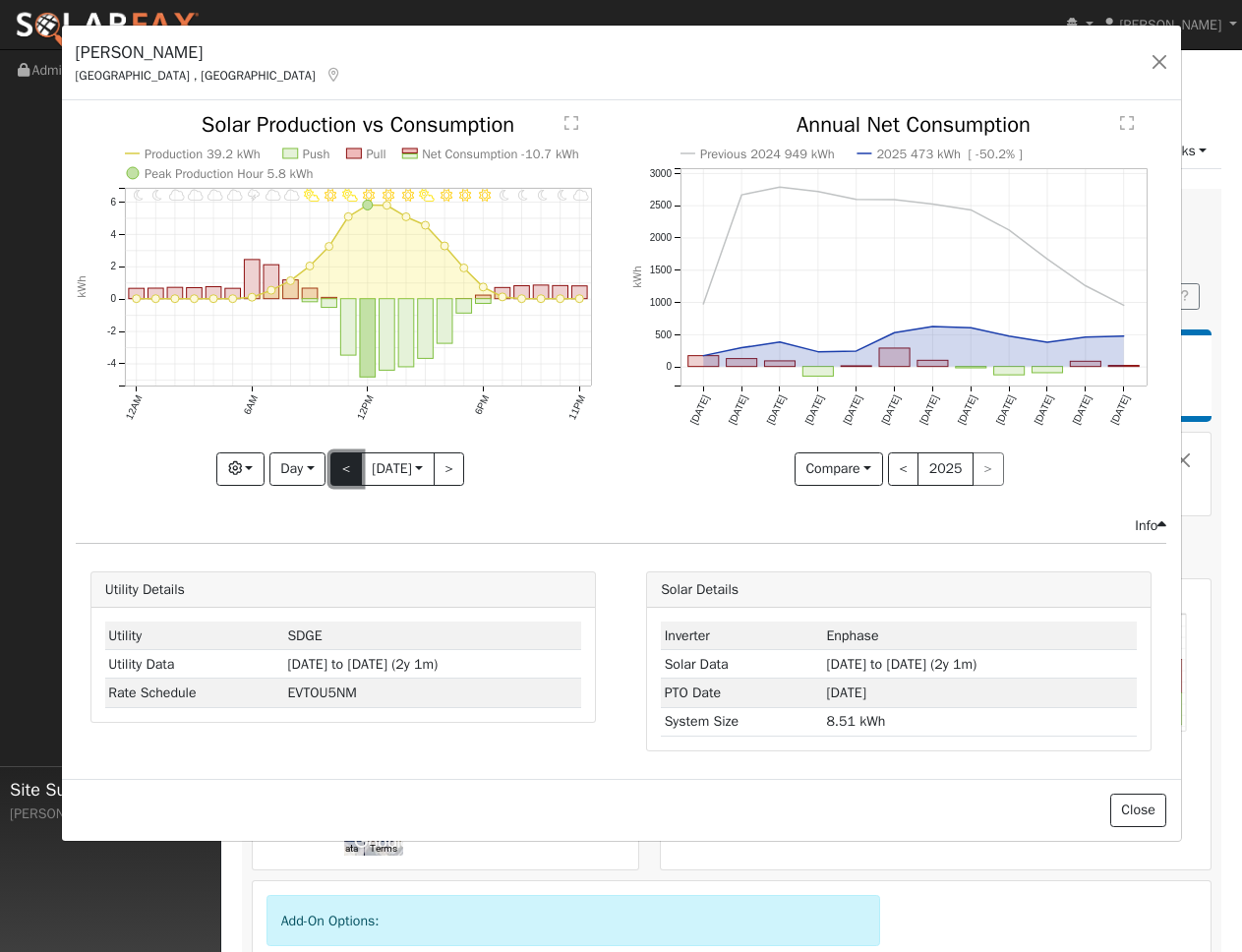click on "<" at bounding box center (346, 469) 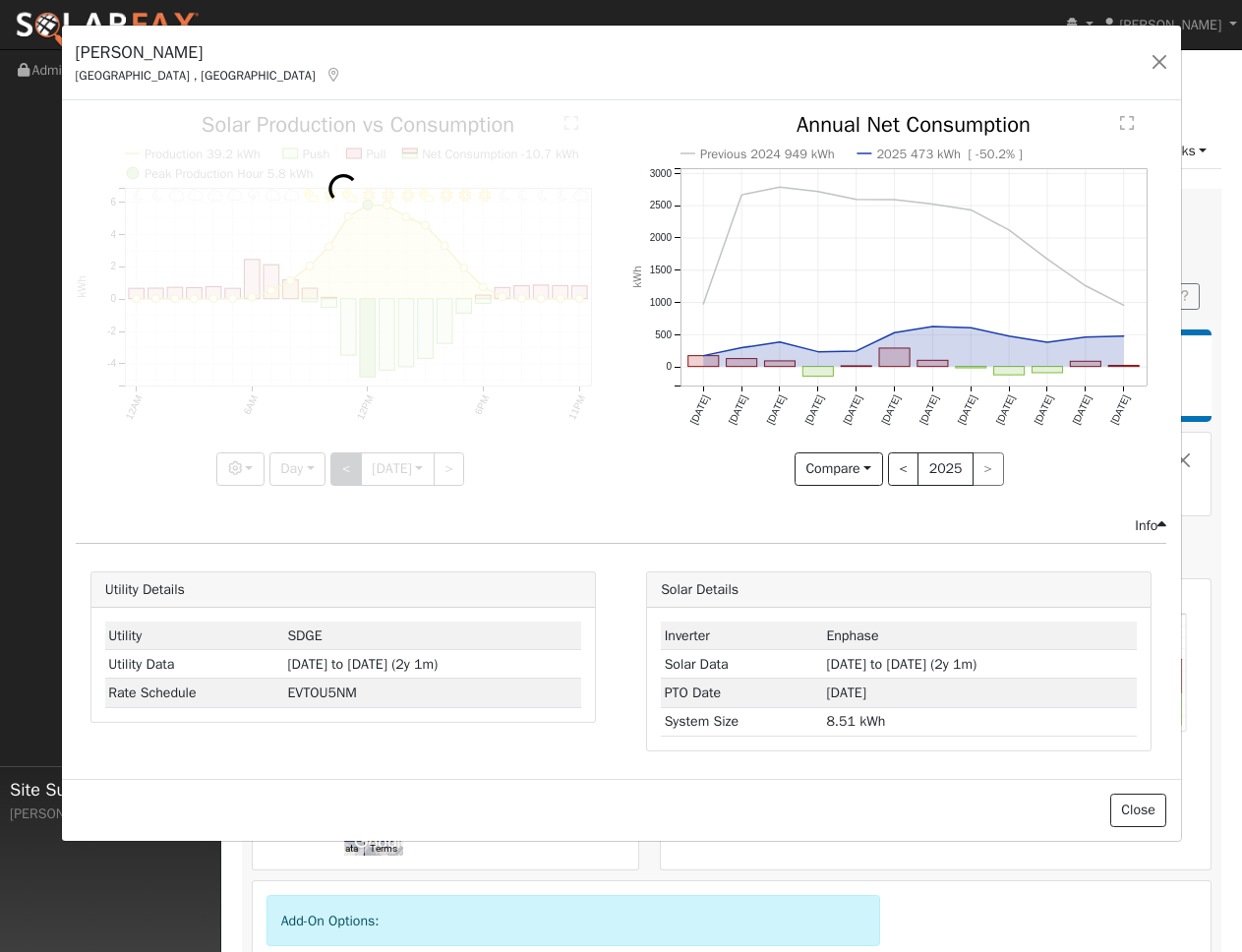 click at bounding box center (343, 299) 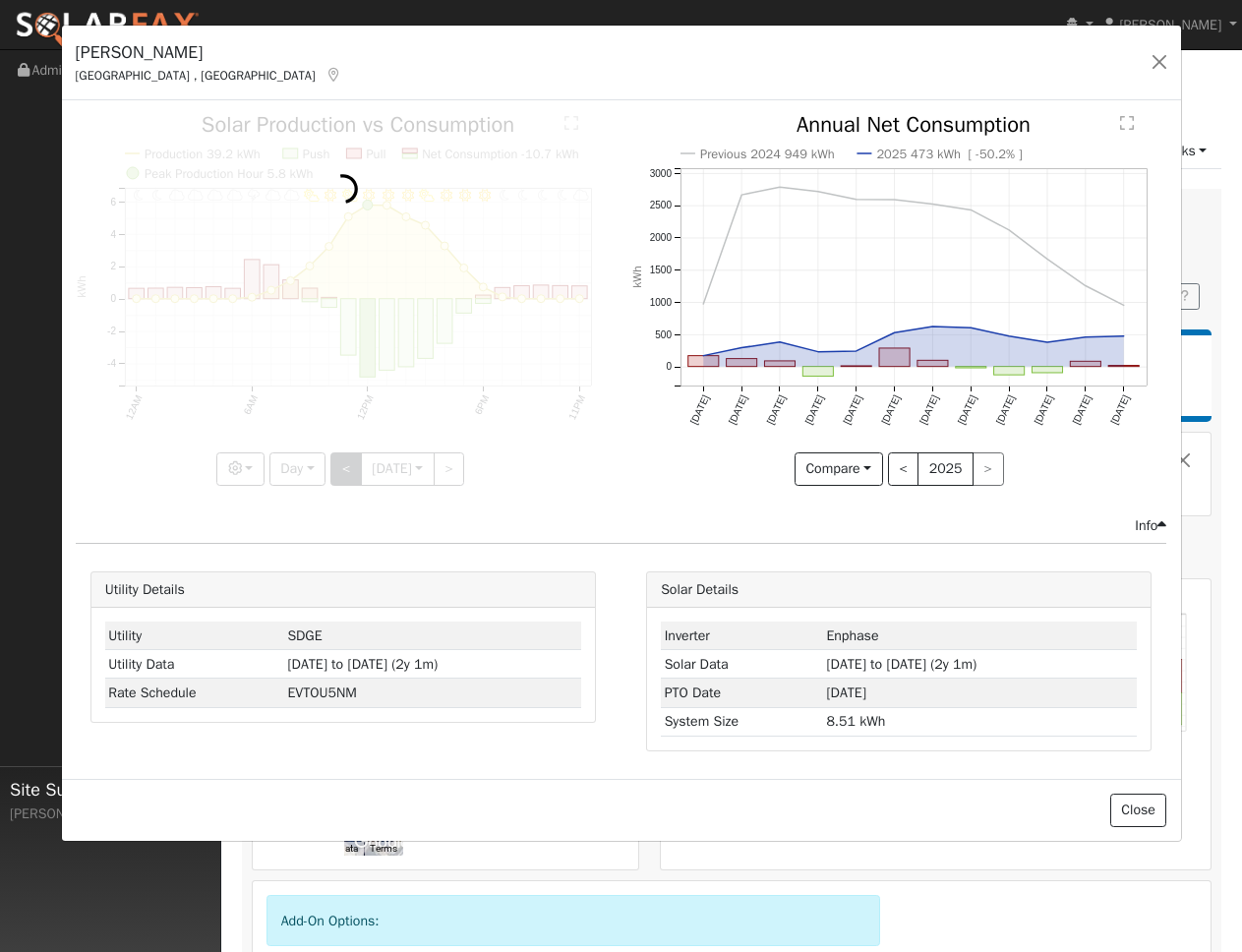 click at bounding box center (343, 299) 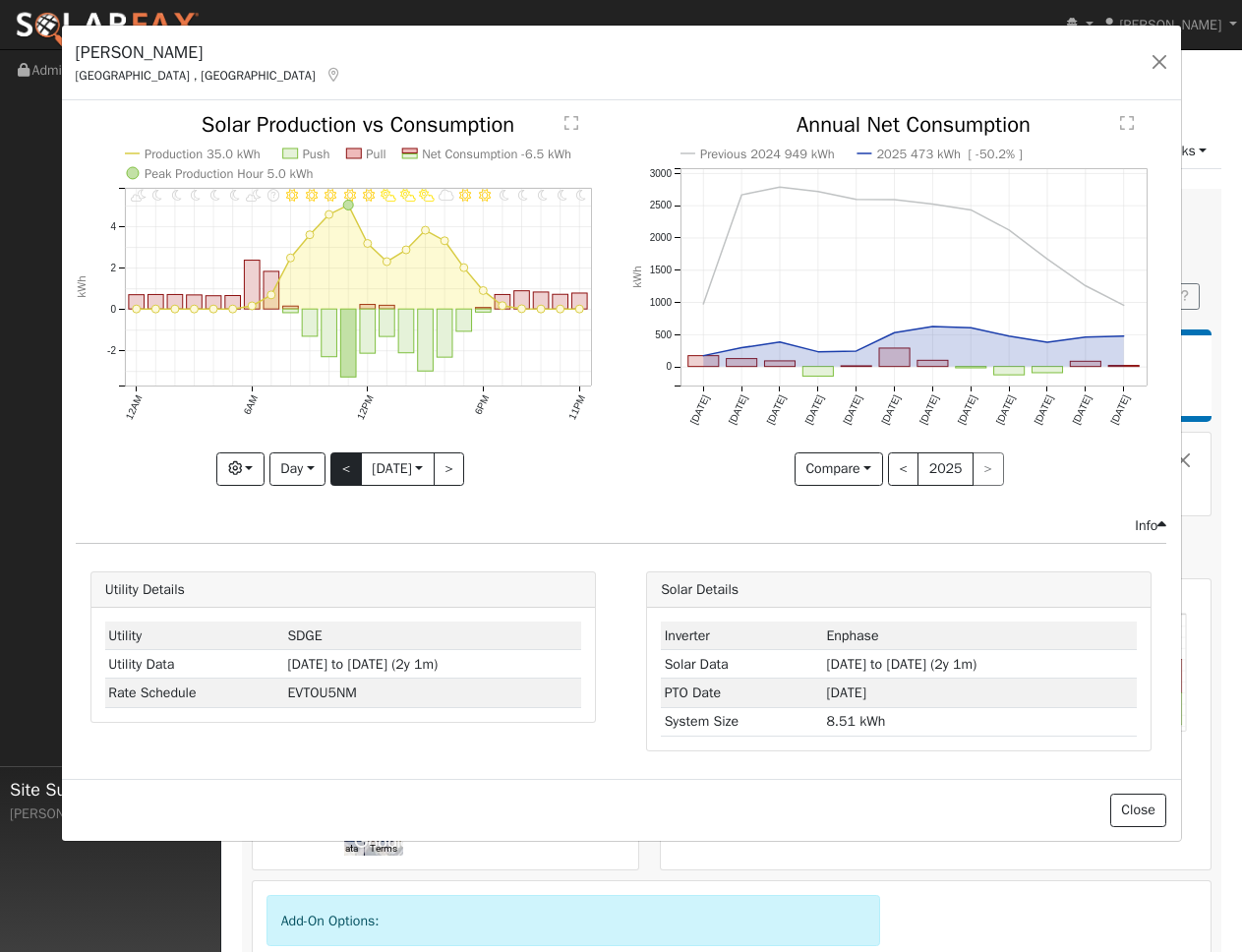 click on "11PM - MostlyClear 10PM - Clear 9PM - Clear 8PM - Clear 7PM - MostlyClear 6PM - Clear 5PM - MostlyClear 4PM - MostlyCloudy 3PM - PartlyCloudy 2PM - PartlyCloudy 1PM - PartlyCloudy 12PM - Clear 11AM - Clear 10AM - Clear 9AM - Clear 8AM - Clear 7AM - Haze 6AM - PartlyCloudy 5AM - MostlyClear 4AM - MostlyClear 3AM - MostlyClear 2AM - MostlyClear 1AM - MostlyClear 12AM - PartlyCloudy Production 35.0 kWh Push Pull Net Consumption -6.5 kWh Peak Production Hour 5.0 kWh 12AM 6AM 12PM 6PM 11PM -2 0 2 4  Solar Production vs Consumption kWh onclick="" onclick="" onclick="" onclick="" onclick="" onclick="" onclick="" onclick="" onclick="" onclick="" onclick="" onclick="" onclick="" onclick="" onclick="" onclick="" onclick="" onclick="" onclick="" onclick="" onclick="" onclick="" onclick="" onclick="" onclick="" onclick="" onclick="" onclick="" onclick="" onclick="" onclick="" onclick="" onclick="" onclick="" onclick="" onclick="" onclick="" onclick="" onclick="" onclick="" onclick="" onclick="" onclick="" onclick="" $" 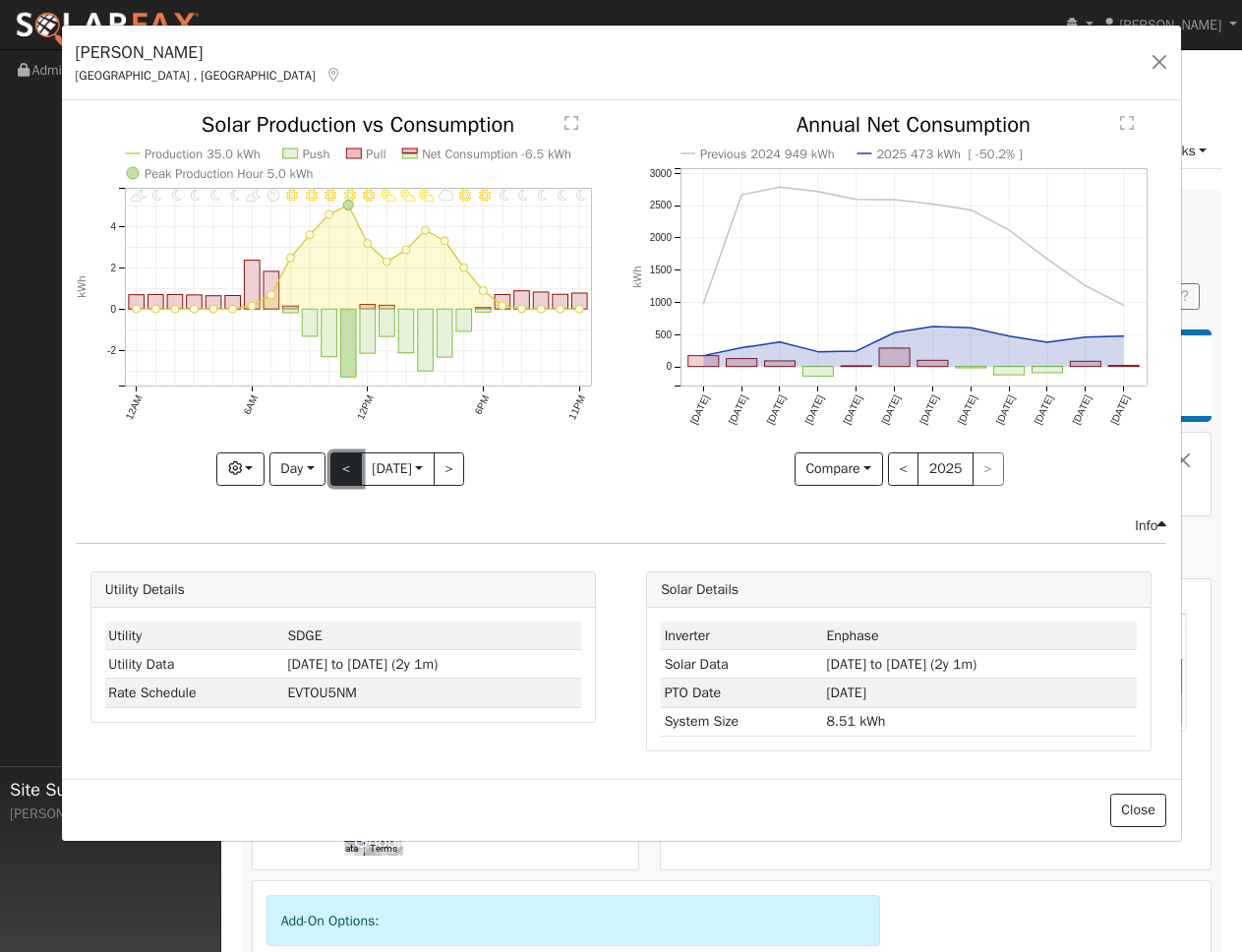 click on "<" at bounding box center [346, 469] 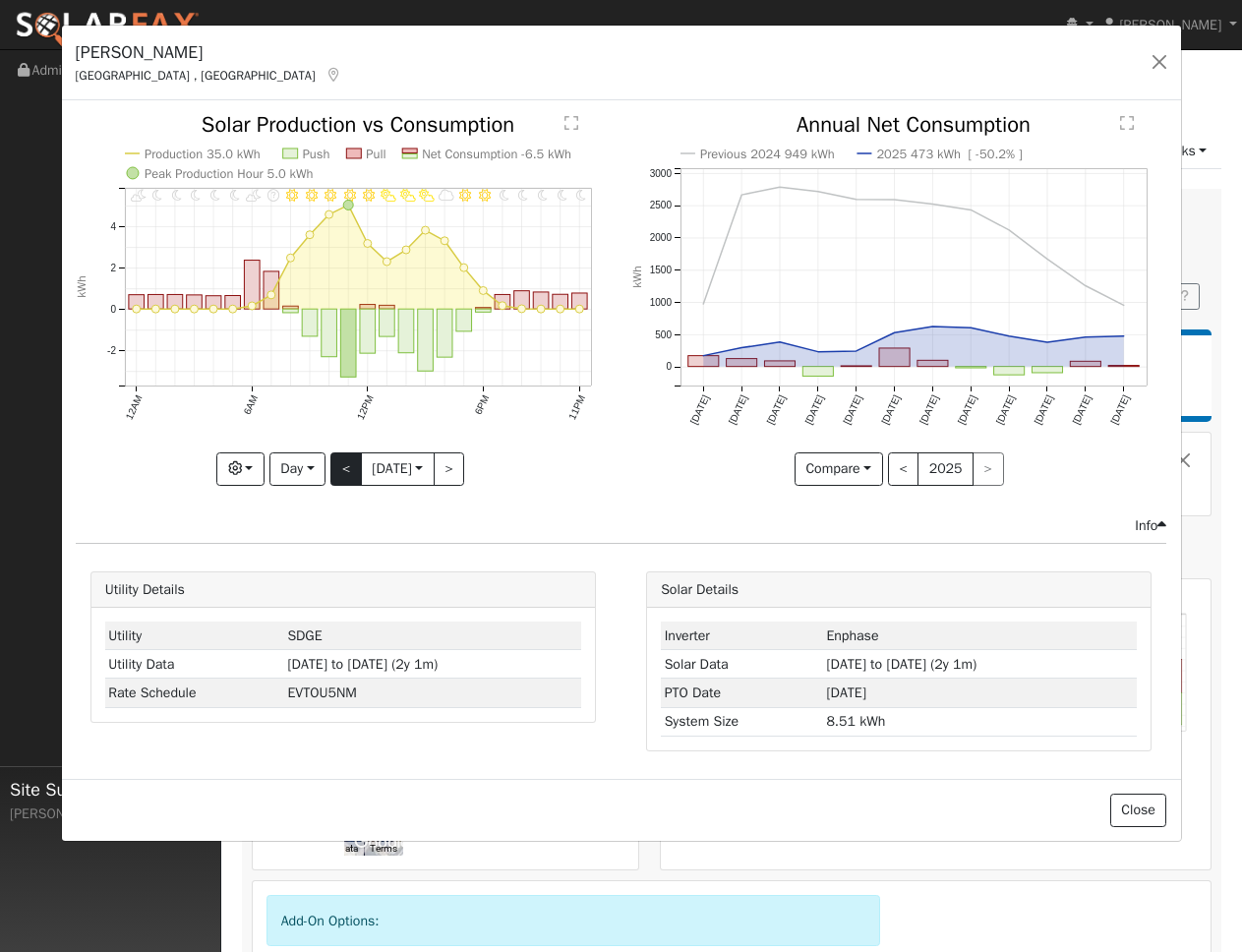 click at bounding box center [0, 0] 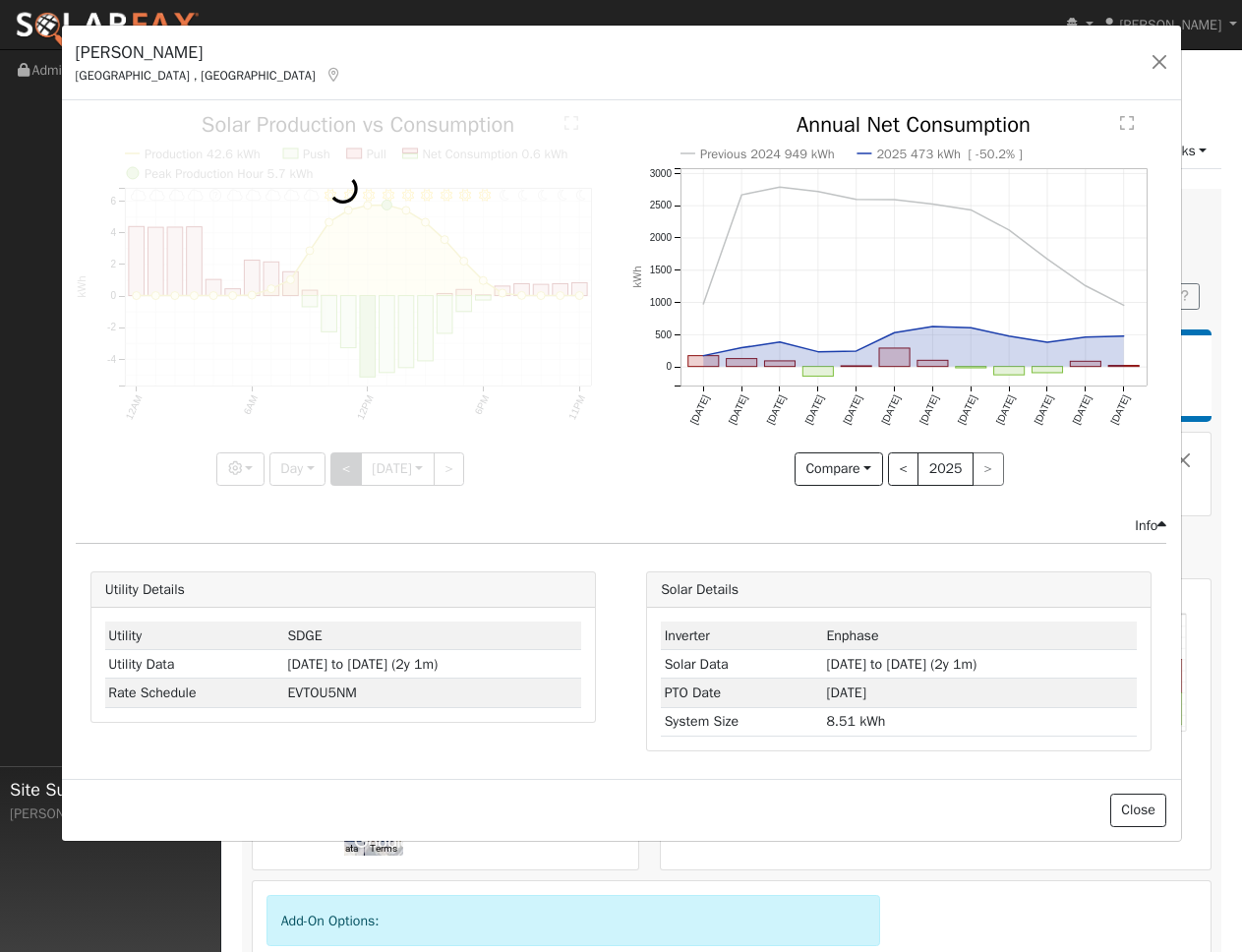 click at bounding box center [343, 299] 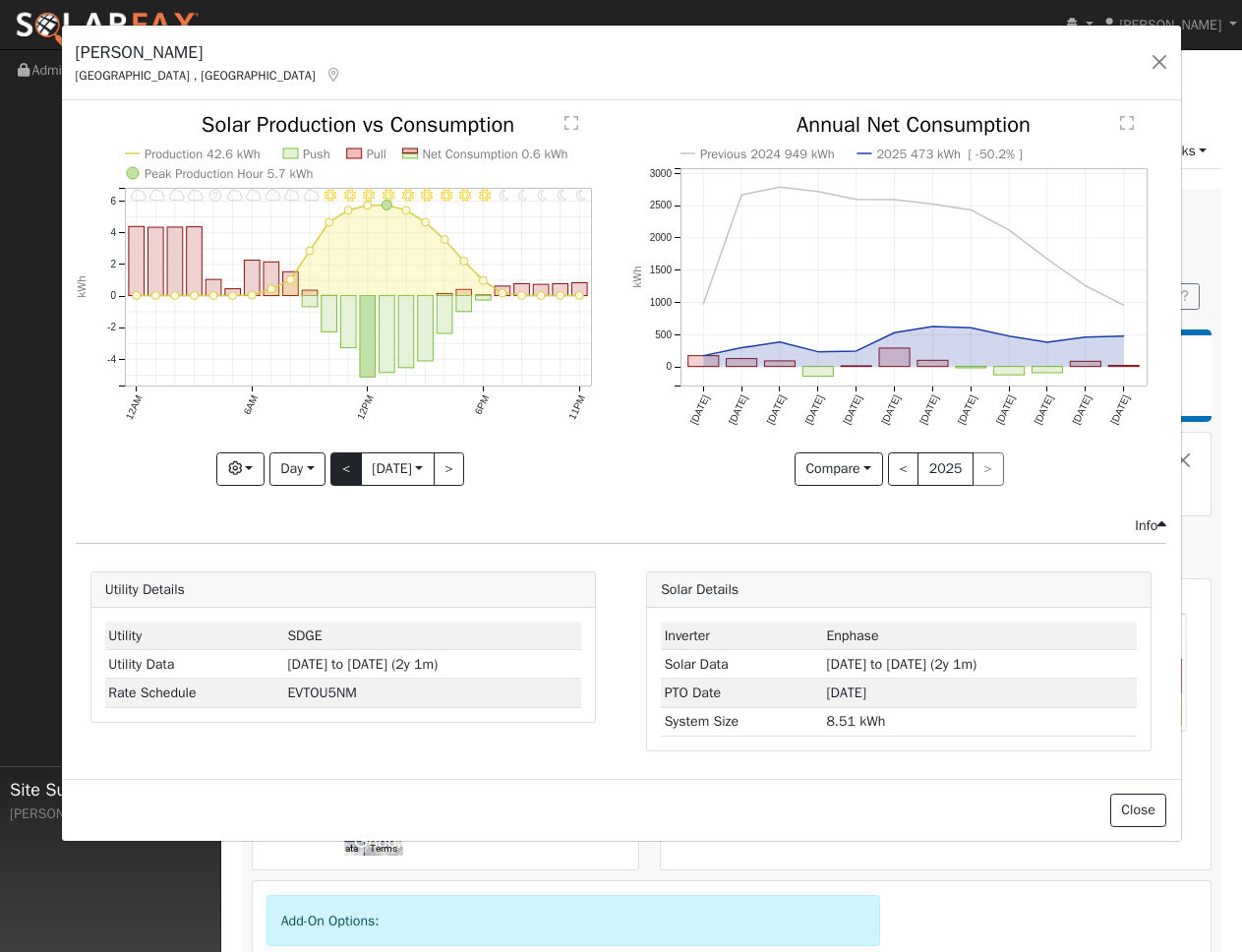 click at bounding box center [343, 299] 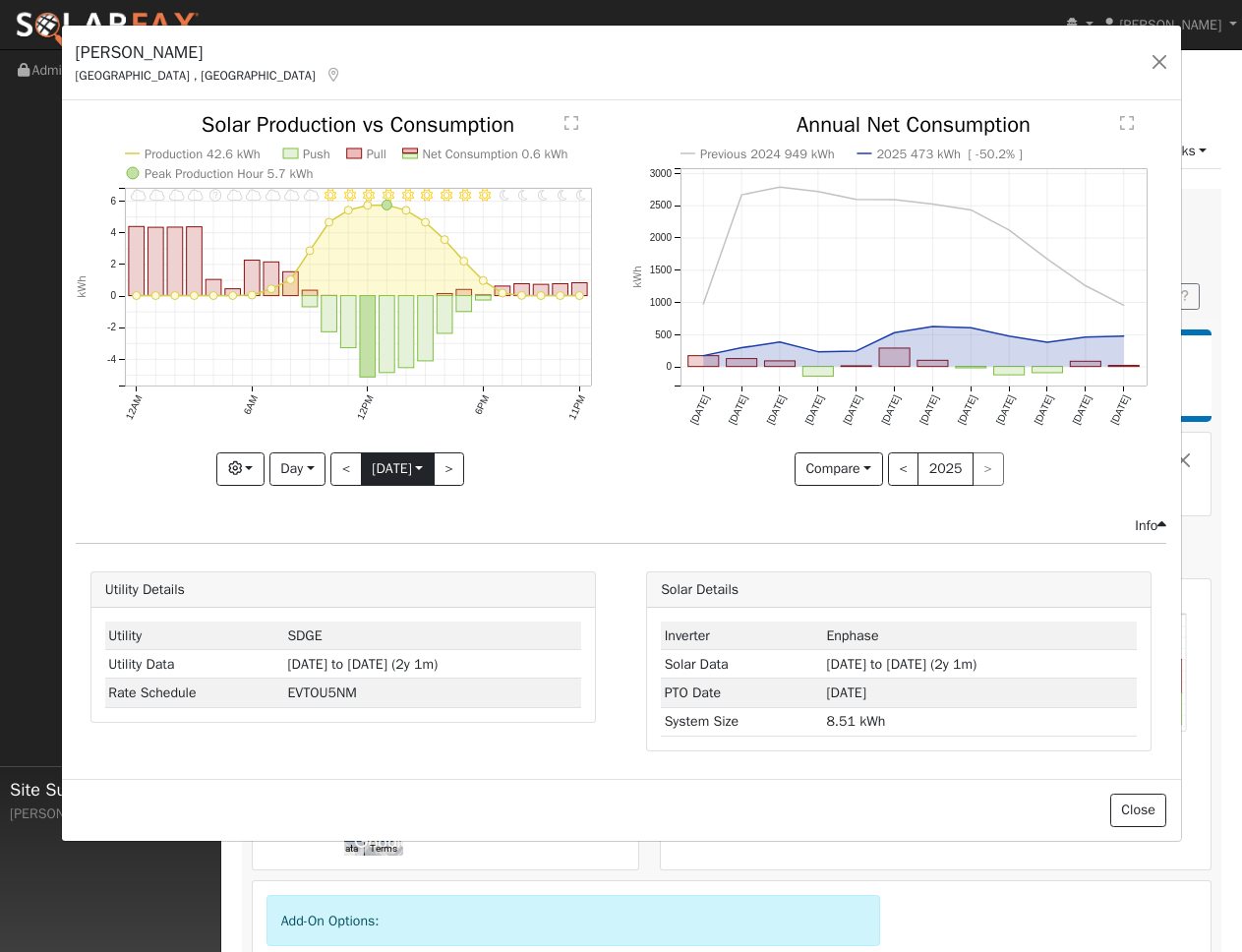 click on "2025-07-16" at bounding box center [397, 469] 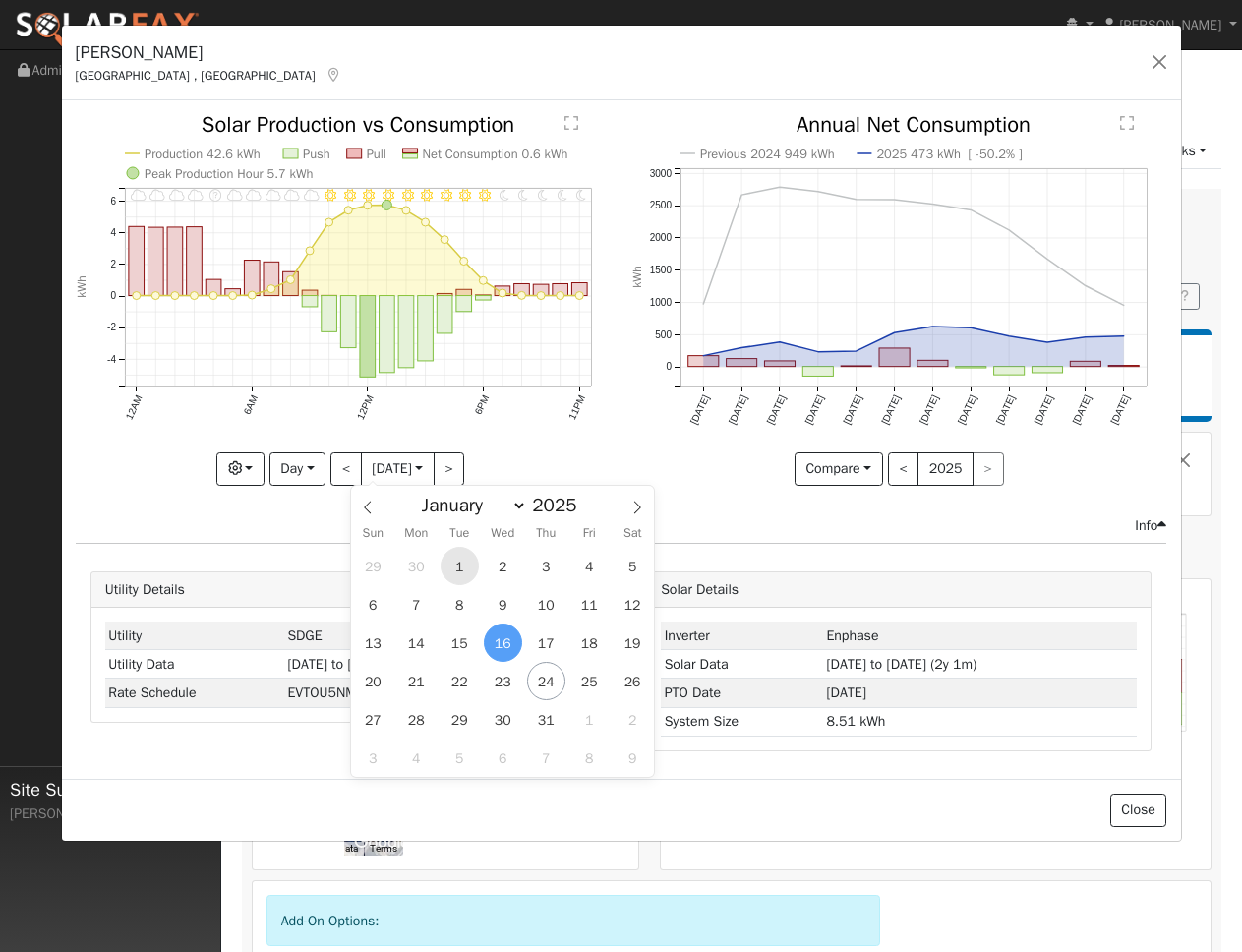 click on "1" at bounding box center [459, 565] 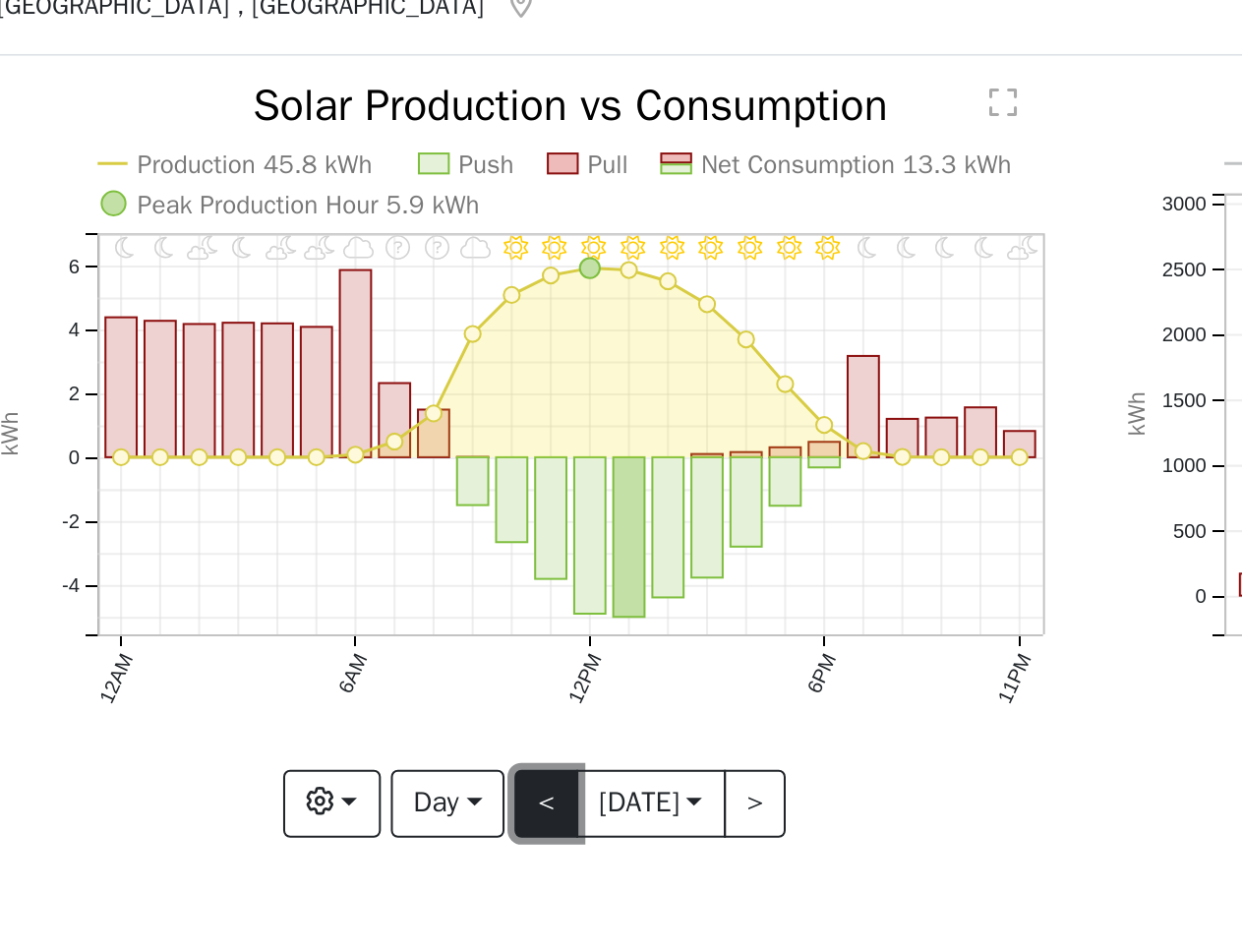 click on "<" at bounding box center (346, 469) 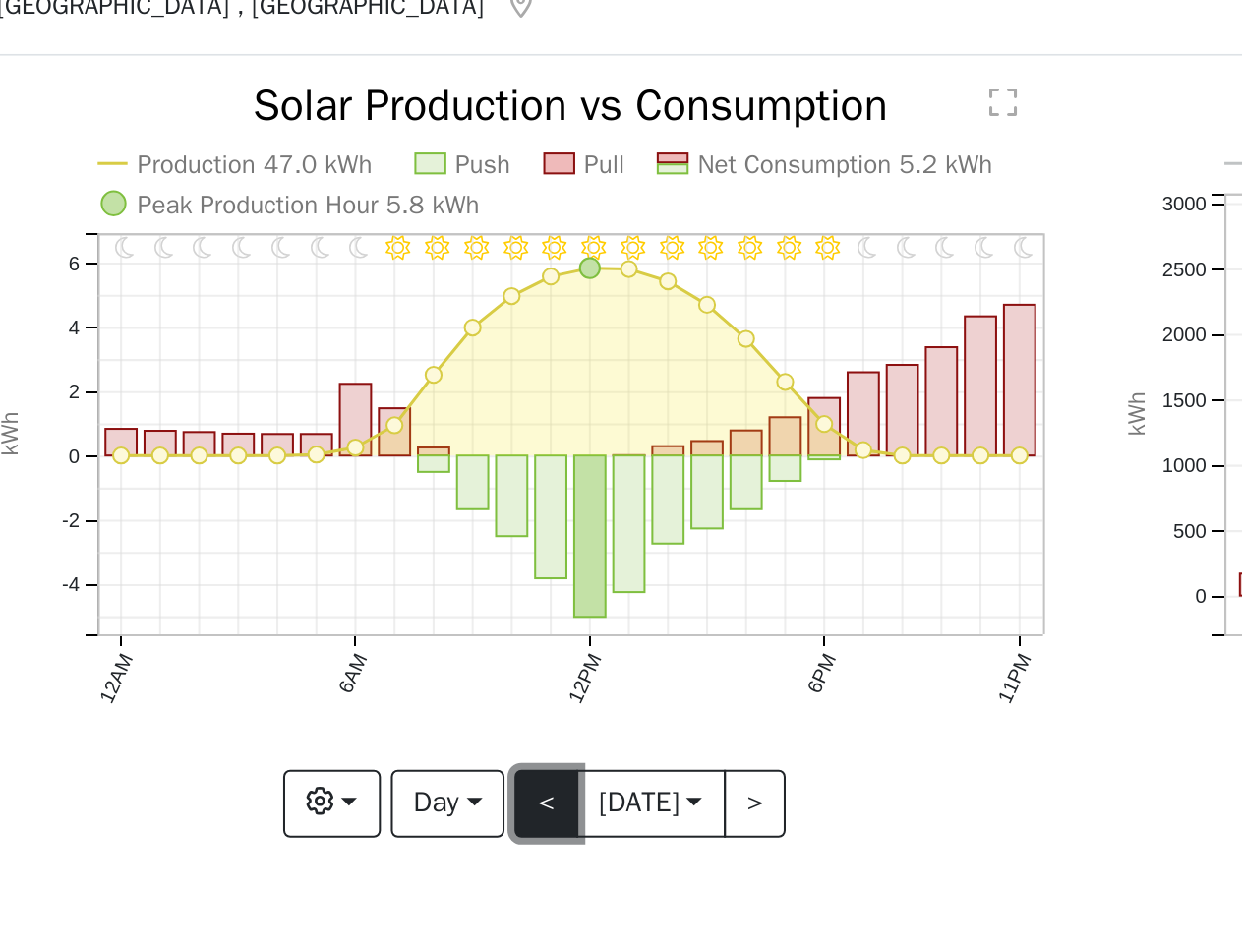 click on "<" at bounding box center (346, 469) 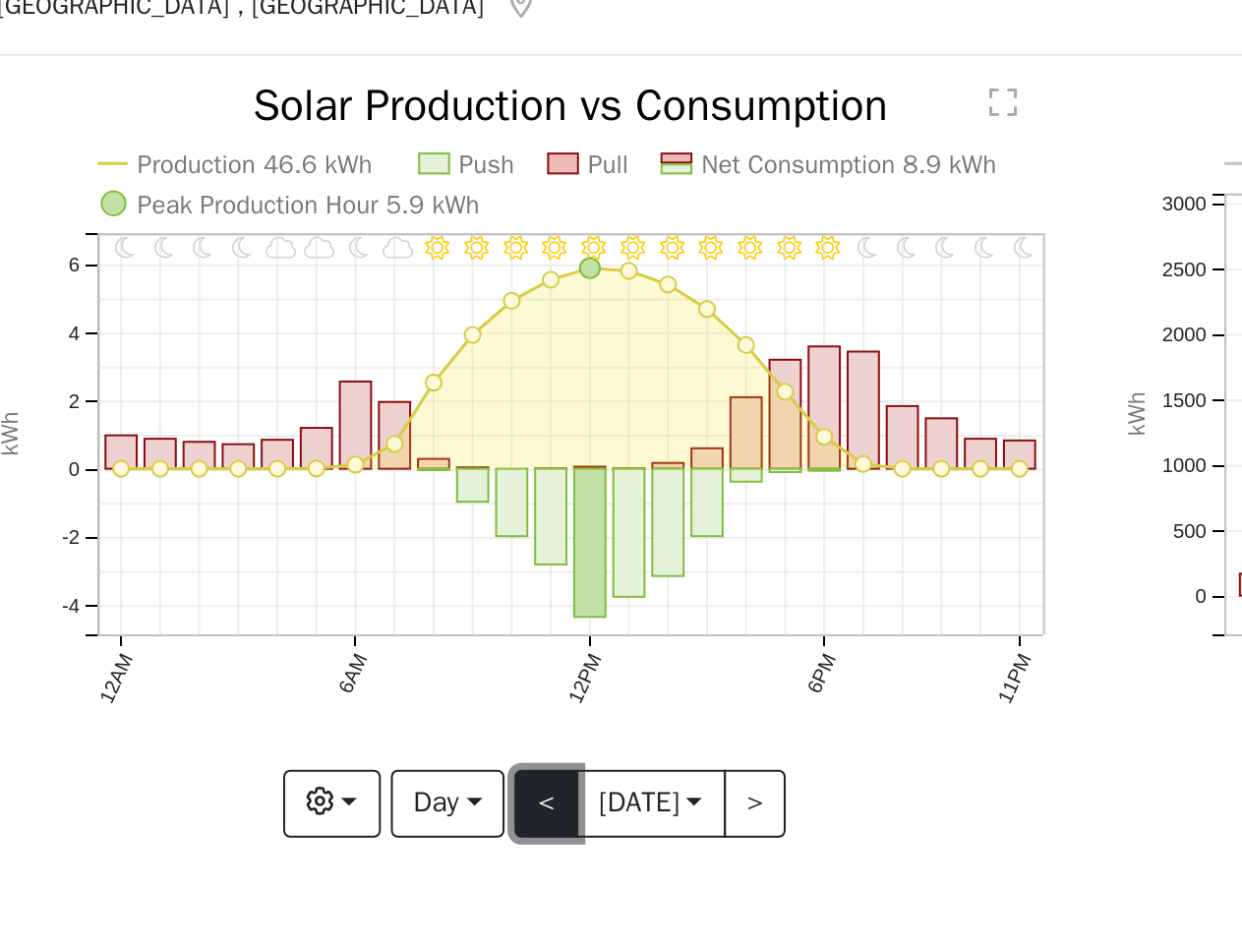 click on "<" at bounding box center [346, 469] 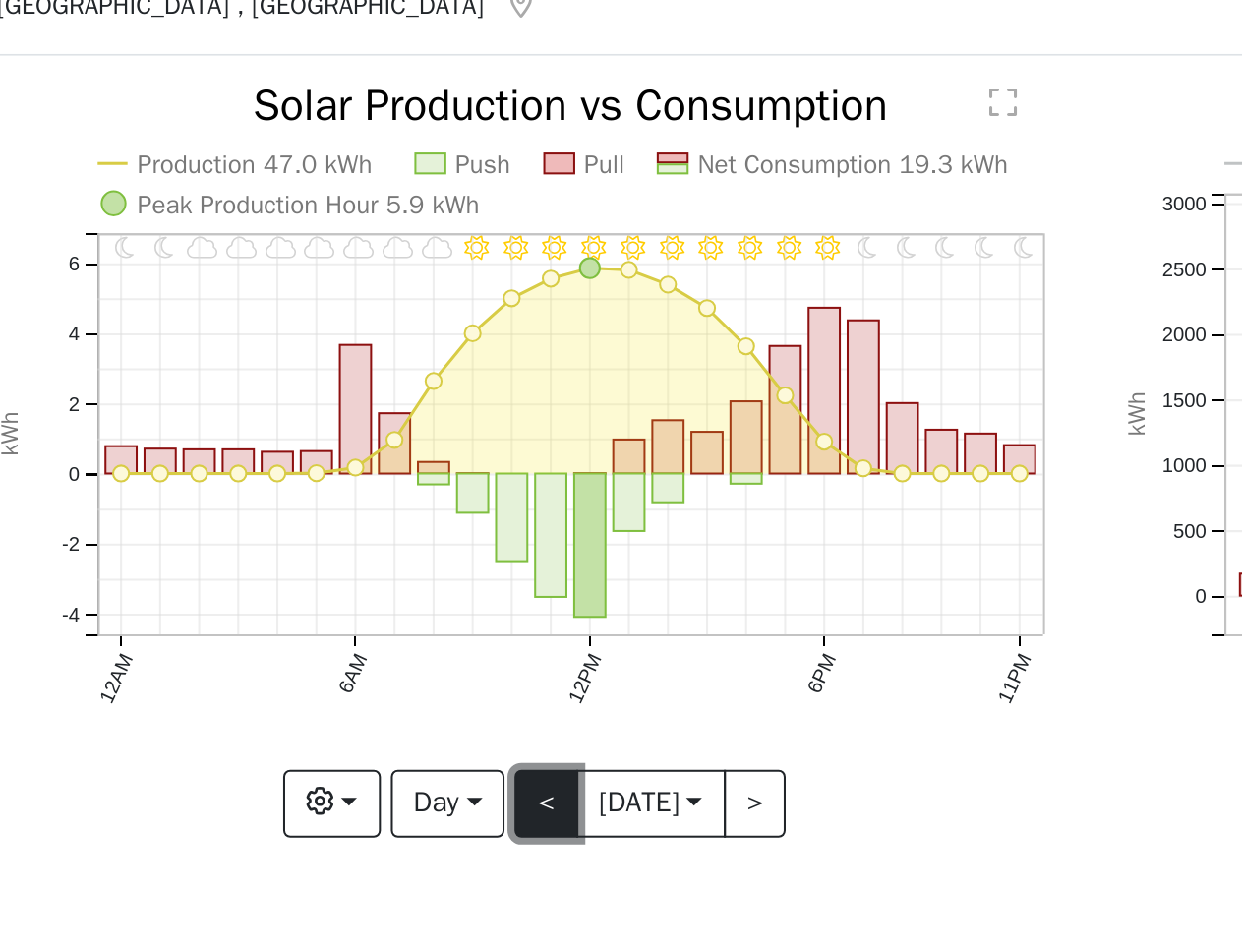 click on "<" at bounding box center (346, 469) 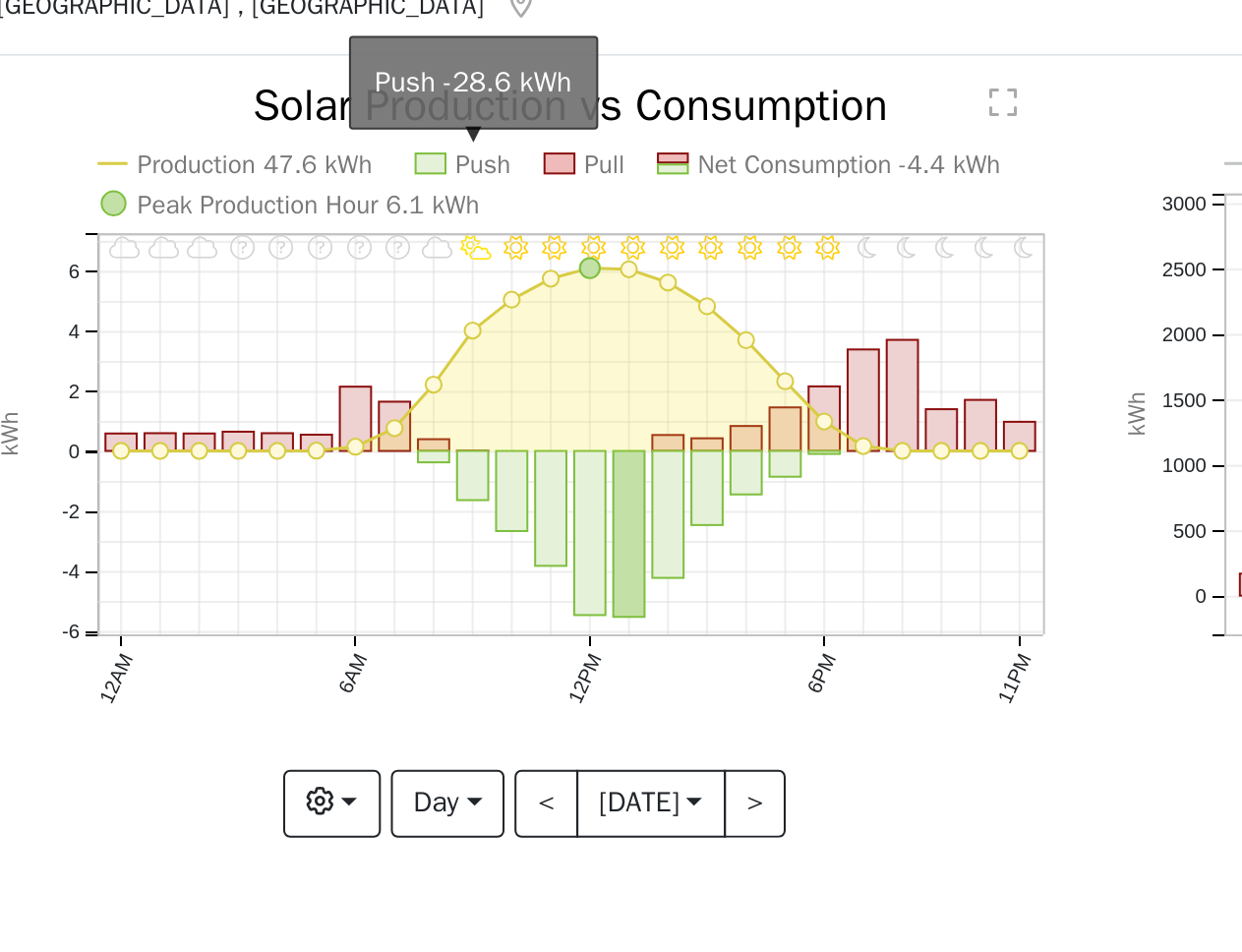 click on "Push" 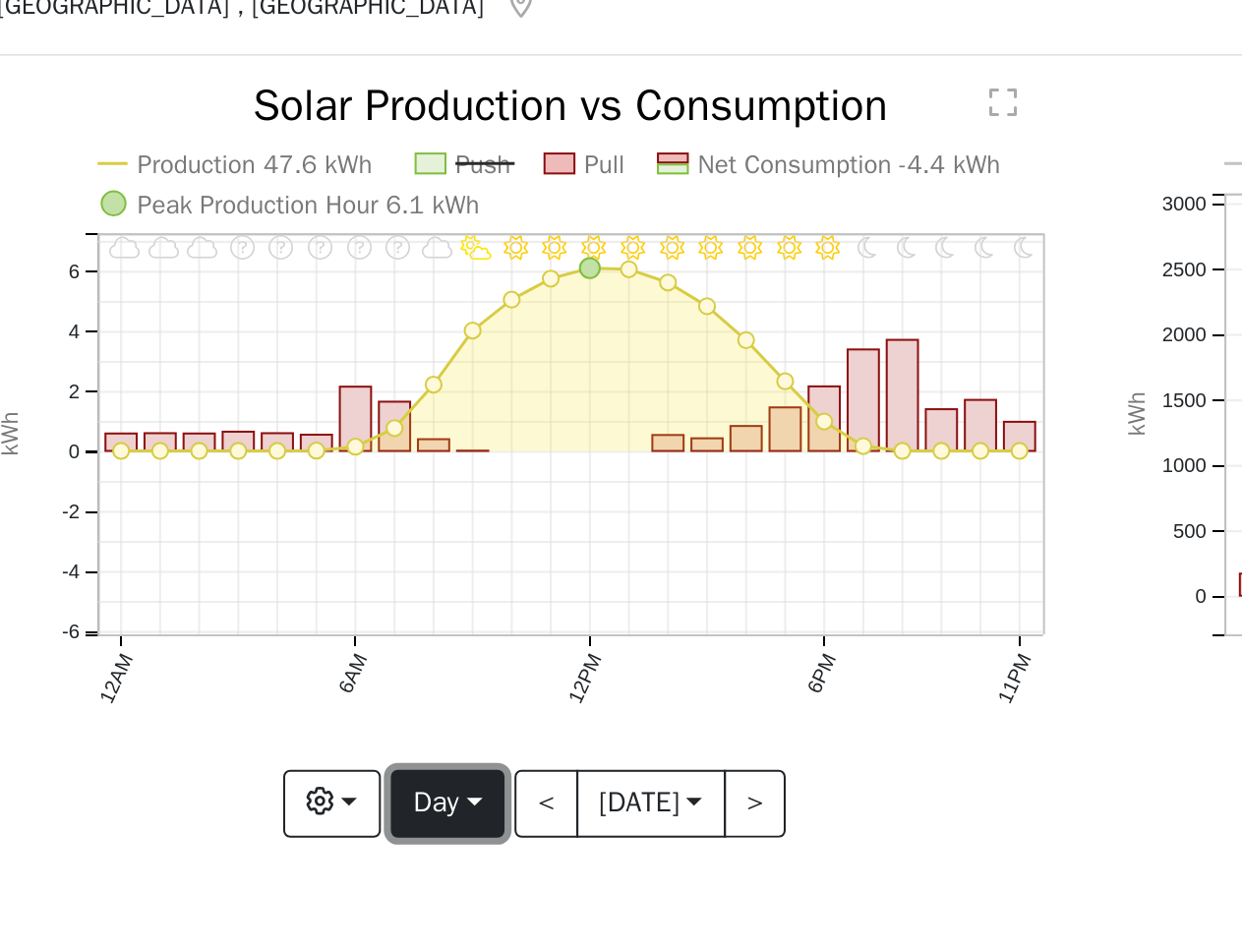 click on "Day" at bounding box center [297, 469] 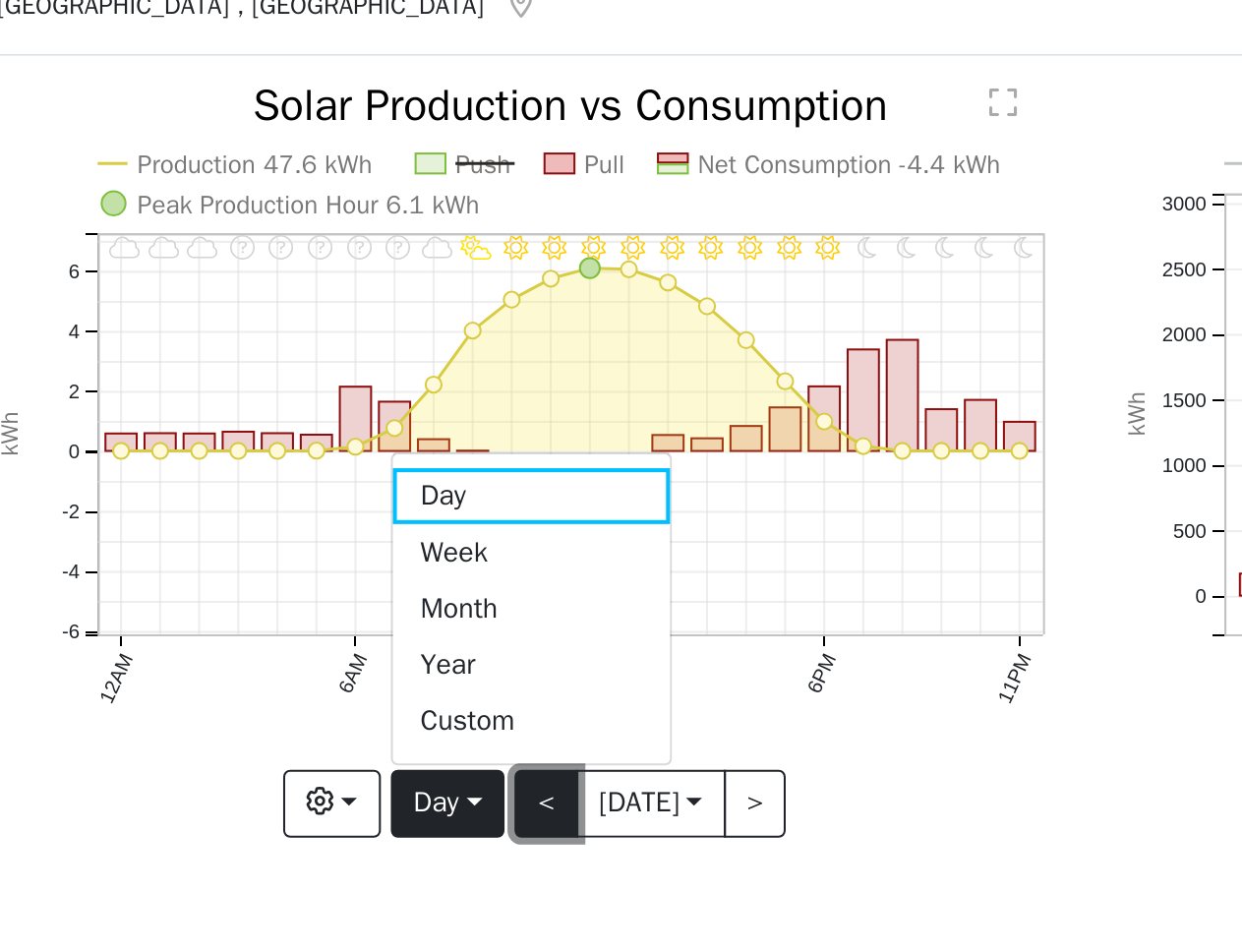 click on "<" at bounding box center [346, 469] 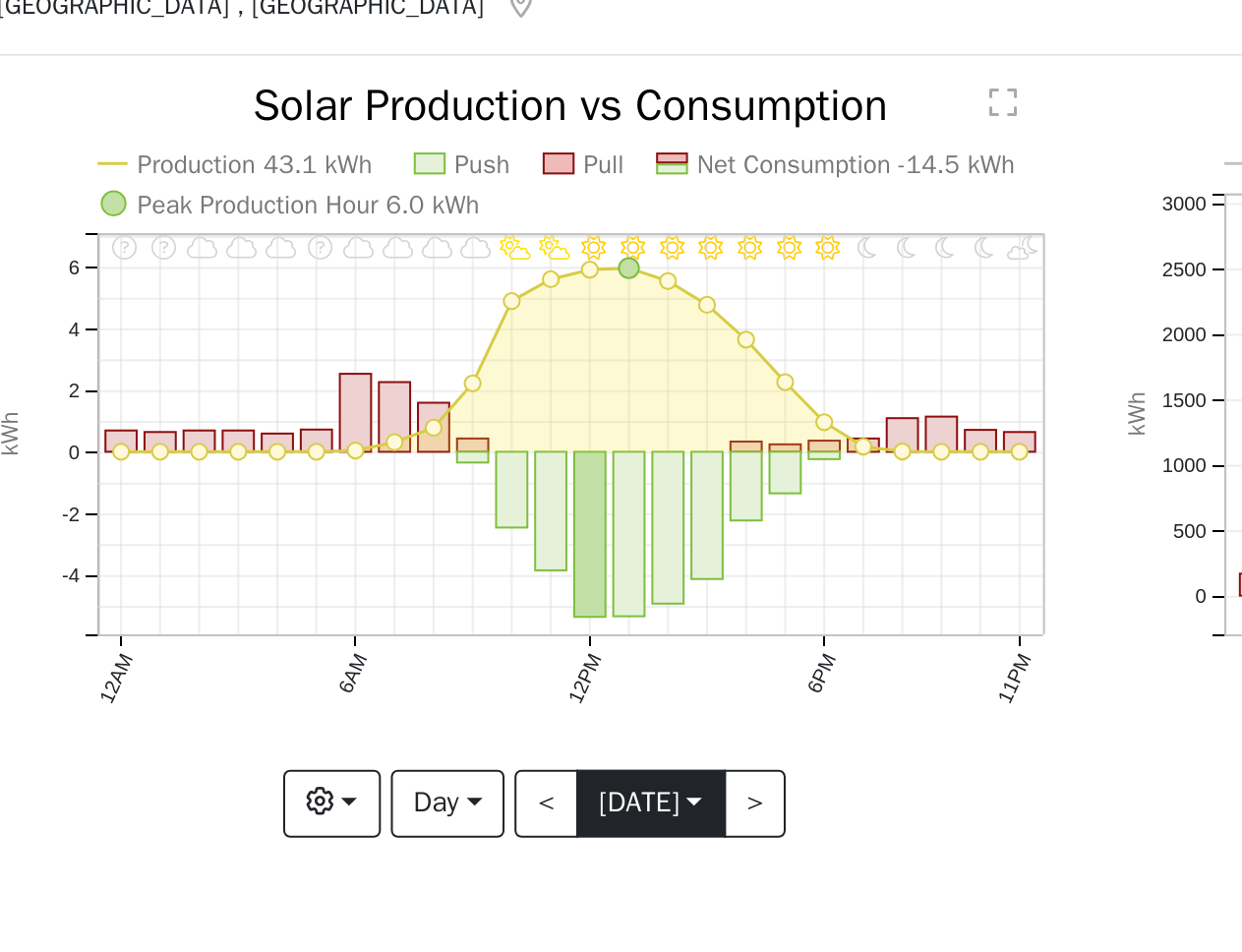click on "2025-06-26" at bounding box center [397, 469] 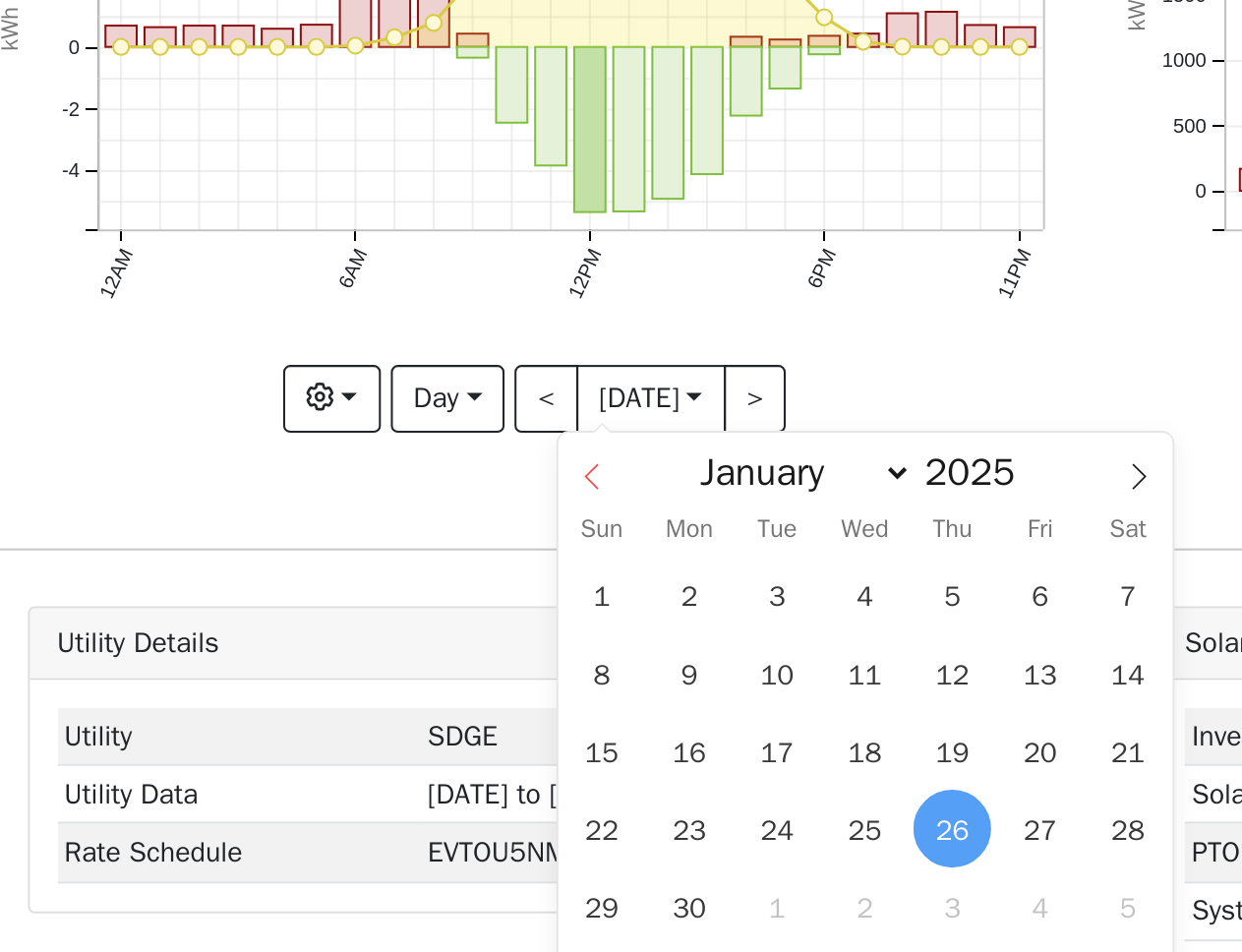 click at bounding box center (369, 503) 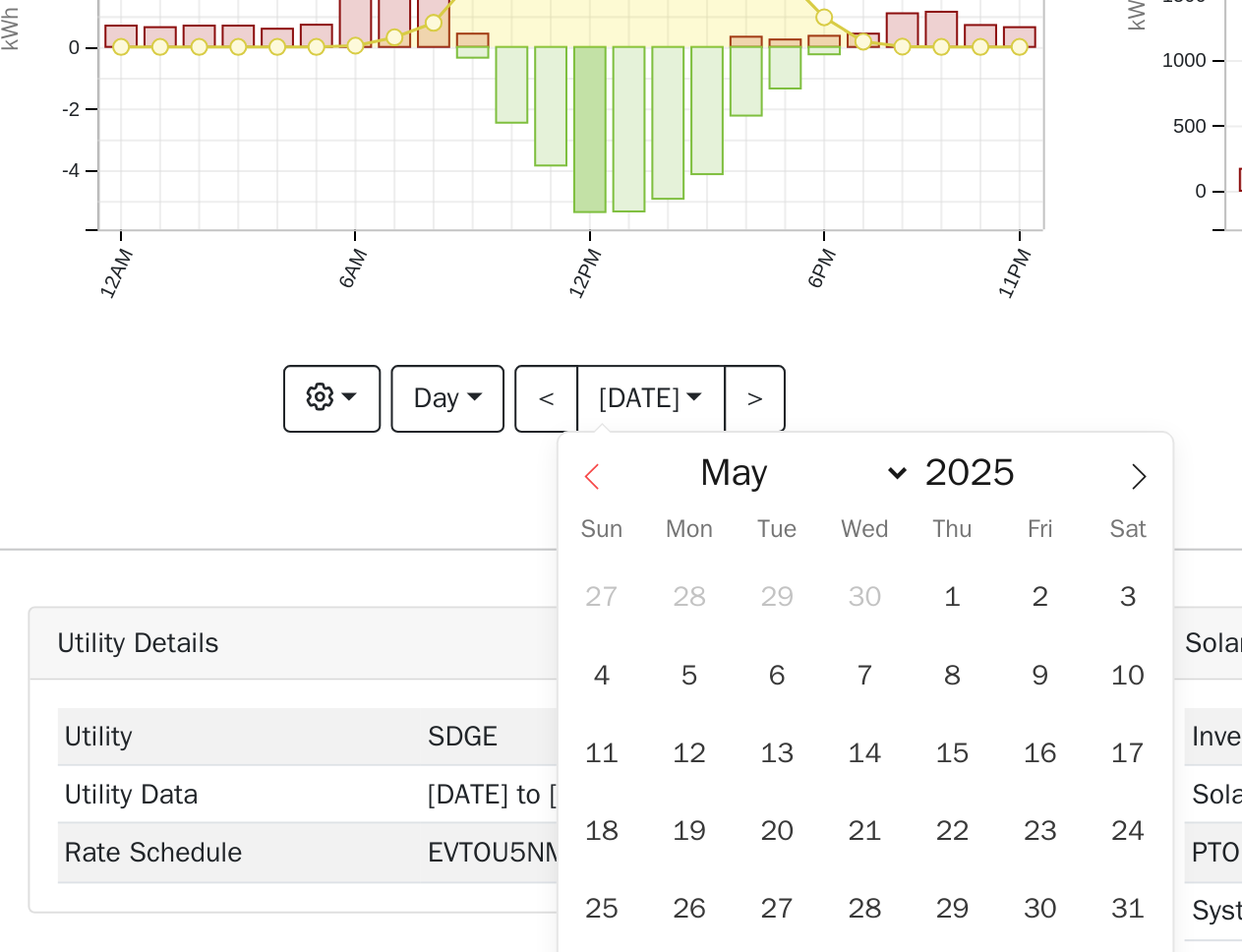 click at bounding box center (369, 503) 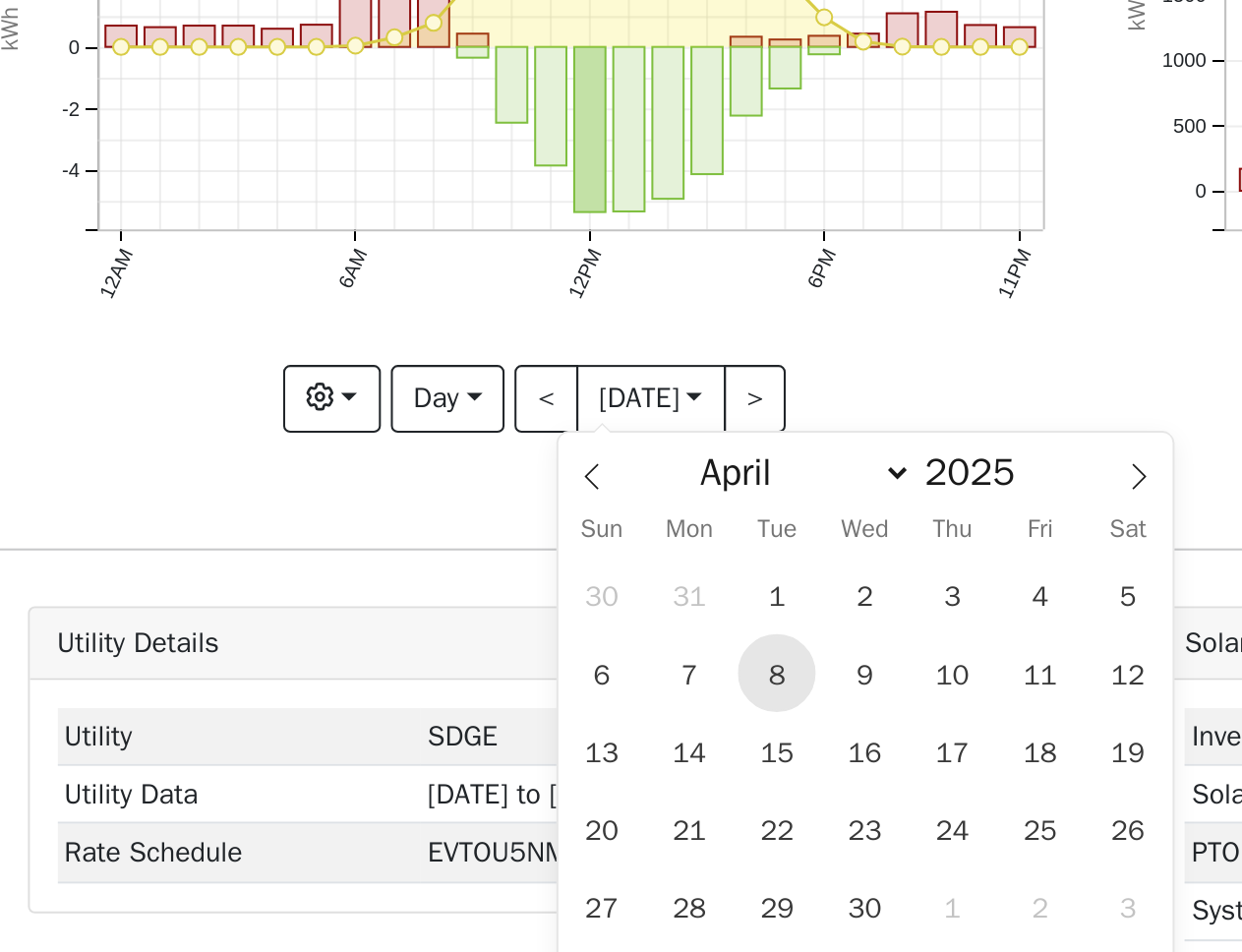 click on "8" at bounding box center (459, 604) 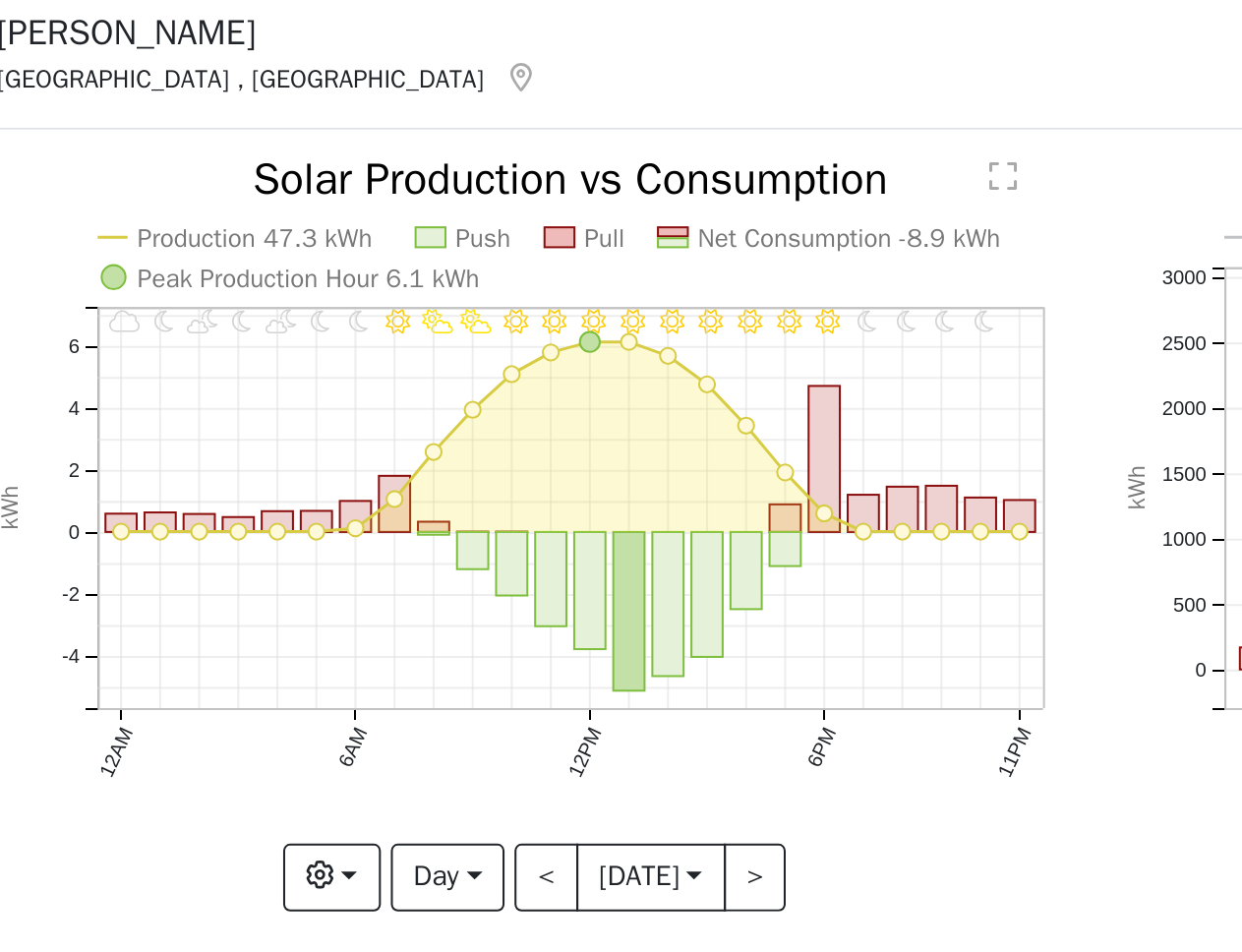 click on "11PM - undefined 10PM - Clear 9PM - Clear 8PM - Clear 7PM - Clear 6PM - Clear 5PM - Clear 4PM - Clear 3PM - Clear 2PM - MostlyClear 1PM - MostlyClear 12PM - Clear 11AM - Clear 10AM - Clear 9AM - PartlyCloudy 8AM - PartlyCloudy 7AM - MostlyClear 6AM - MostlyClear 5AM - MostlyClear 4AM - PartlyCloudy 3AM - MostlyClear 2AM - PartlyCloudy 1AM - MostlyClear 12AM - MostlyCloudy Production 47.3 kWh Push Pull Net Consumption -8.9 kWh Peak Production Hour 6.1 kWh 12AM 6AM 12PM 6PM 11PM -4 -2 0 2 4 6  Solar Production vs Consumption kWh onclick="" onclick="" onclick="" onclick="" onclick="" onclick="" onclick="" onclick="" onclick="" onclick="" onclick="" onclick="" onclick="" onclick="" onclick="" onclick="" onclick="" onclick="" onclick="" onclick="" onclick="" onclick="" onclick="" onclick="" onclick="" onclick="" onclick="" onclick="" onclick="" onclick="" onclick="" onclick="" onclick="" onclick="" onclick="" onclick="" onclick="" onclick="" onclick="" onclick="" onclick="" onclick="" onclick="" onclick=""" 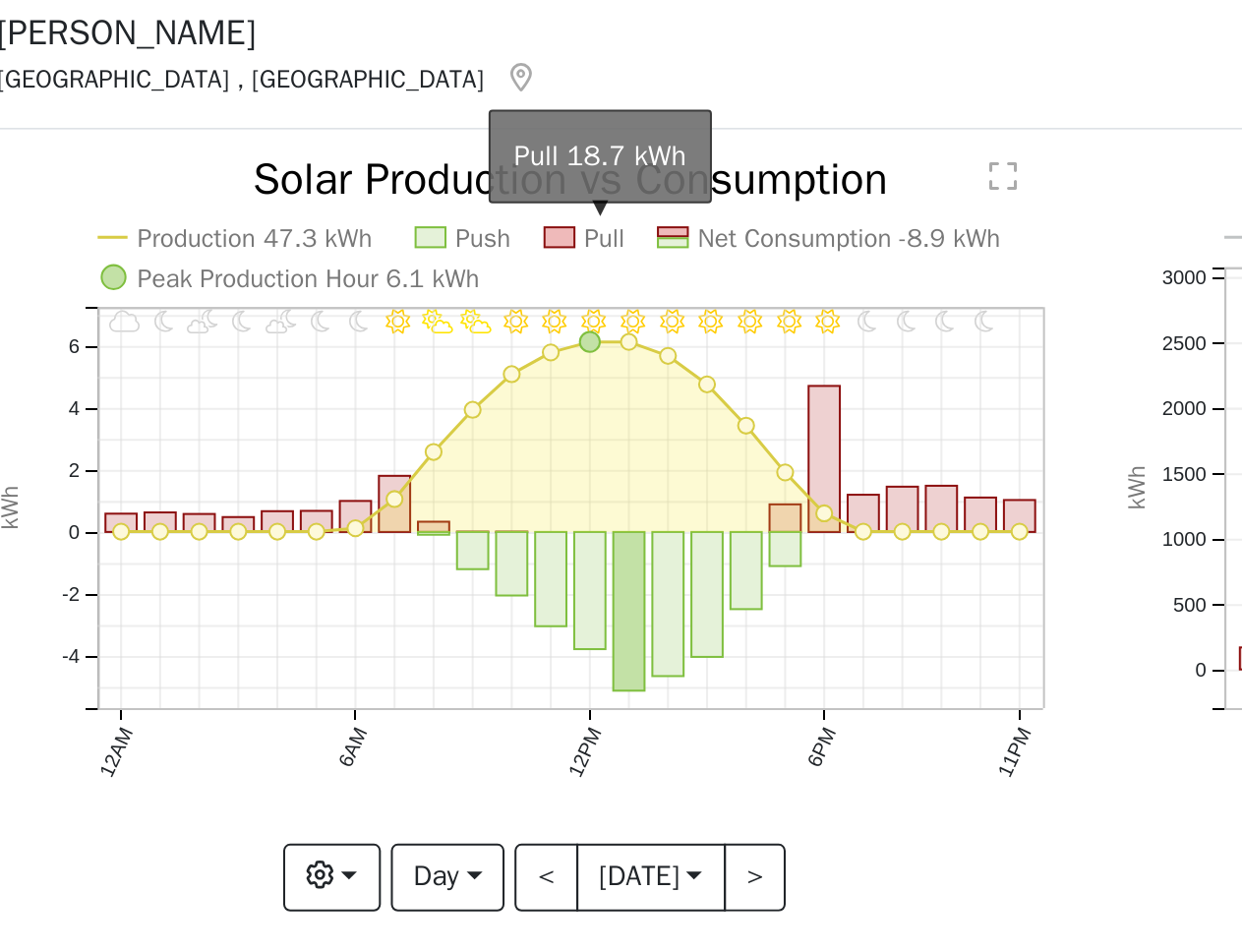 click on "Pull" 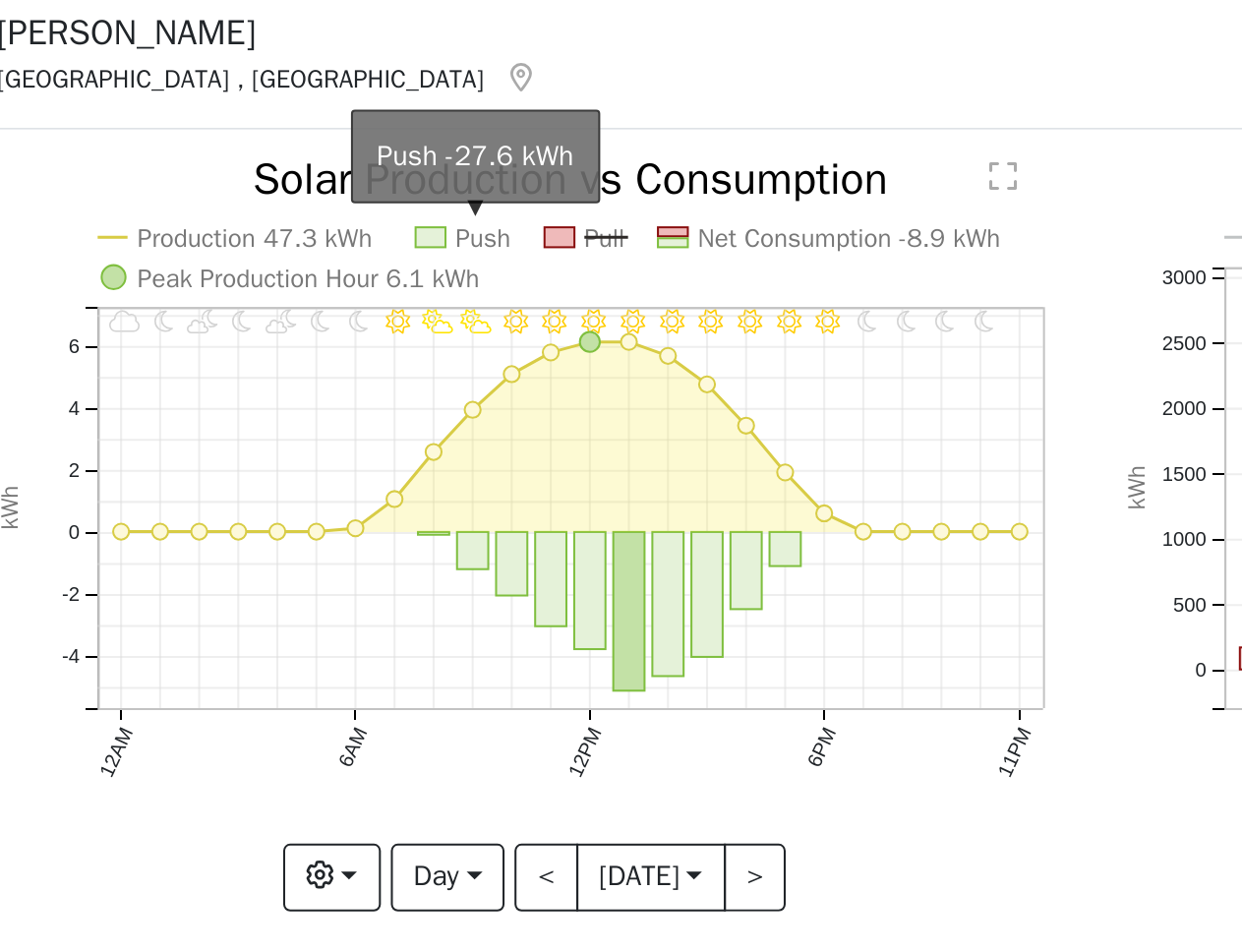 click on "Push" 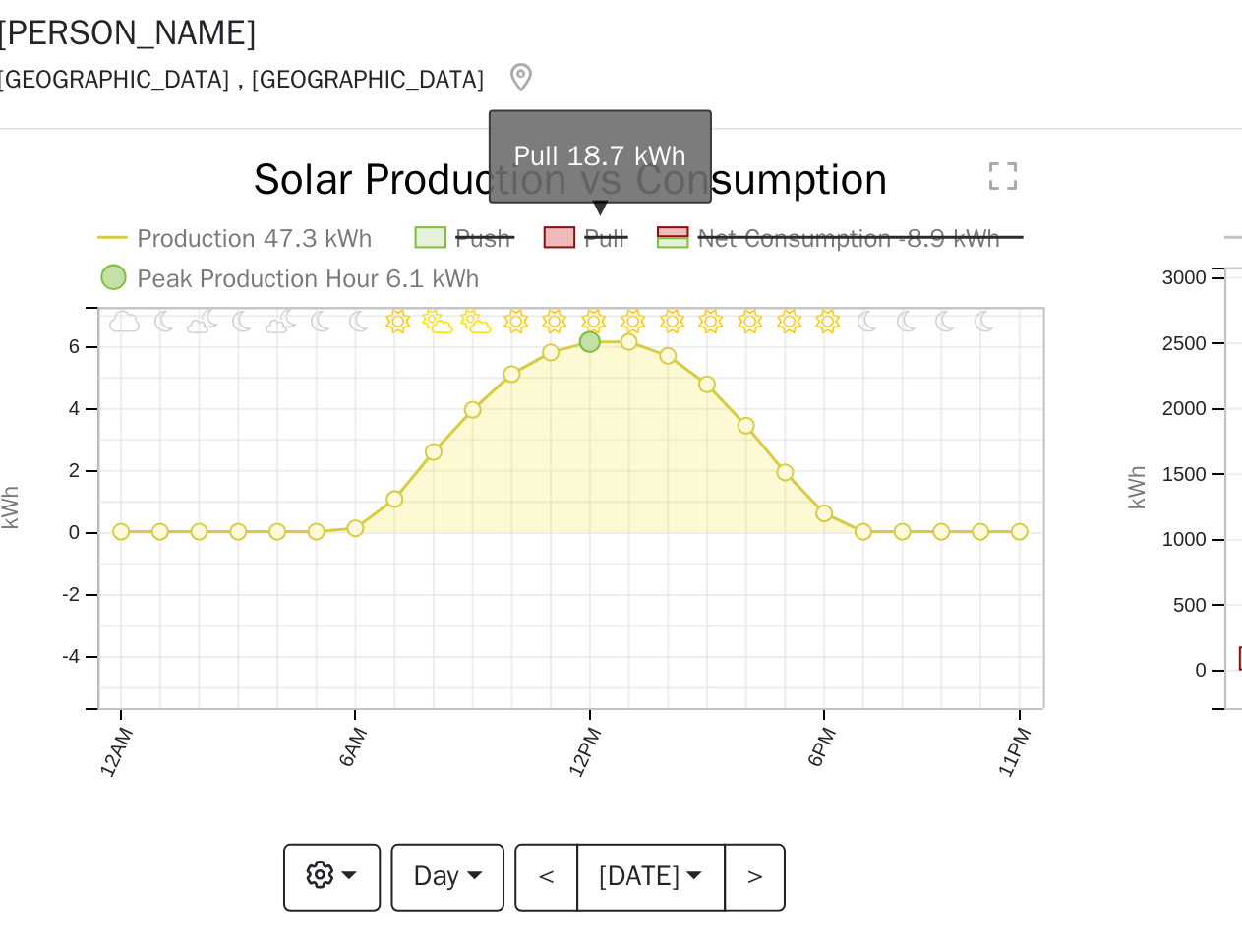 click on "Pull" 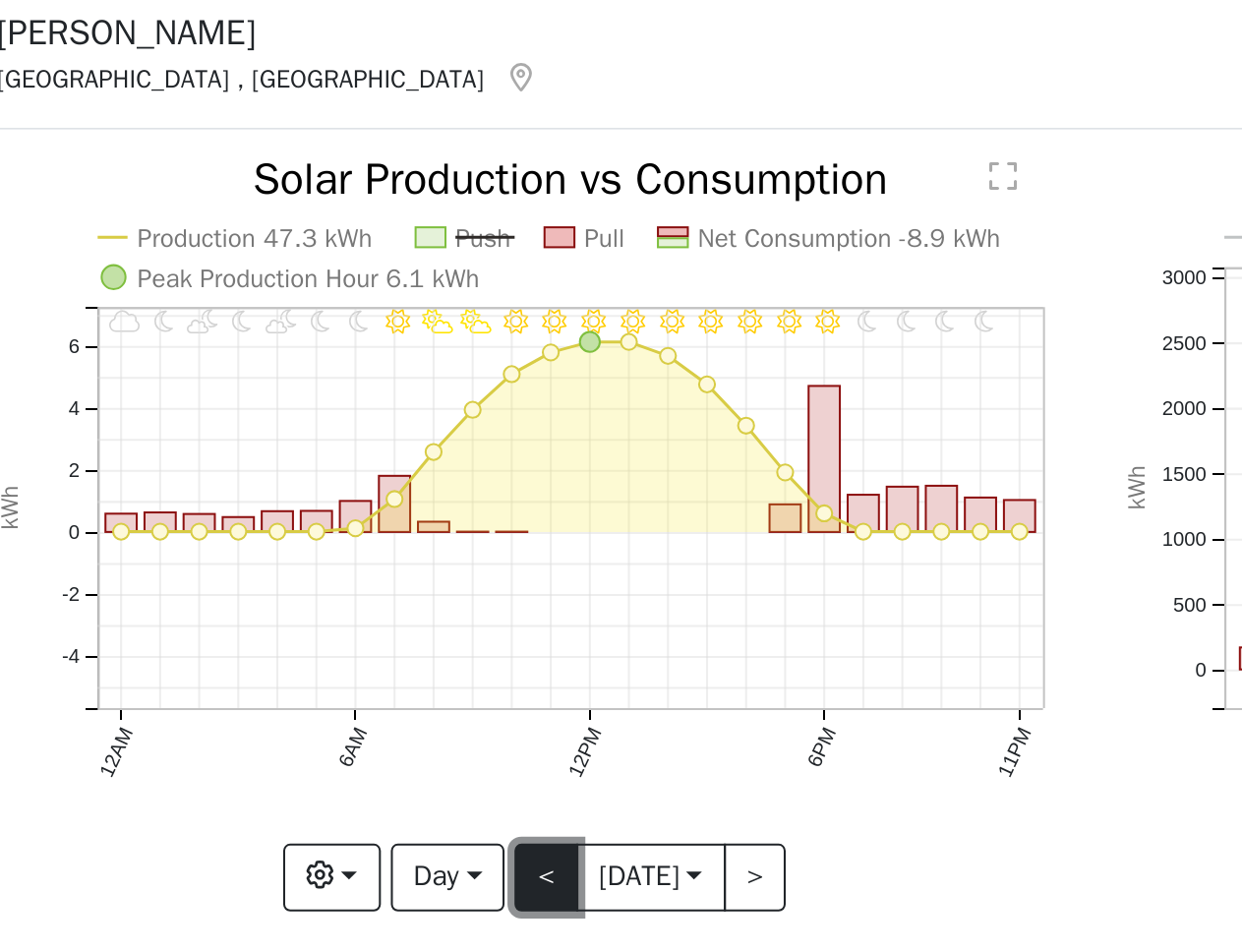 click on "<" at bounding box center (346, 469) 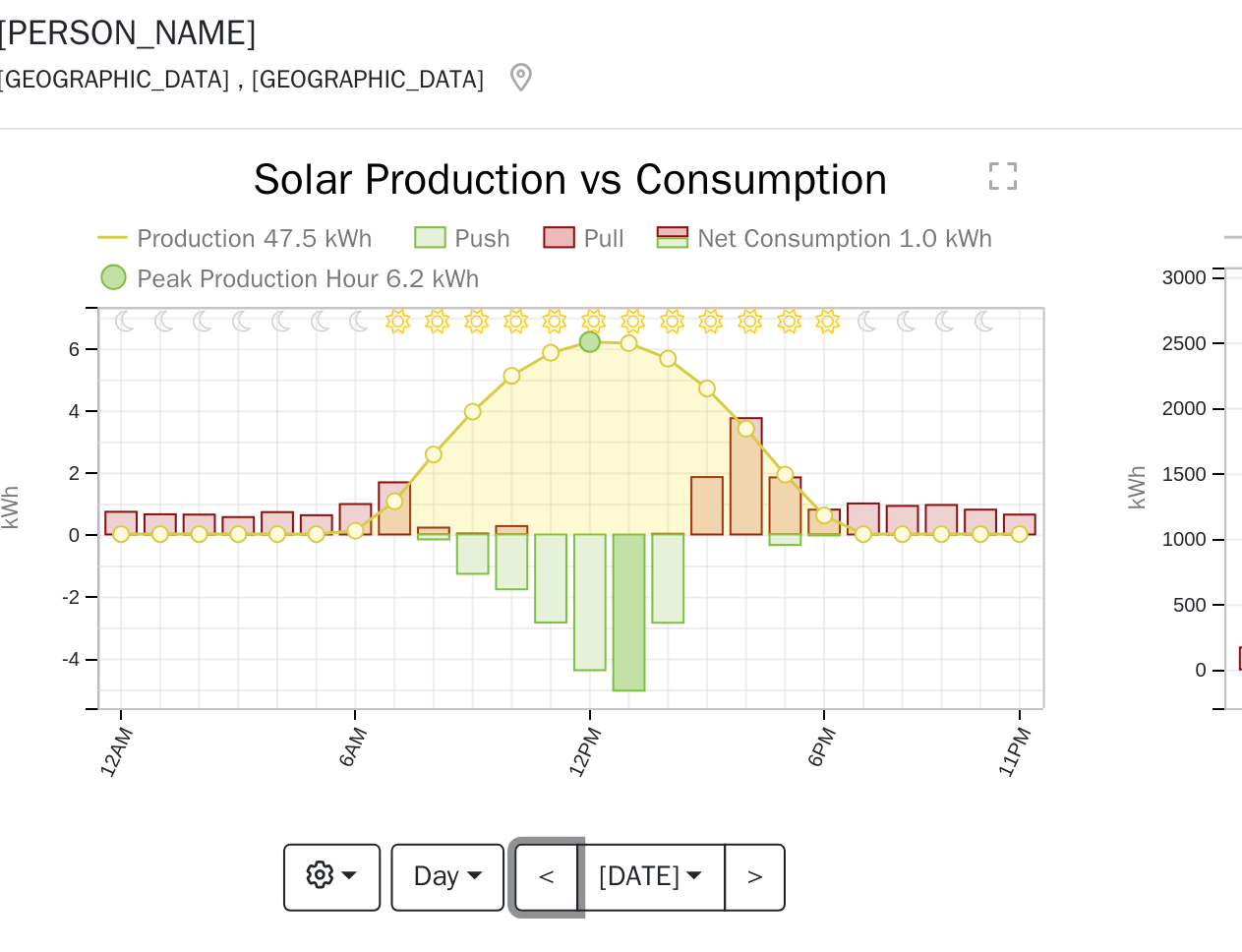 click on "<" at bounding box center [346, 469] 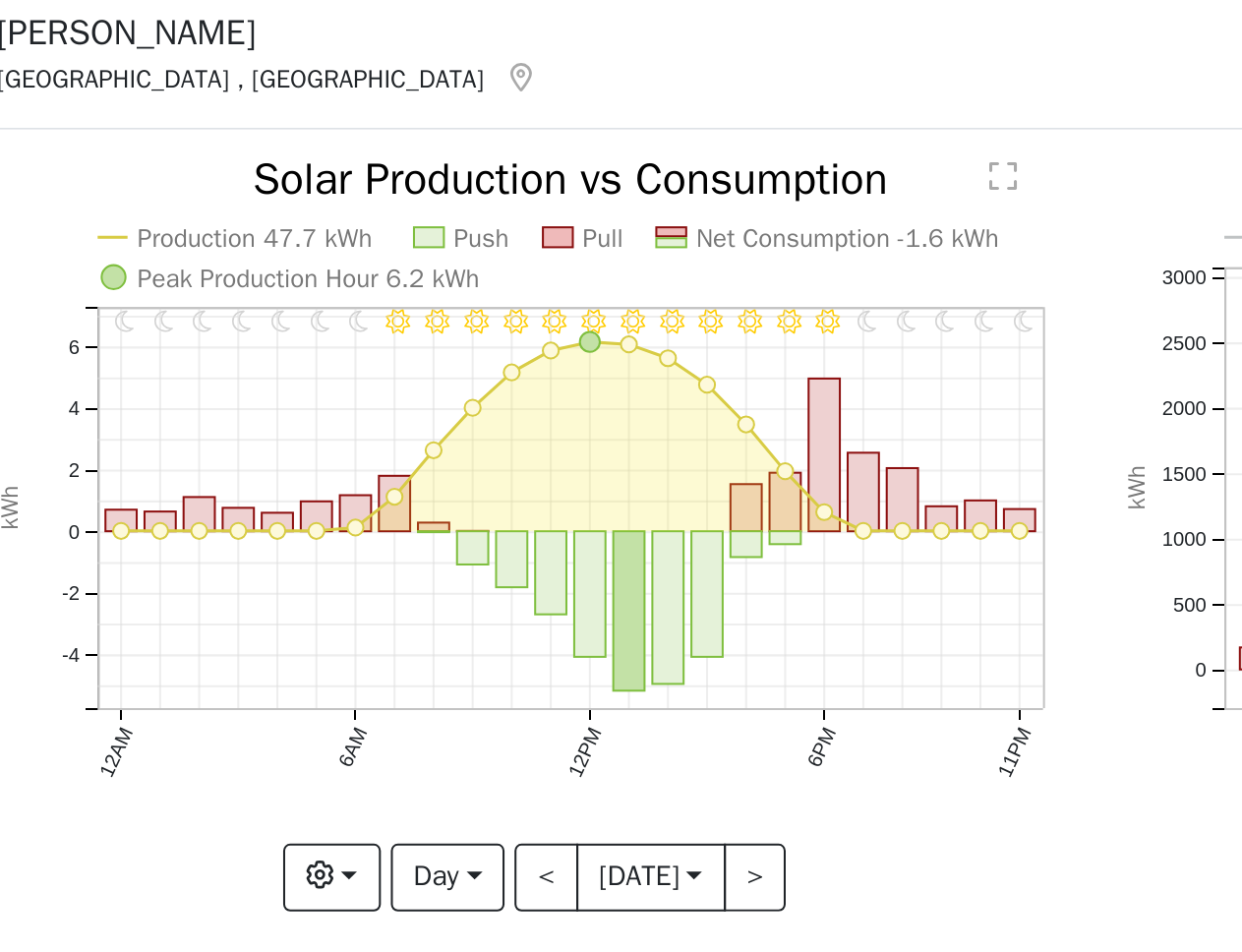 click 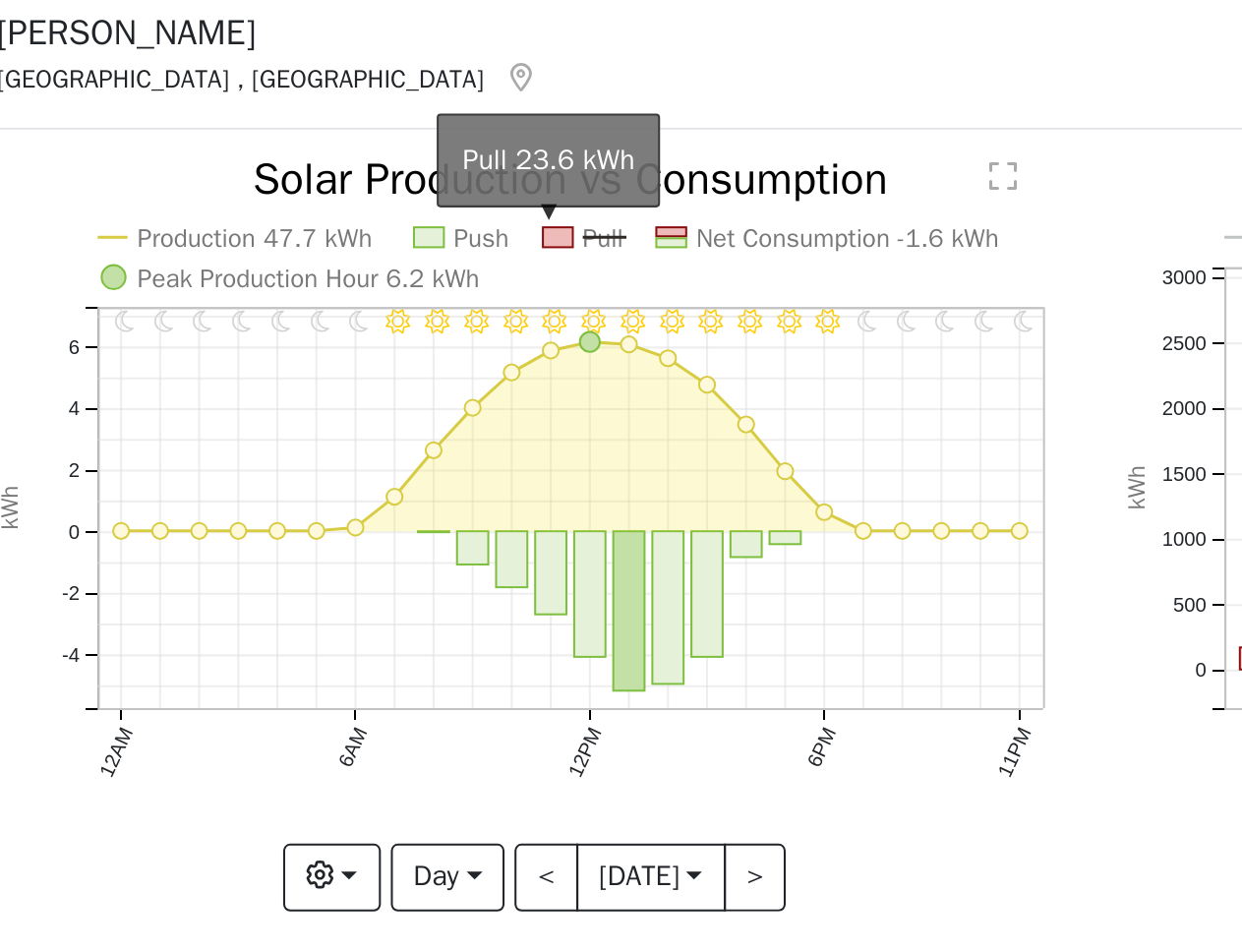 click 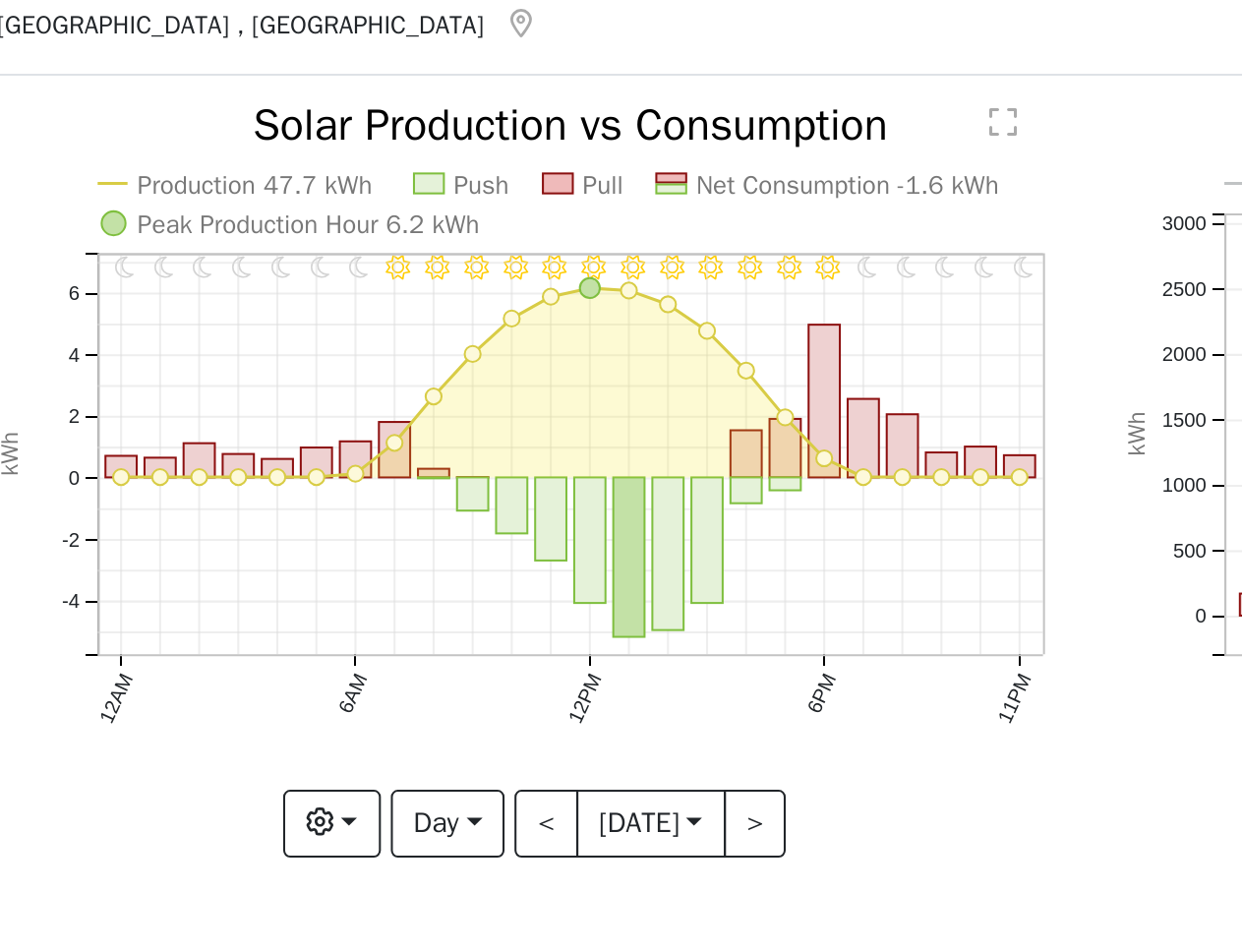 click on "11PM - Clear 10PM - Clear 9PM - Clear 8PM - Clear 7PM - Clear 6PM - Clear 5PM - Clear 4PM - Clear 3PM - Clear 2PM - Clear 1PM - Clear 12PM - Clear 11AM - Clear 10AM - Clear 9AM - Clear 8AM - Clear 7AM - Clear 6AM - Clear 5AM - Clear 4AM - Clear 3AM - Clear 2AM - Clear 1AM - Clear 12AM - Clear Production 47.7 kWh Push Pull Net Consumption -1.6 kWh Peak Production Hour 6.2 kWh 12AM 6AM 12PM 6PM 11PM -4 -2 0 2 4 6  Solar Production vs Consumption kWh onclick="" onclick="" onclick="" onclick="" onclick="" onclick="" onclick="" onclick="" onclick="" onclick="" onclick="" onclick="" onclick="" onclick="" onclick="" onclick="" onclick="" onclick="" onclick="" onclick="" onclick="" onclick="" onclick="" onclick="" onclick="" onclick="" onclick="" onclick="" onclick="" onclick="" onclick="" onclick="" onclick="" onclick="" onclick="" onclick="" onclick="" onclick="" onclick="" onclick="" onclick="" onclick="" onclick="" onclick="" onclick="" onclick="" onclick="" onclick="" onclick="" onclick="" onclick=""" 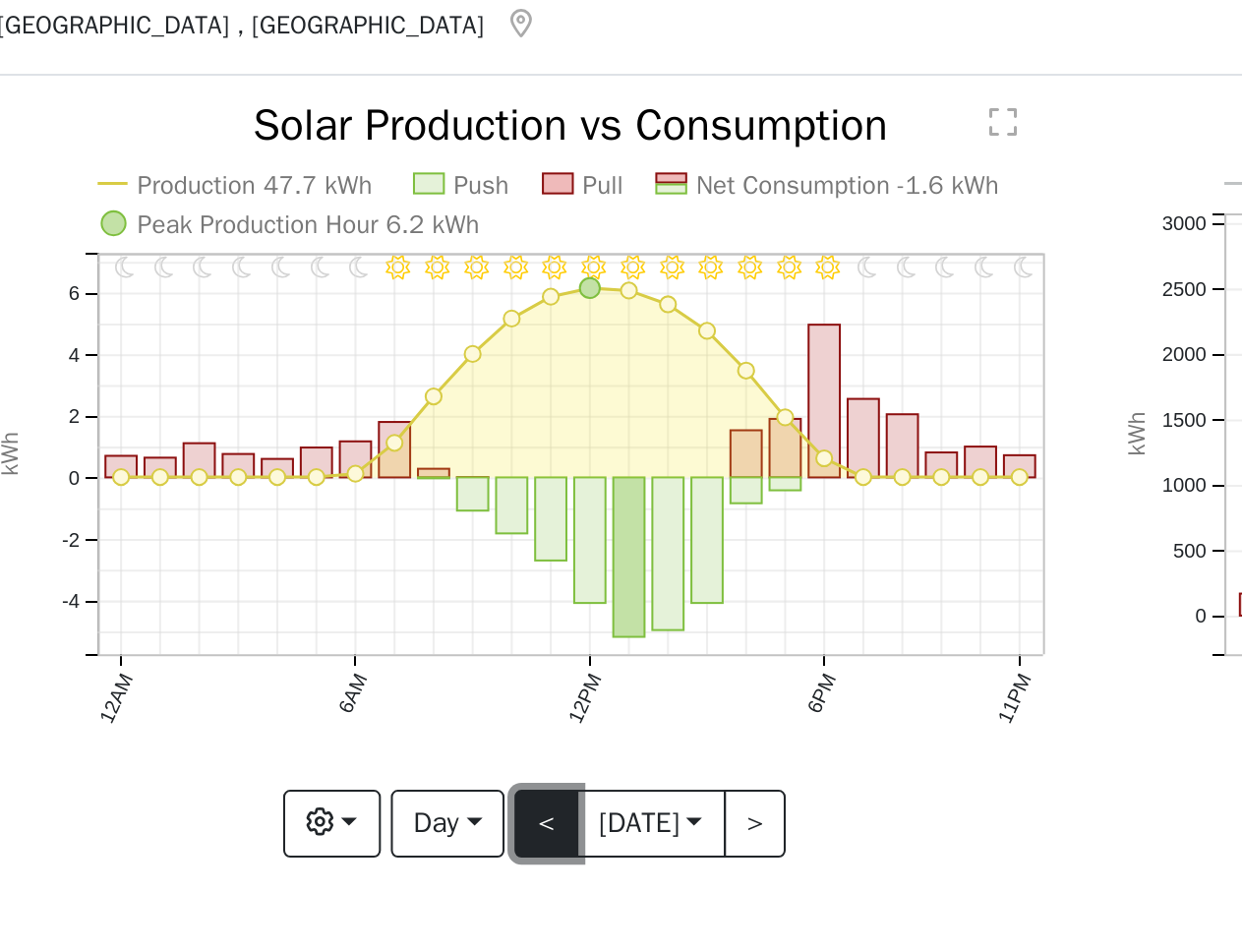 click on "<" at bounding box center (346, 469) 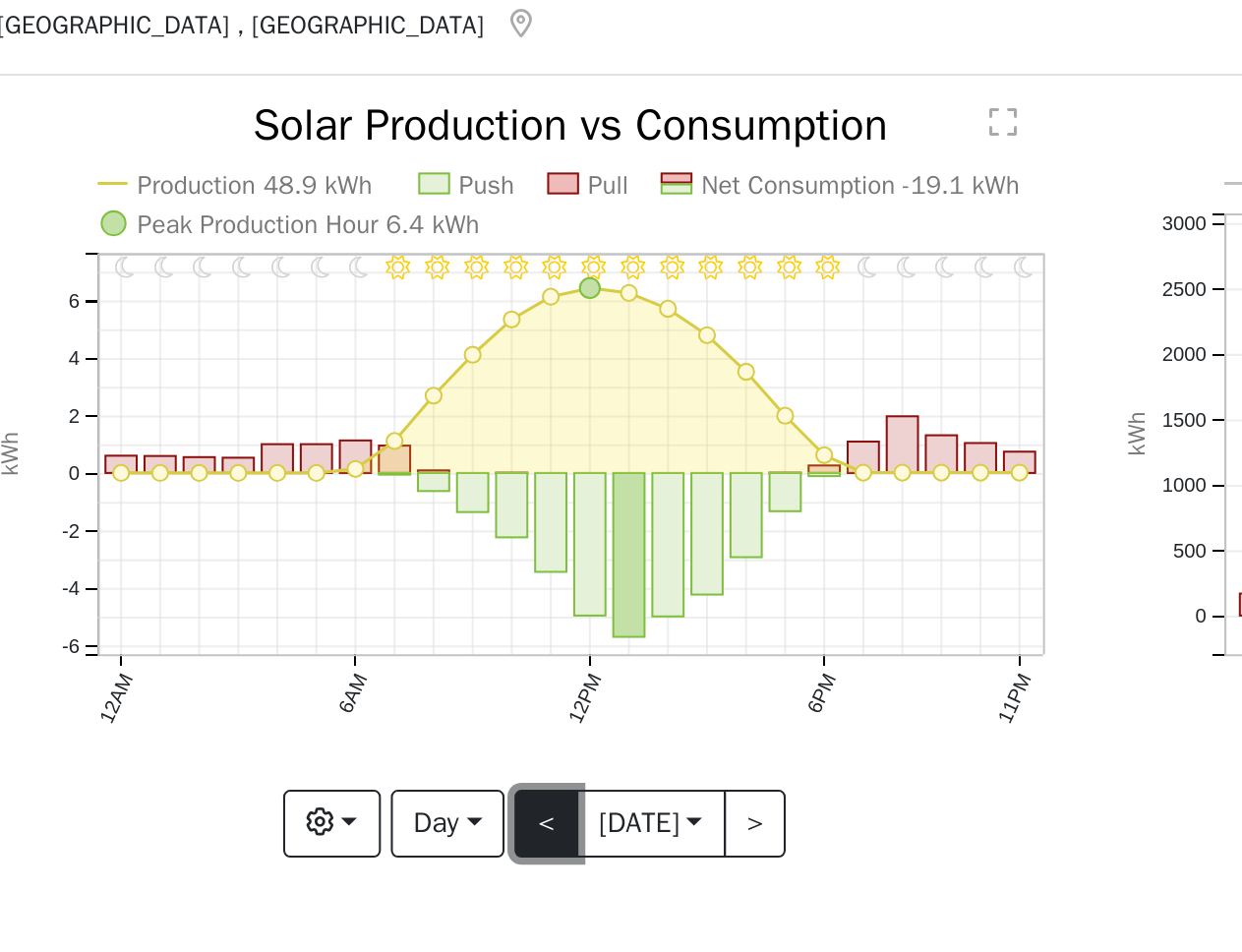 click on "<" at bounding box center [346, 469] 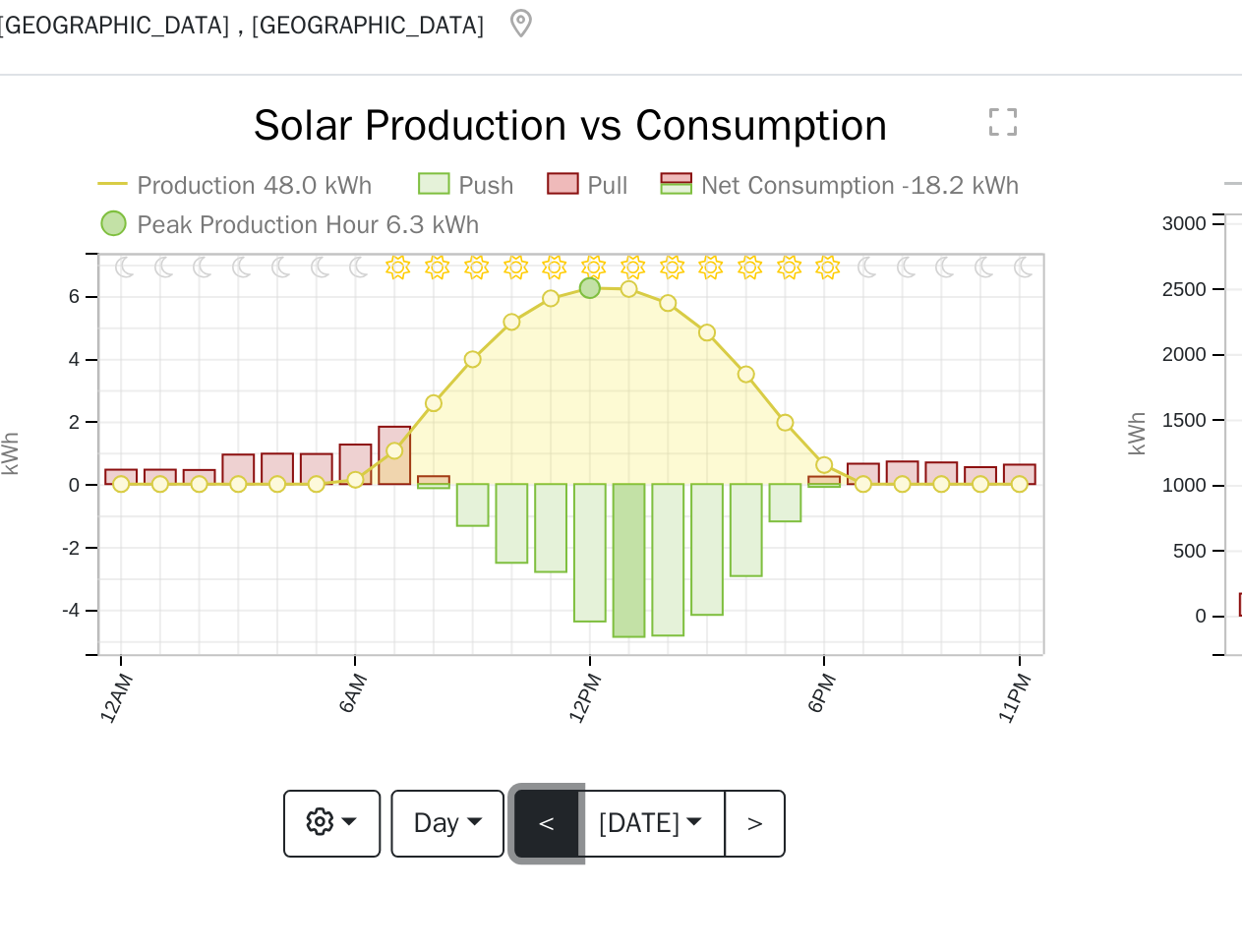 click on "<" at bounding box center [346, 469] 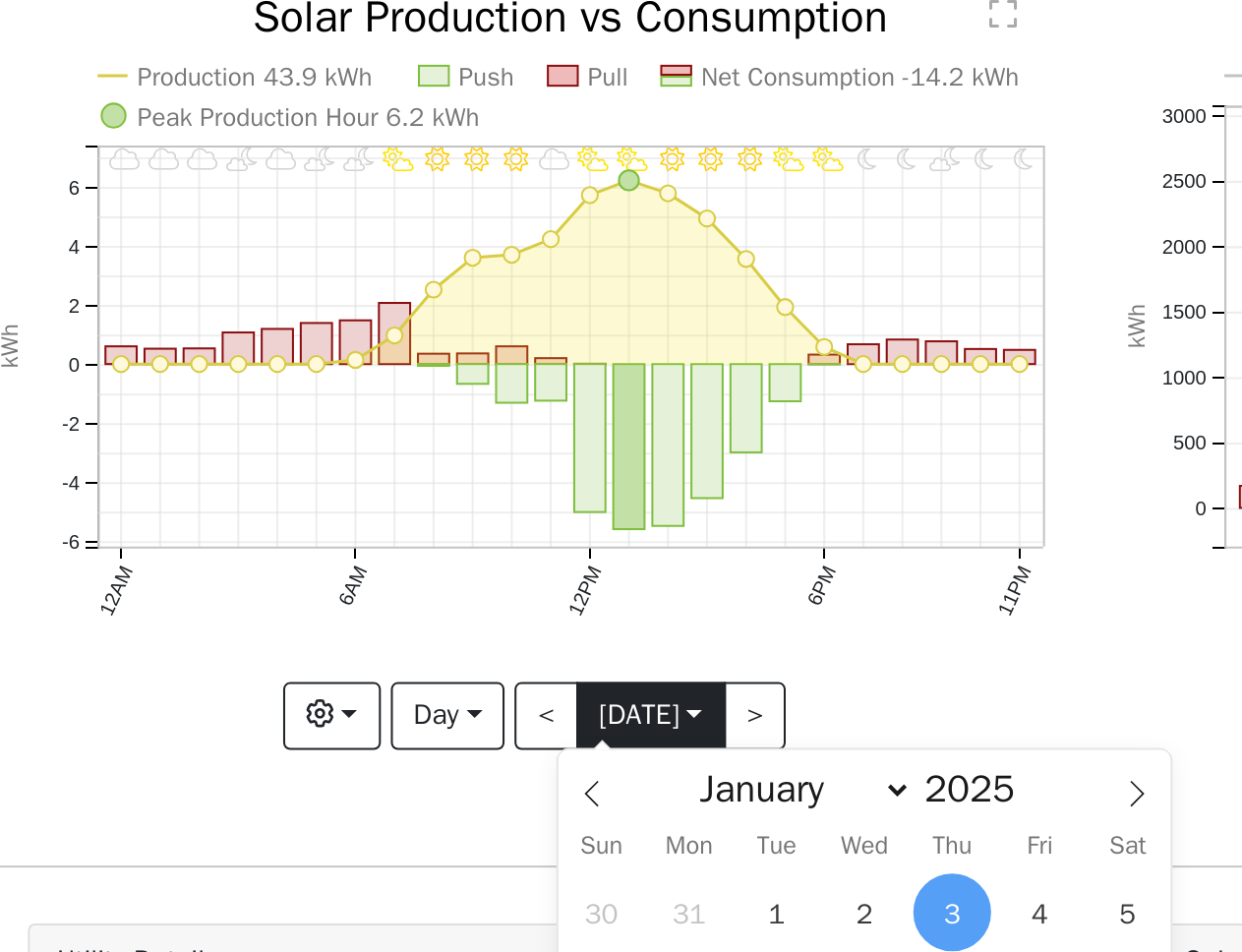 click on "2025-04-03" at bounding box center [397, 469] 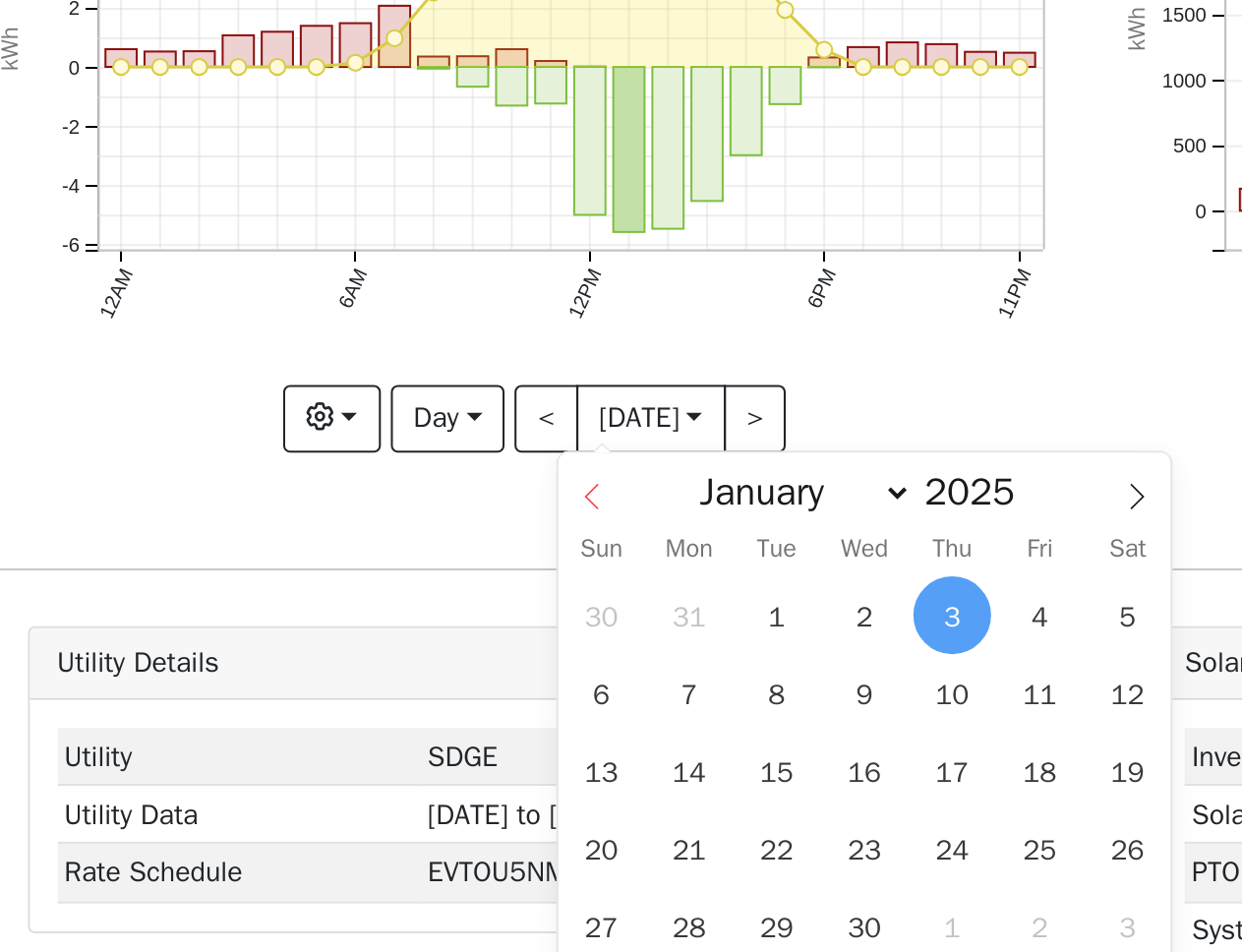 click 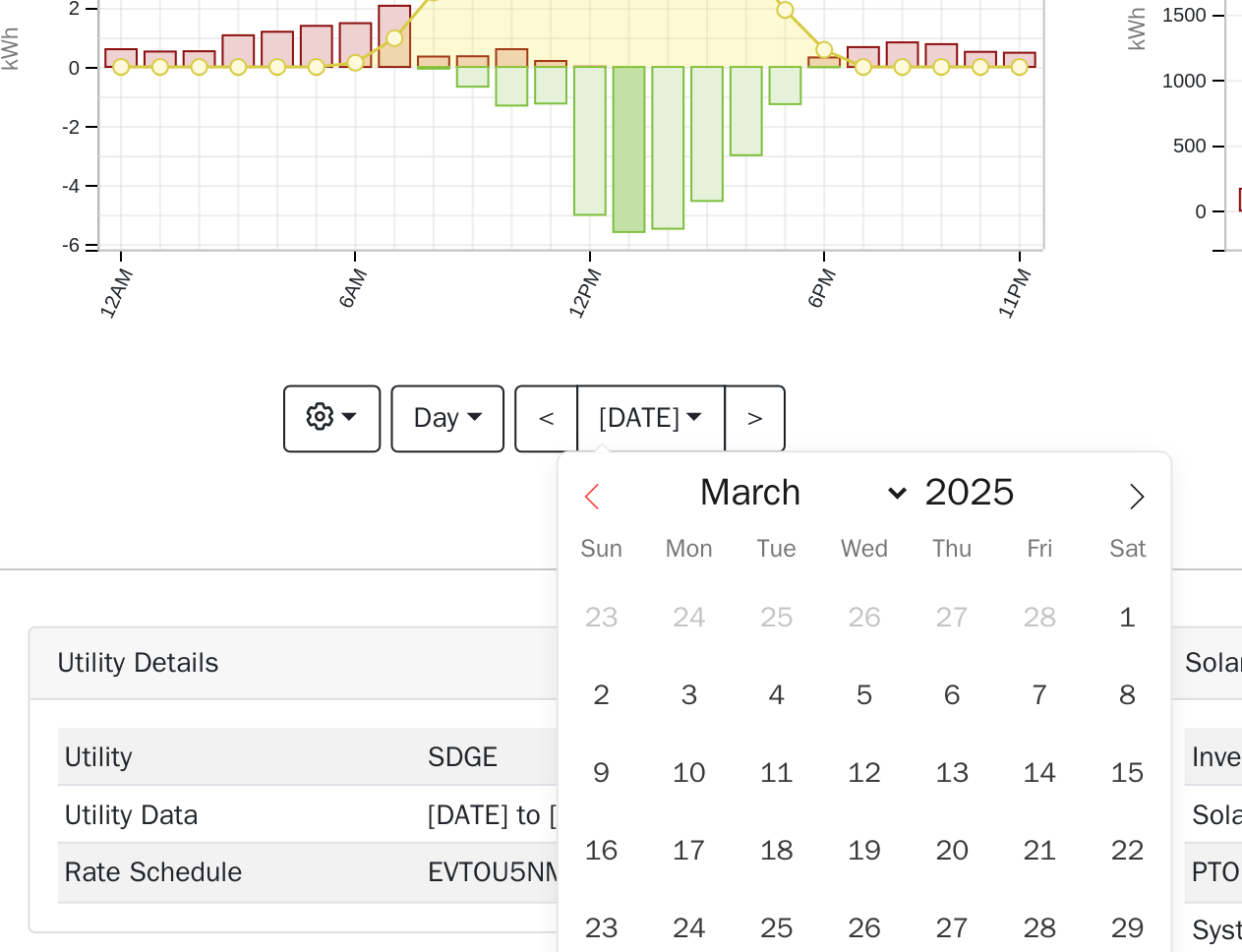 click 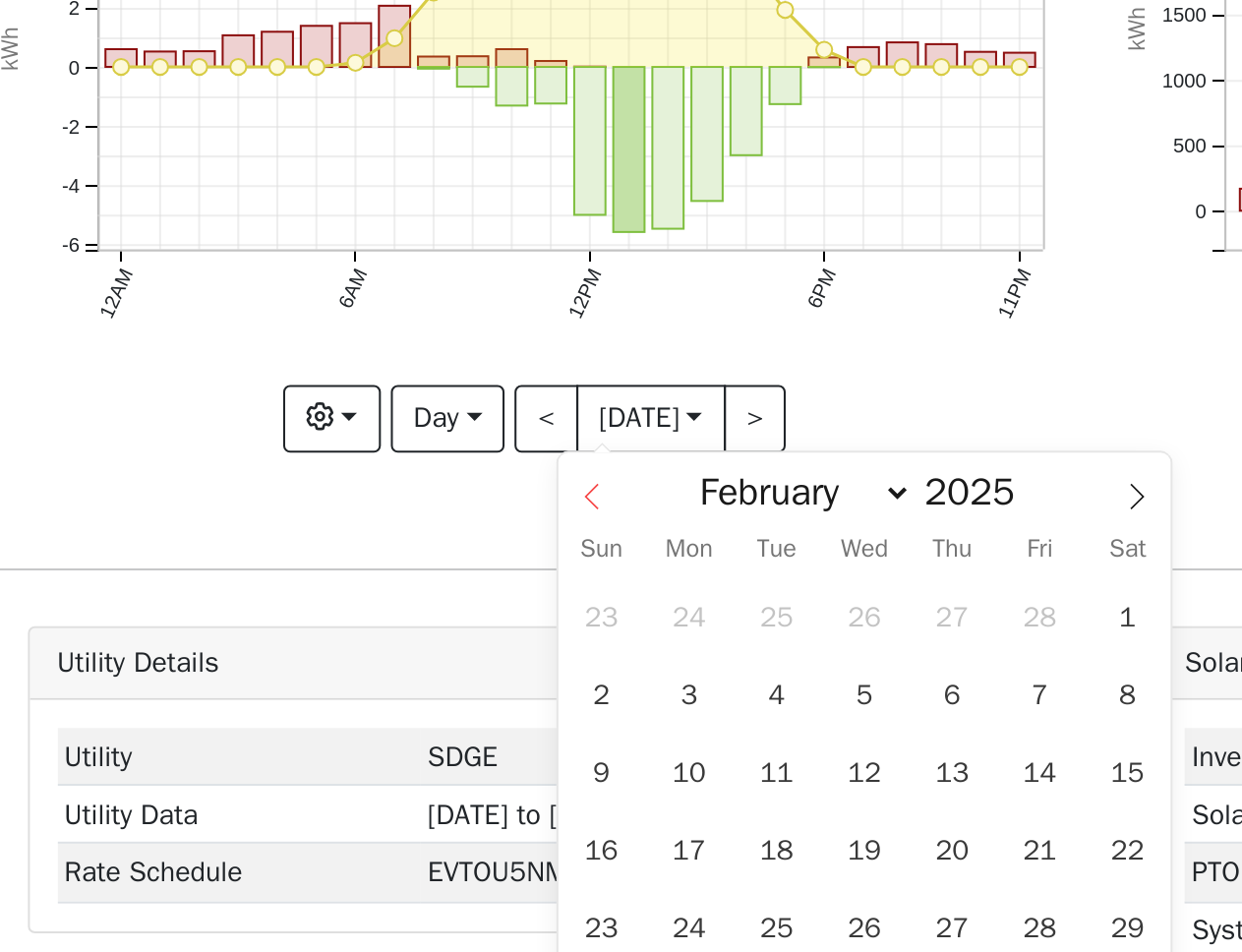 click 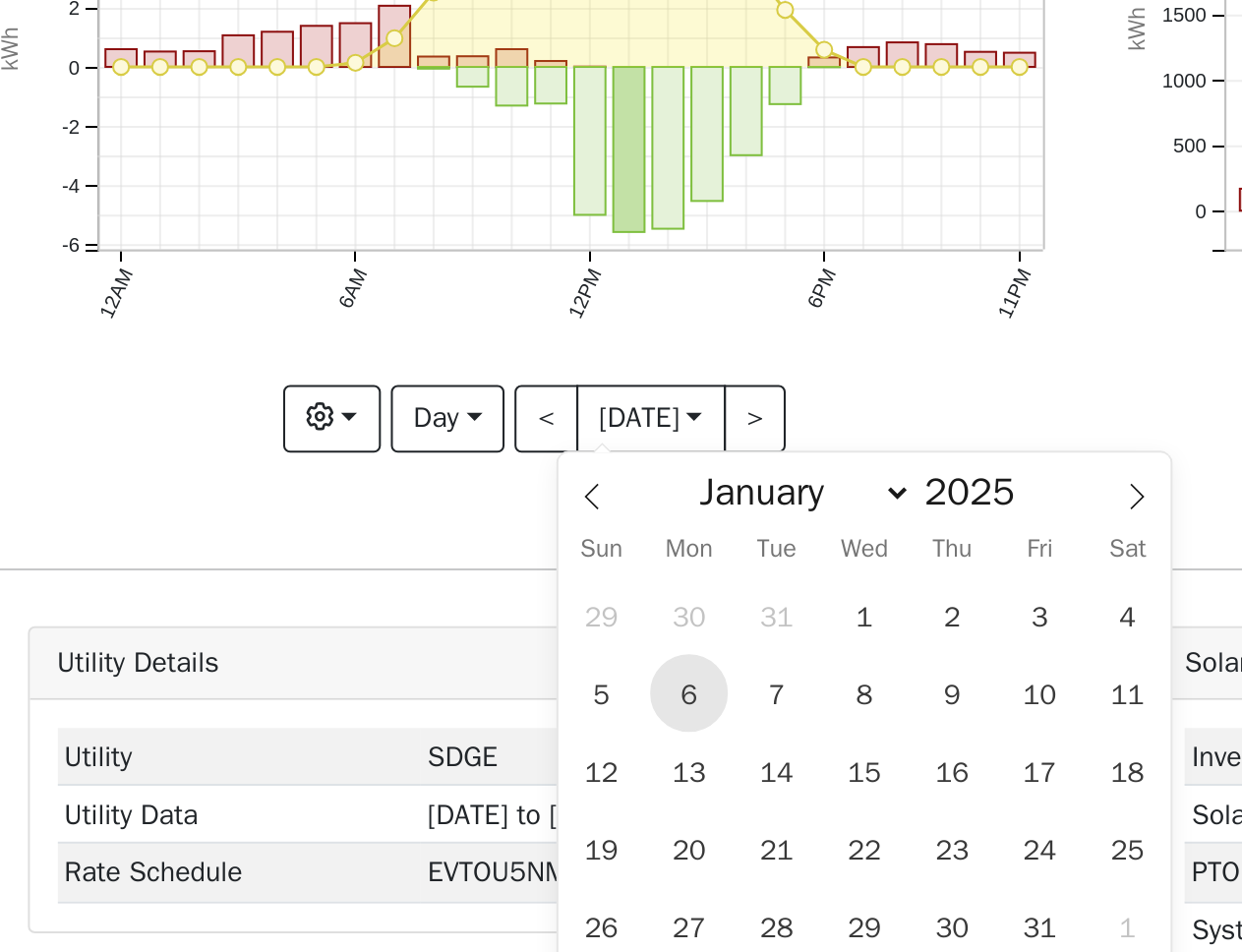 click on "6" at bounding box center (416, 604) 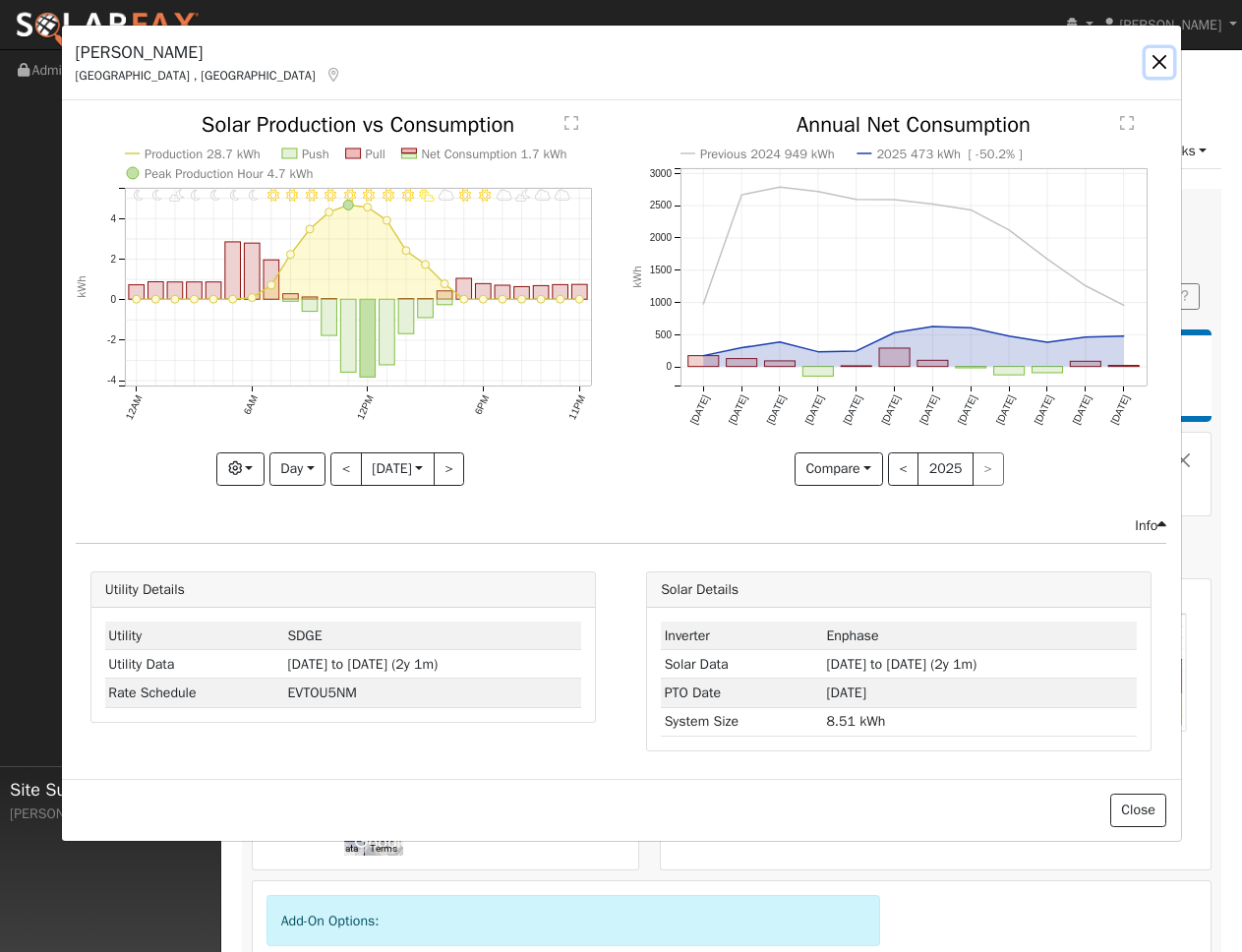 click at bounding box center (1159, 62) 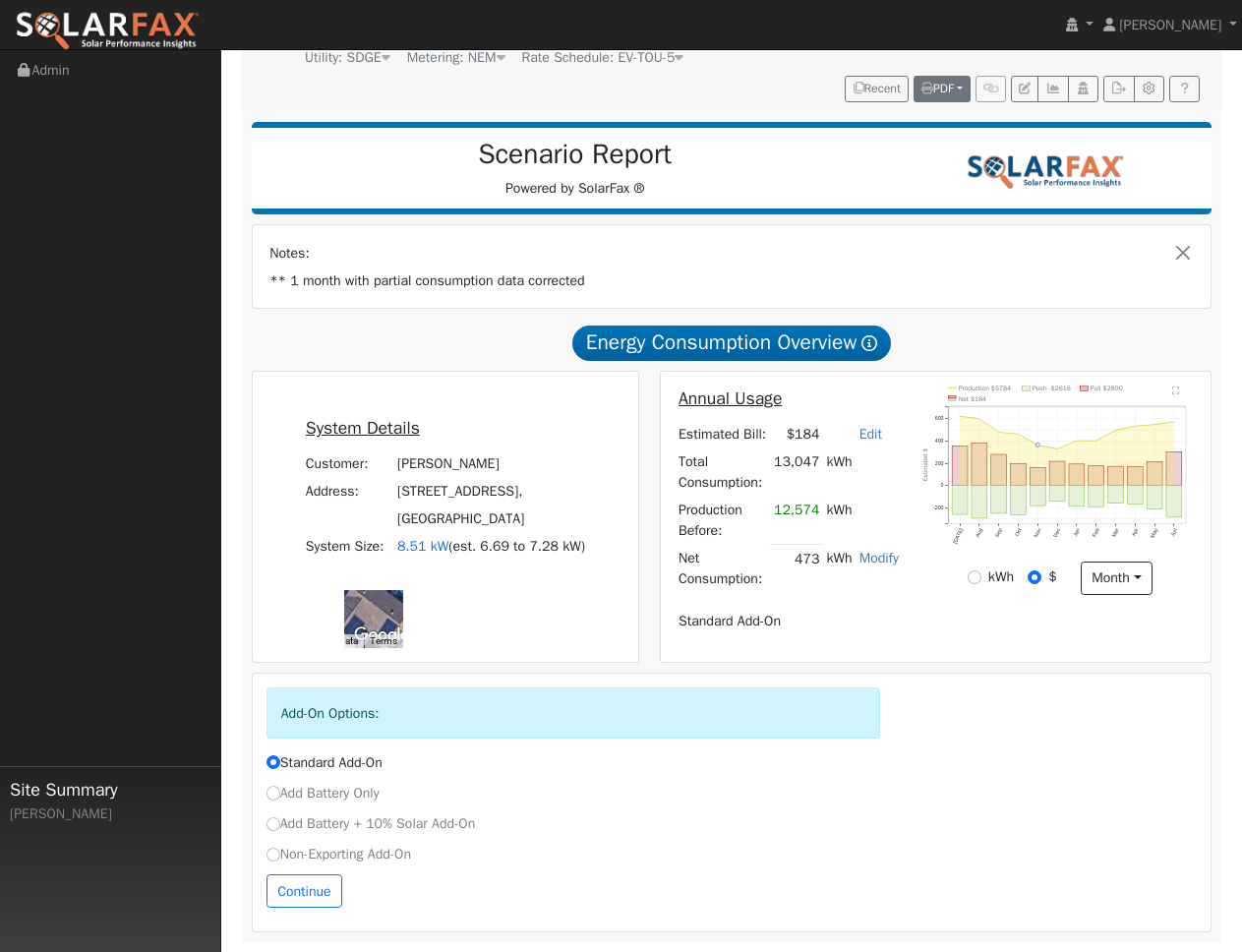 scroll, scrollTop: 462, scrollLeft: 0, axis: vertical 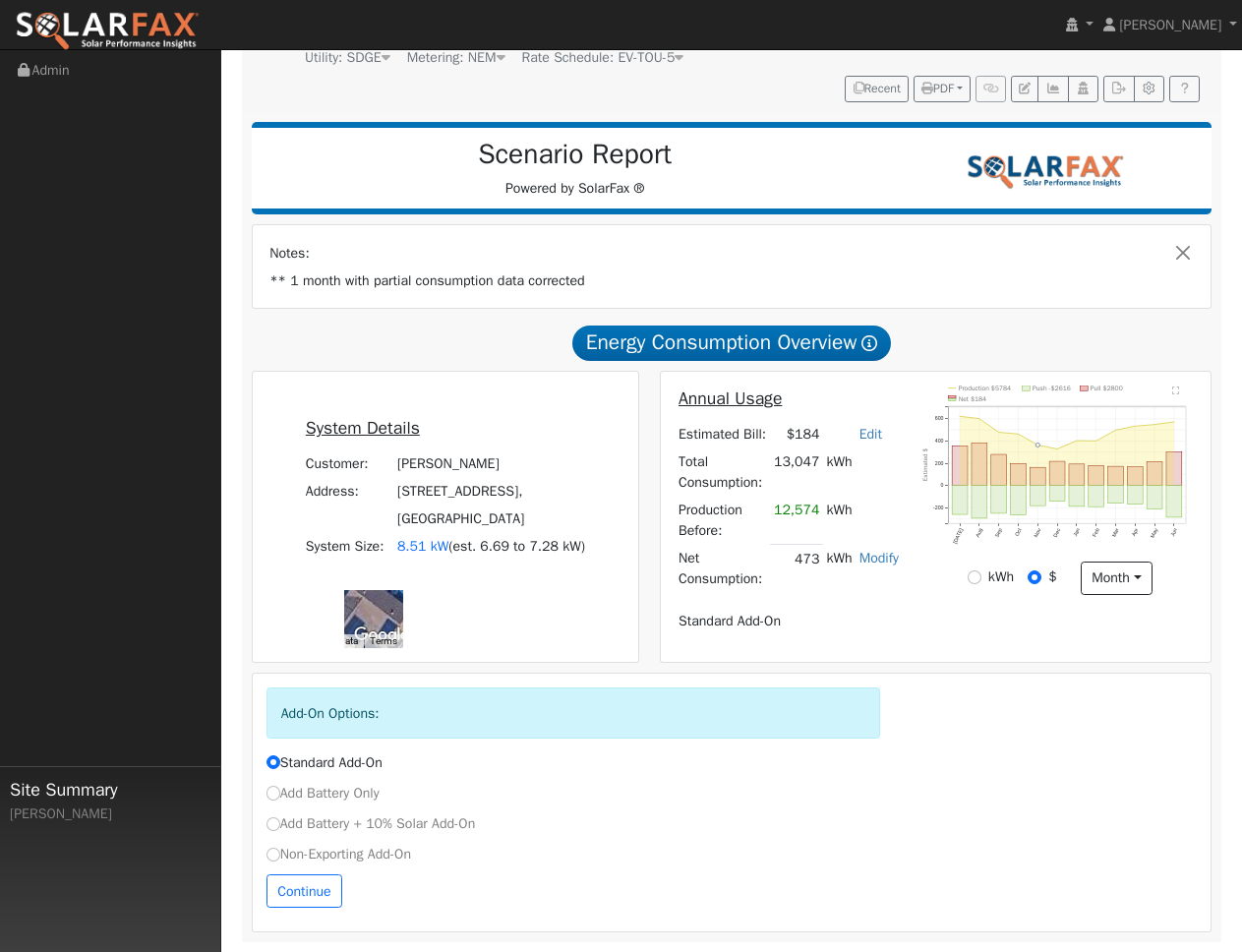 click on "Annual Usage Estimated Bill: $184 Edit Estimated Bill $ Annual Total Consumption: 13,047  kWh Production Before: 12,574  kWh Modify  Change Production  Before: 0 kWh New: 0 kWh Save Net Consumption: 473  kWh Modify Add Consumption Remove Existing Solar System Add Electric Vehicle  Add Consumption  Current: 473 kWh Add: + 0 kWh New Total: = 0 kWh Save  Add Electric Vehicle  miles per week Save Standard Add-On" at bounding box center (789, 516) 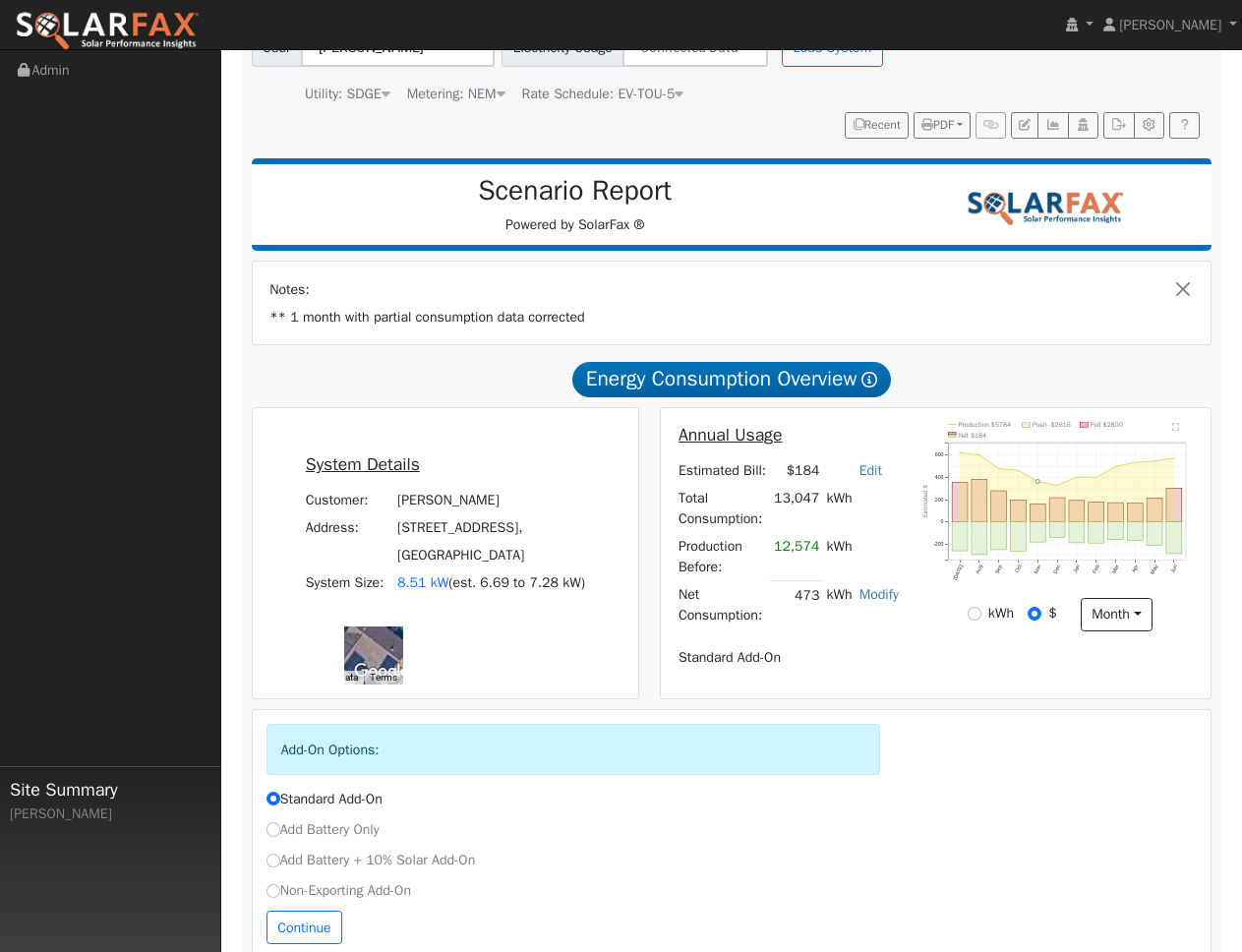 scroll, scrollTop: 0, scrollLeft: 0, axis: both 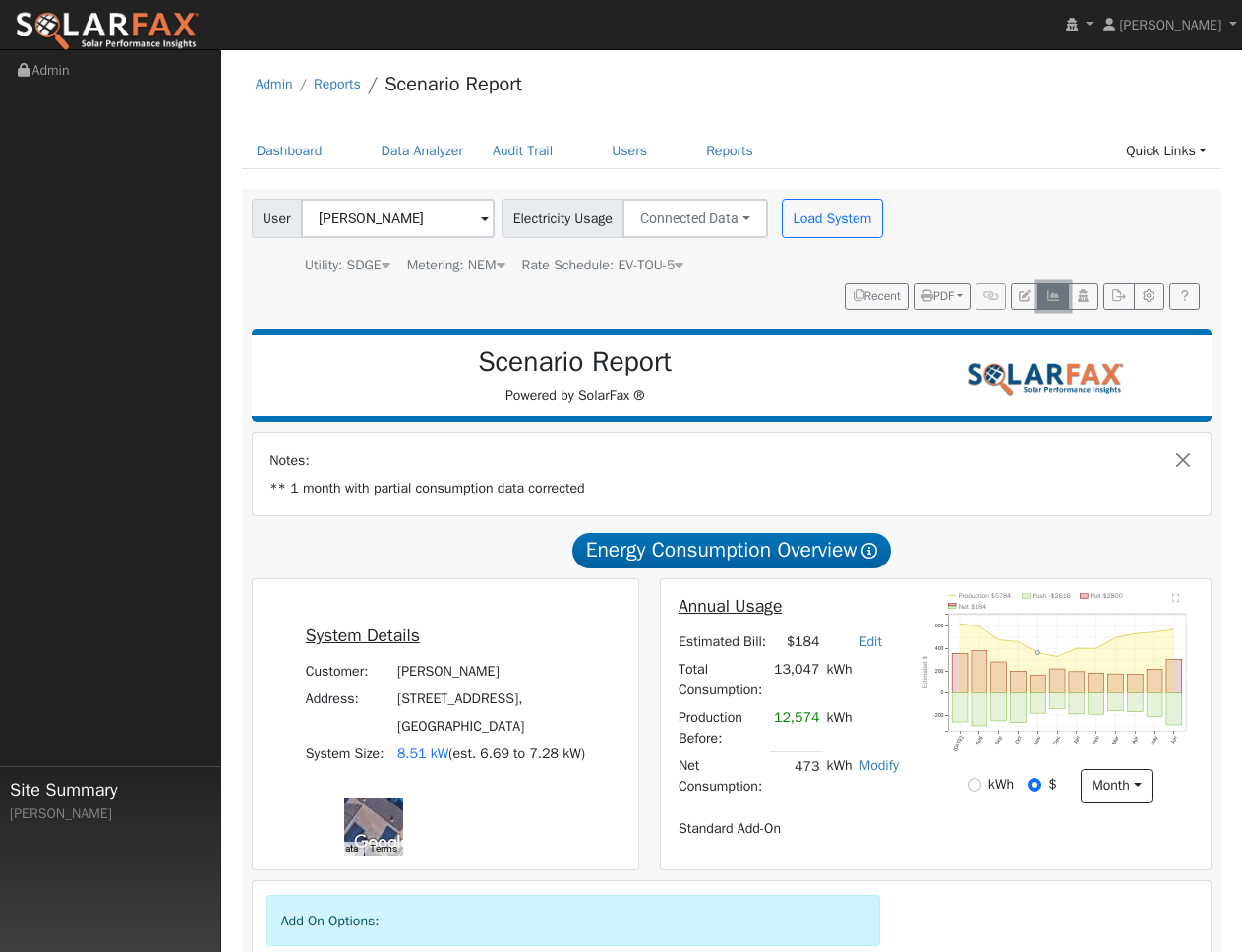 click at bounding box center (1052, 297) 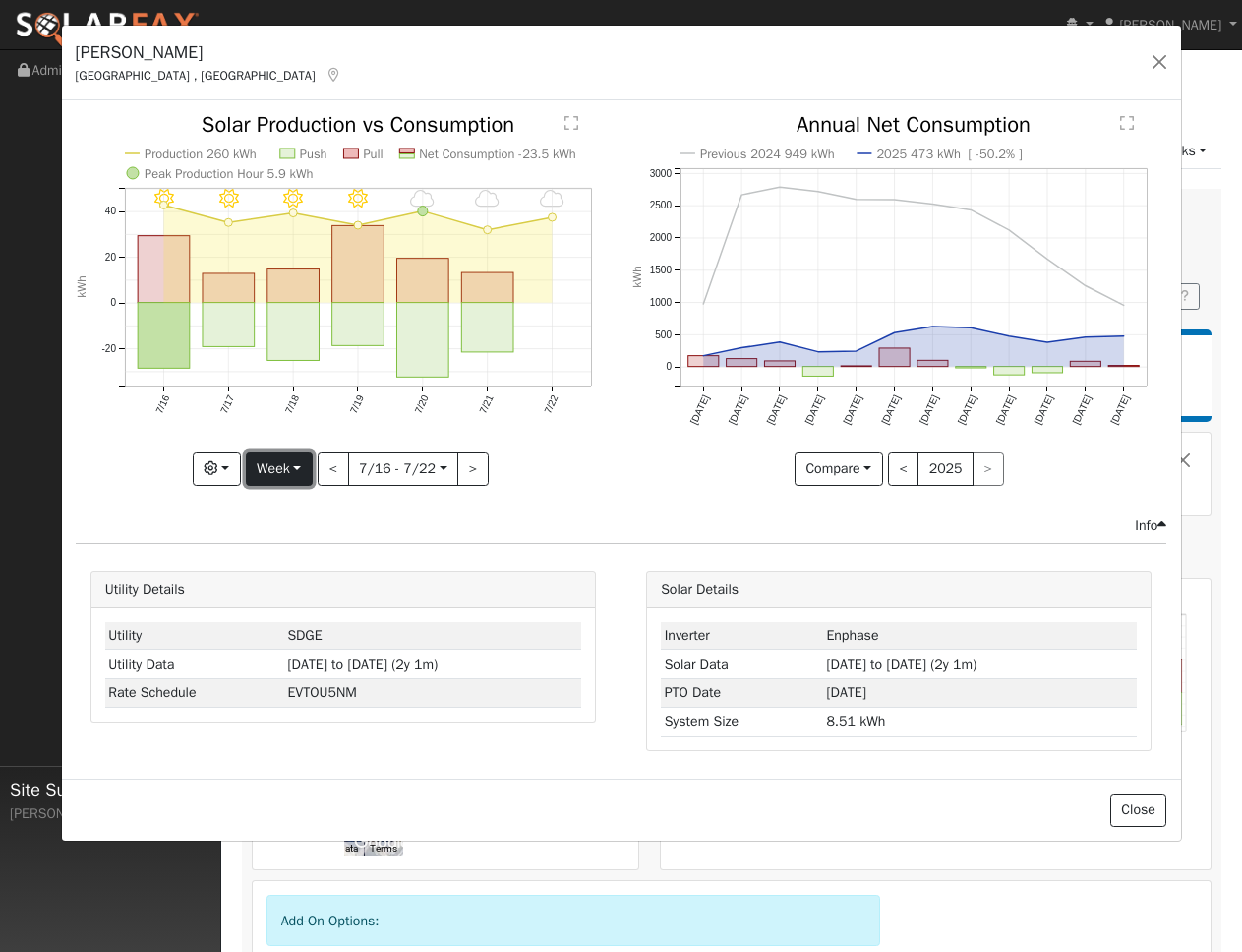 click on "Week" at bounding box center (279, 469) 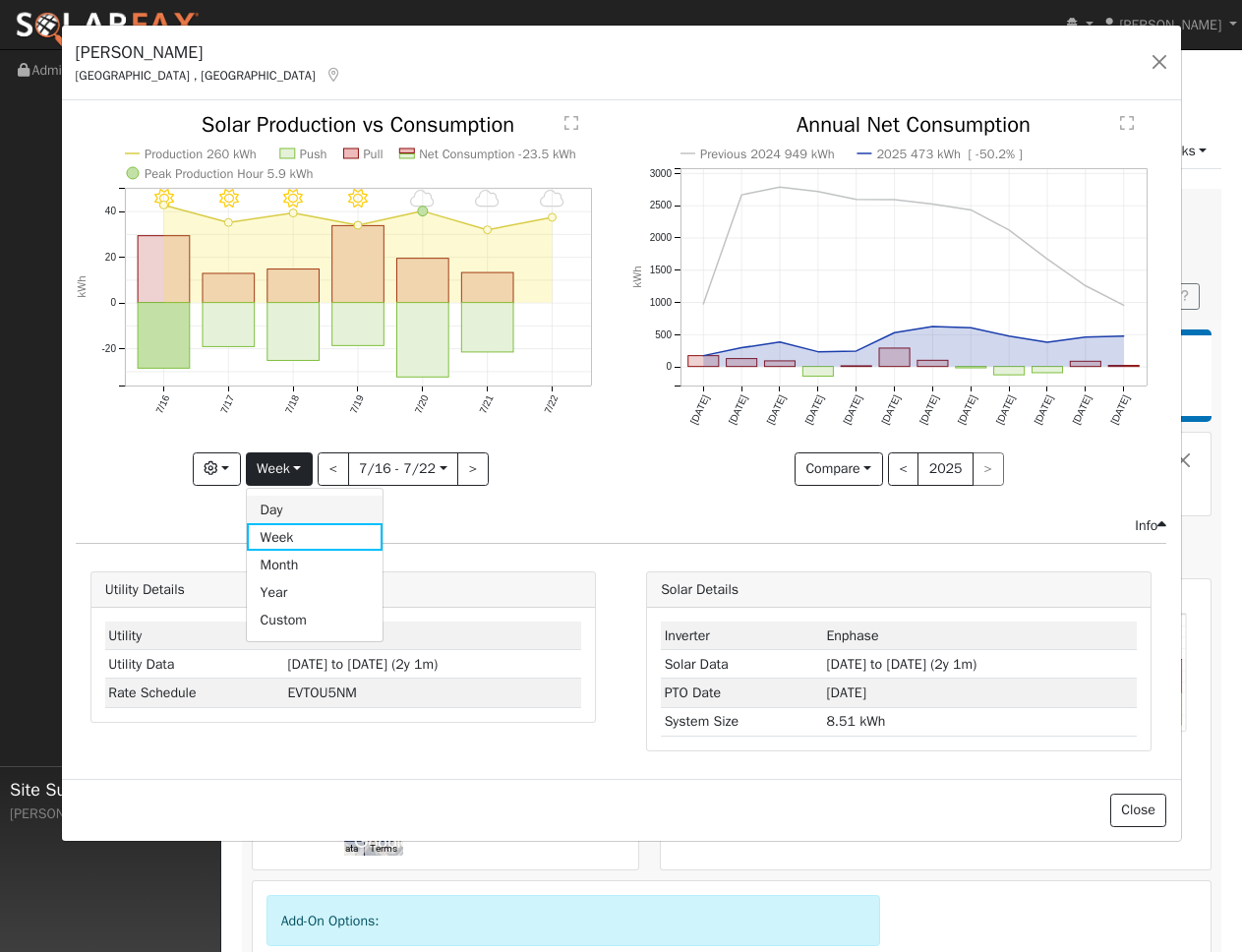 click on "Day" at bounding box center (315, 509) 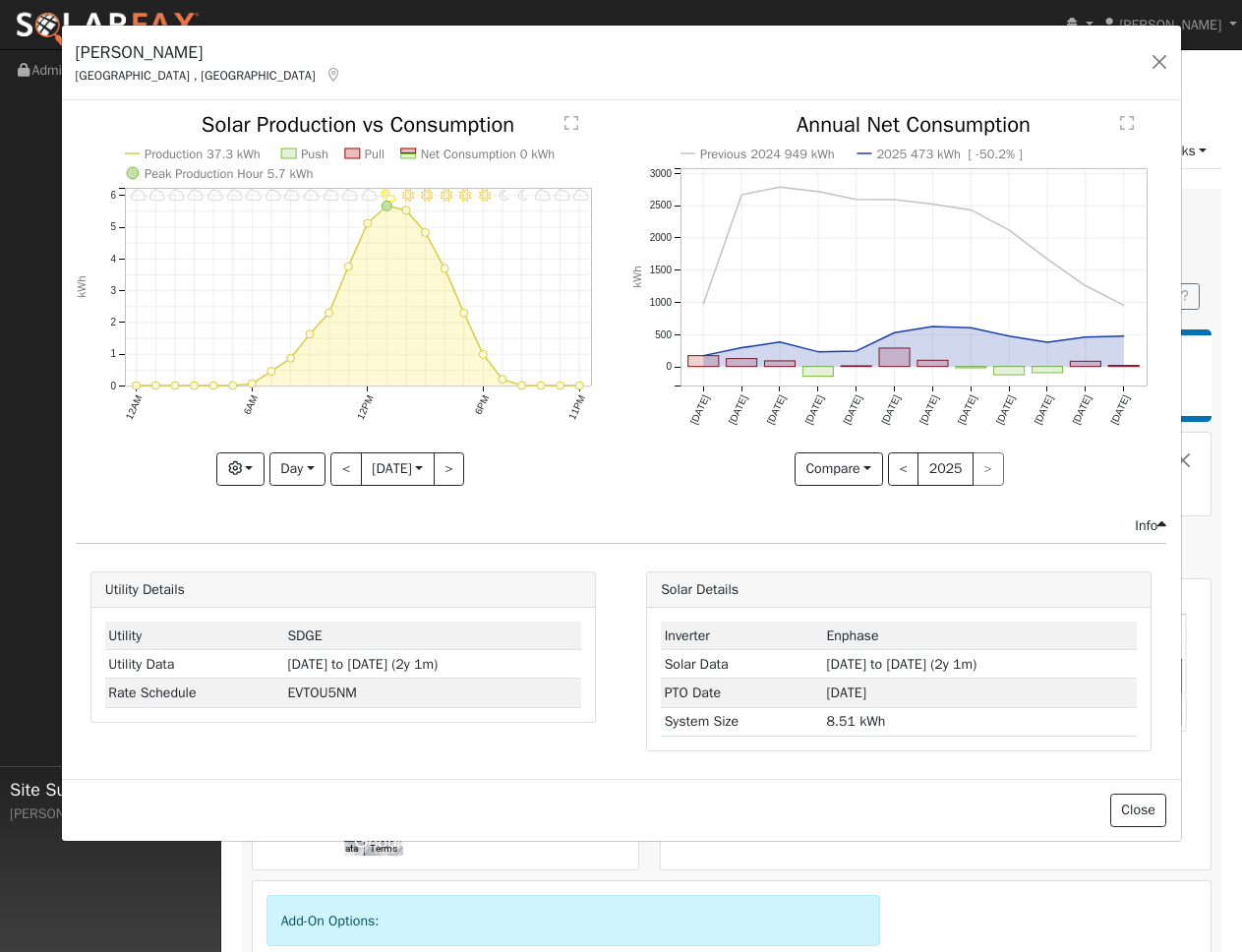 click on "Pull" 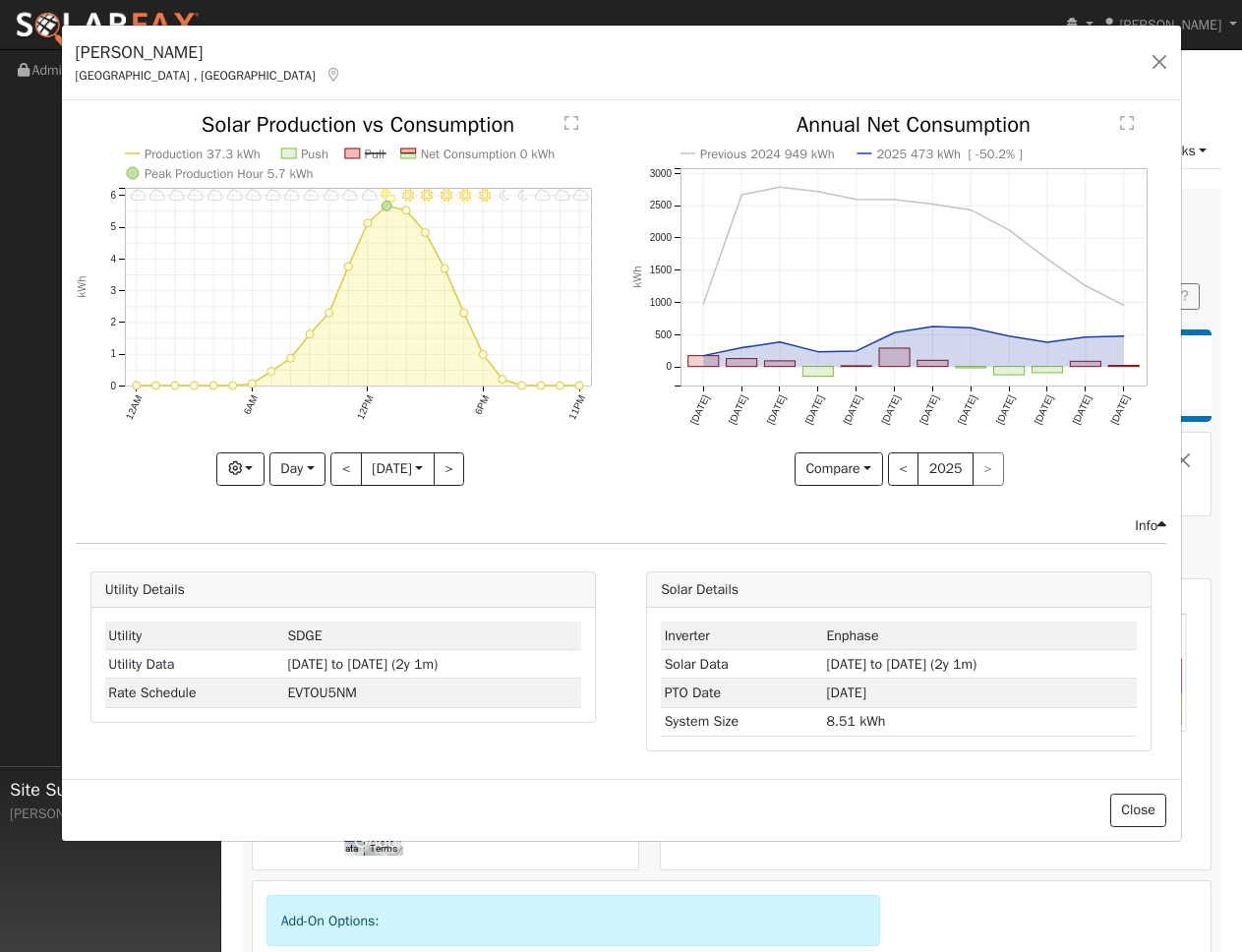 click on "11PM - MostlyCloudy 10PM - MostlyCloudy 9PM - MostlyCloudy 8PM - MostlyClear 7PM - MostlyClear 6PM - MostlyClear 5PM - MostlyClear 4PM - MostlyClear 3PM - MostlyClear 2PM - MostlyClear 1PM - PartlyCloudy 12PM - MostlyCloudy 11AM - MostlyCloudy 10AM - MostlyCloudy 9AM - MostlyCloudy 8AM - MostlyCloudy 7AM - MostlyCloudy 6AM - MostlyCloudy 5AM - Cloudy 4AM - Cloudy 3AM - Cloudy 2AM - Cloudy 1AM - MostlyCloudy 12AM - Cloudy Production 37.3 kWh Push Pull Net Consumption 0 kWh Peak Production Hour 5.7 kWh 12AM 6AM 12PM 6PM 11PM 0 1 2 3 4 5 6  Solar Production vs Consumption kWh onclick="" onclick="" onclick="" onclick="" onclick="" onclick="" onclick="" onclick="" onclick="" onclick="" onclick="" onclick="" onclick="" onclick="" onclick="" onclick="" onclick="" onclick="" onclick="" onclick="" onclick="" onclick="" onclick="" onclick="" onclick="" onclick="" onclick="" onclick="" onclick="" onclick="" onclick="" onclick="" onclick="" onclick="" onclick="" onclick="" onclick="" onclick="" onclick="" onclick=""" 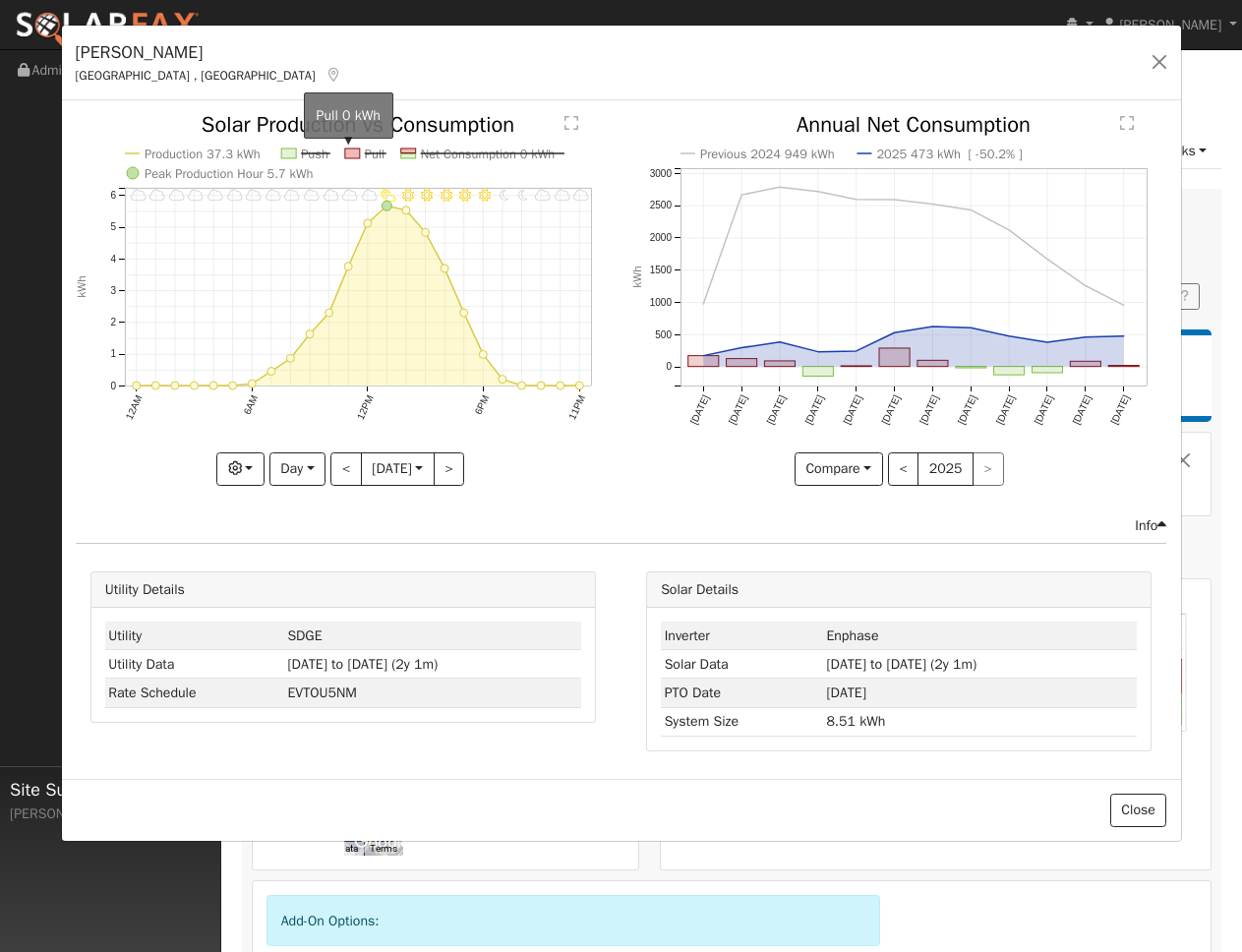 click 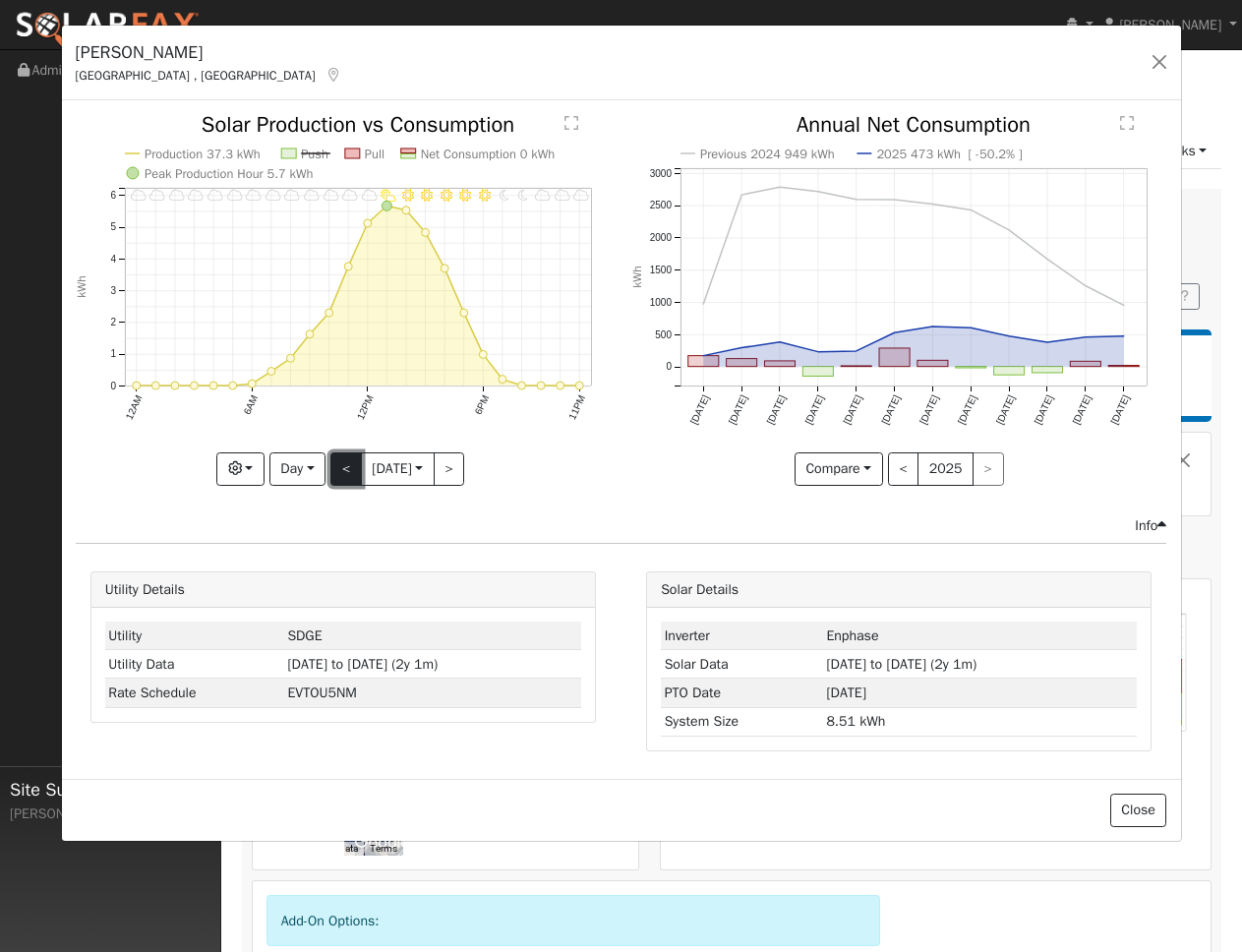 click on "<" at bounding box center (346, 469) 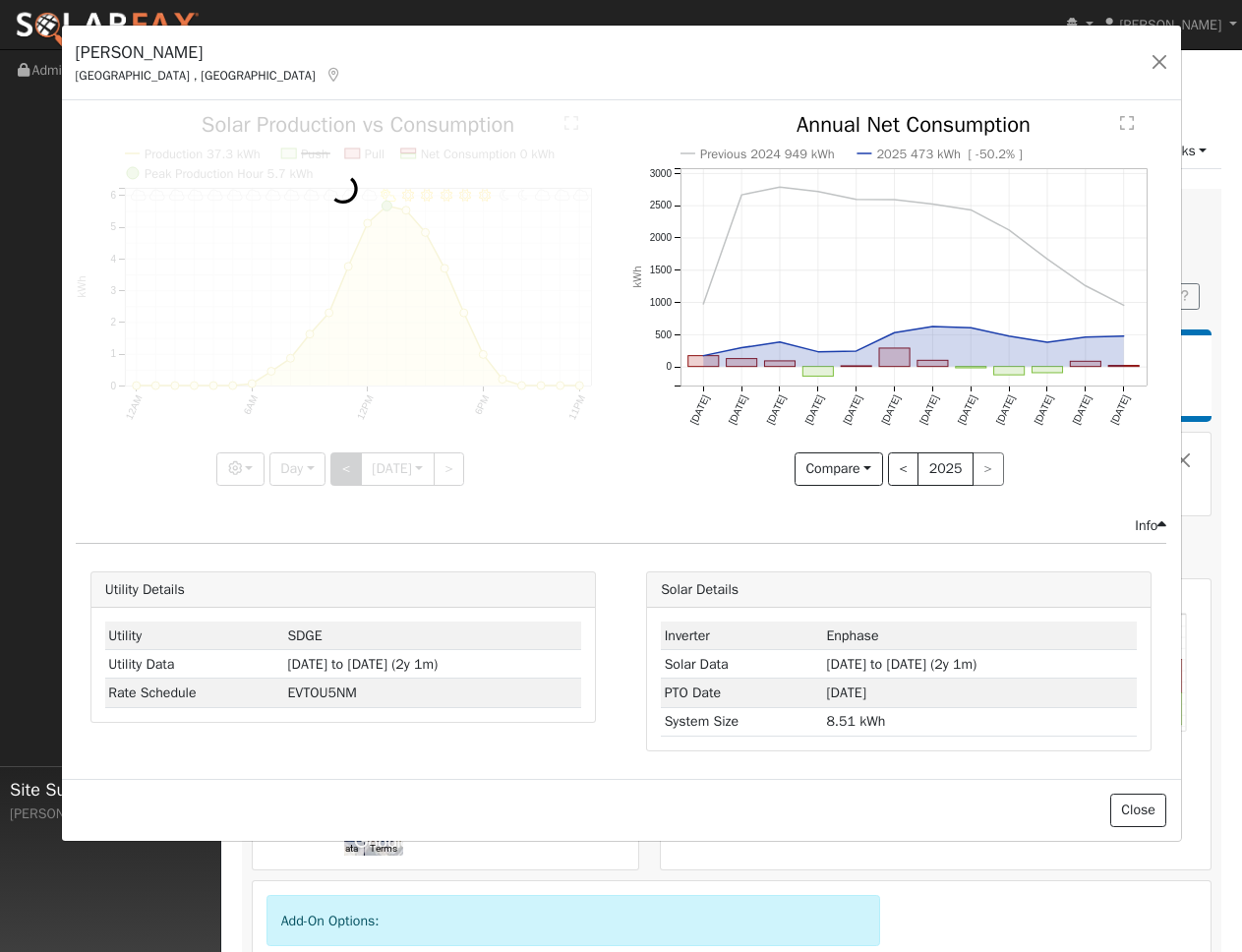 click at bounding box center (343, 299) 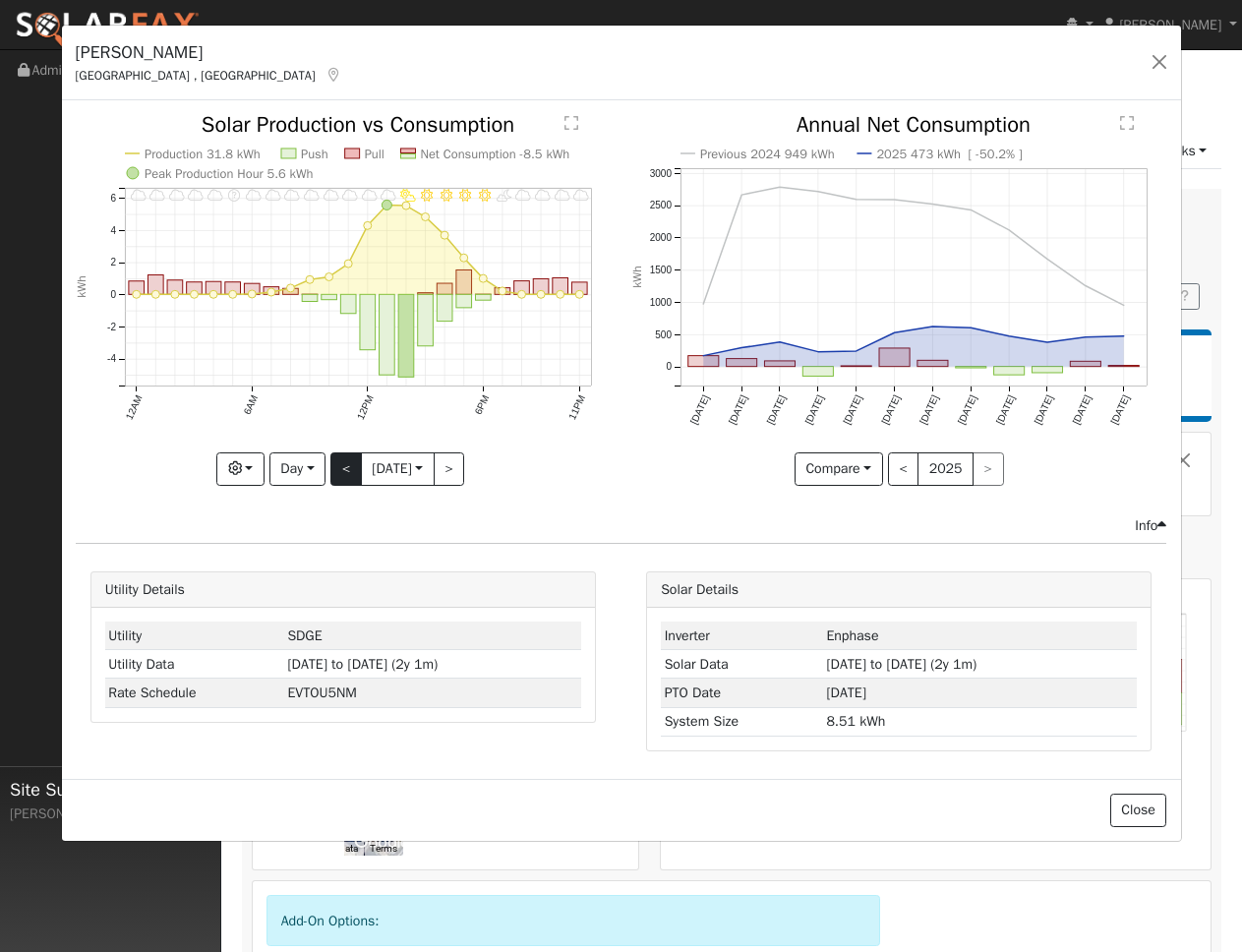 click at bounding box center [343, 299] 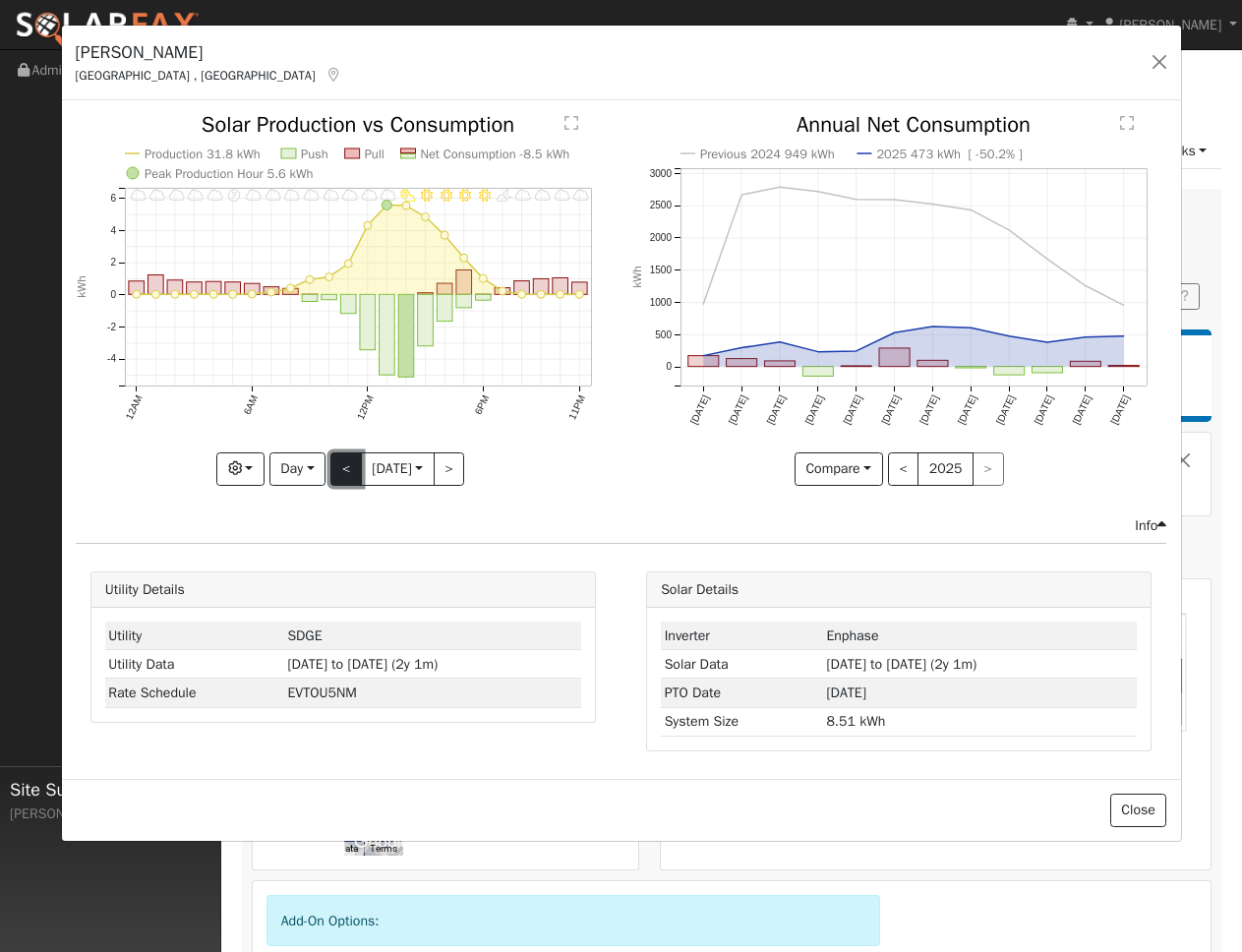 click on "<" at bounding box center [346, 469] 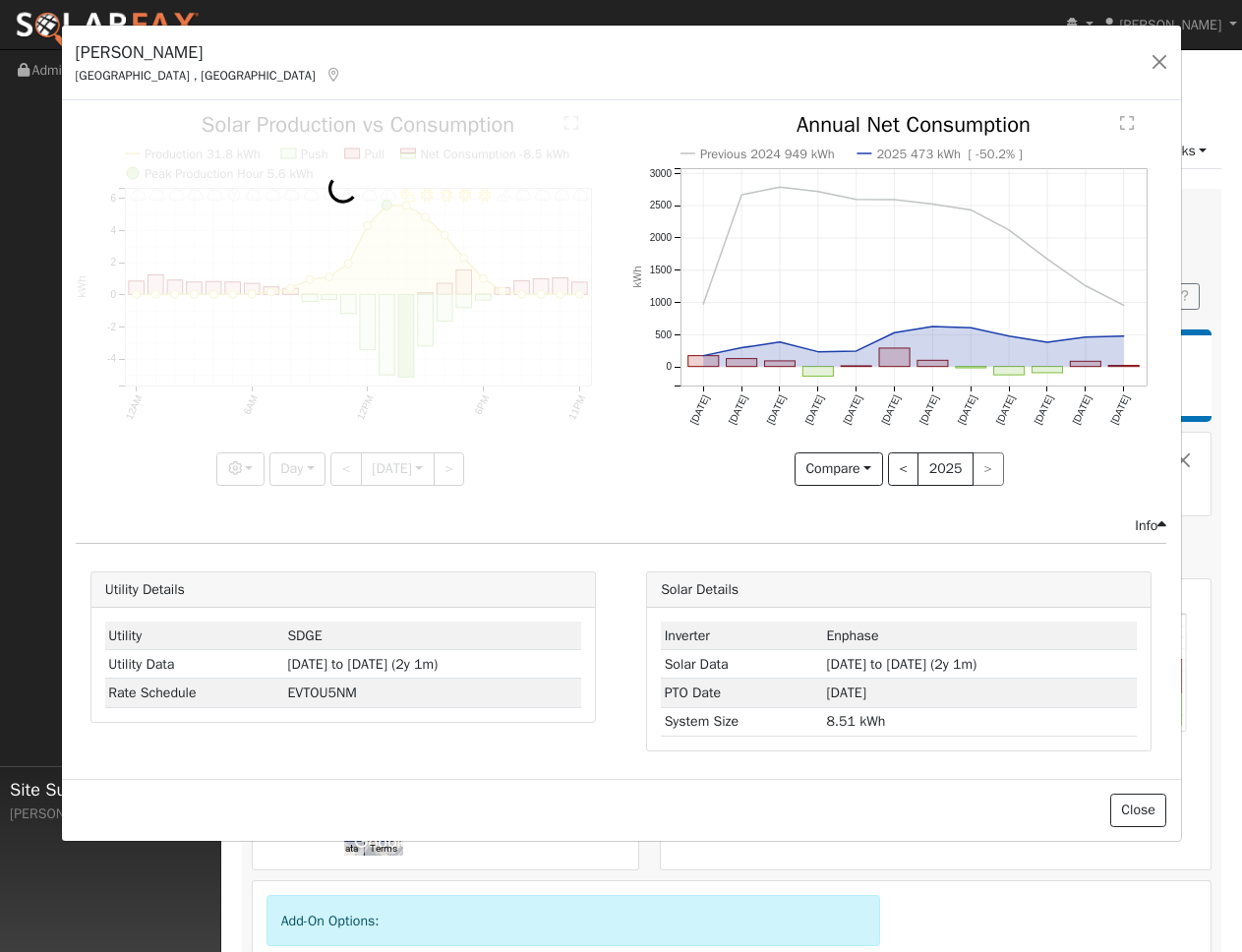 click at bounding box center (343, 299) 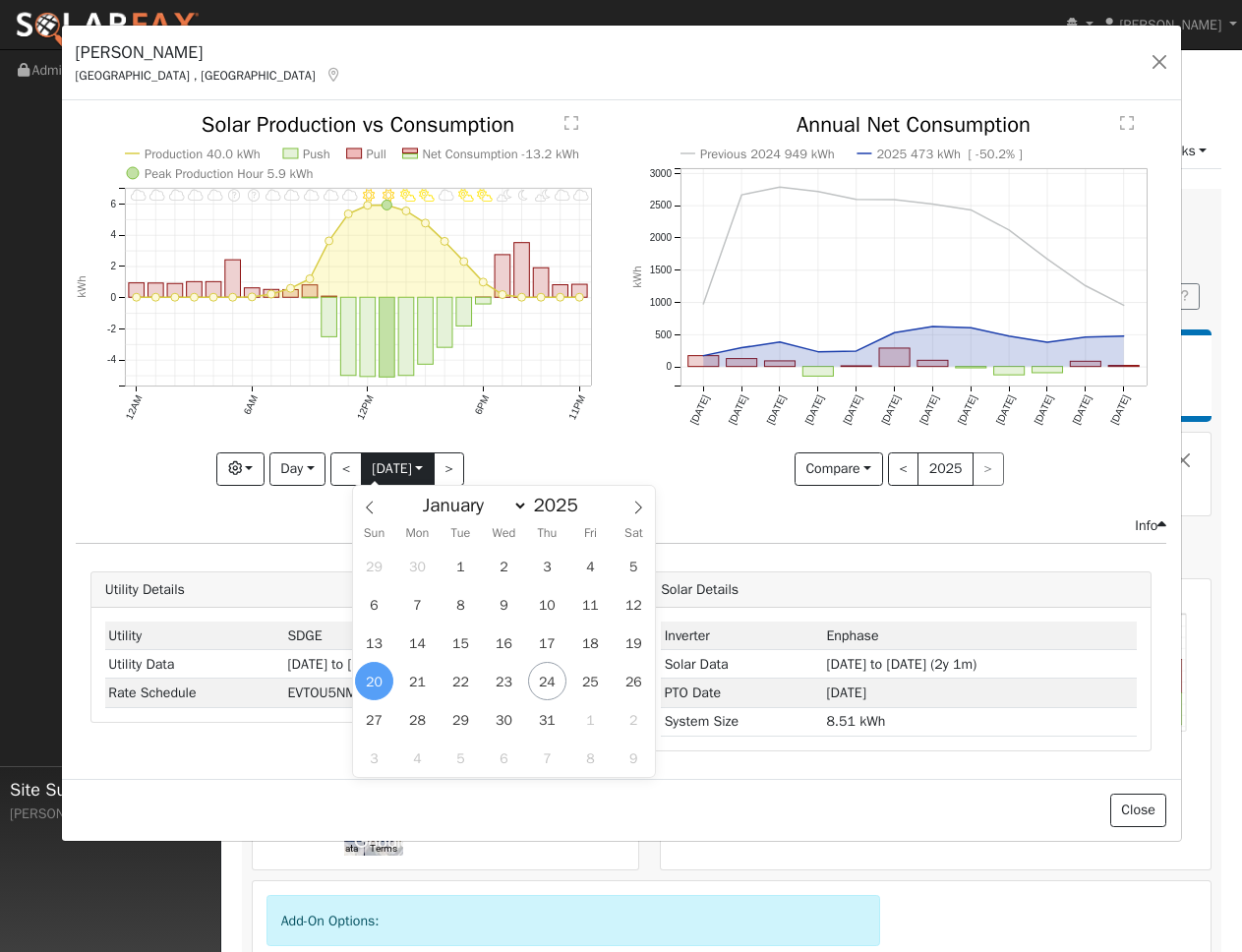 click on "2025-07-20" at bounding box center [397, 469] 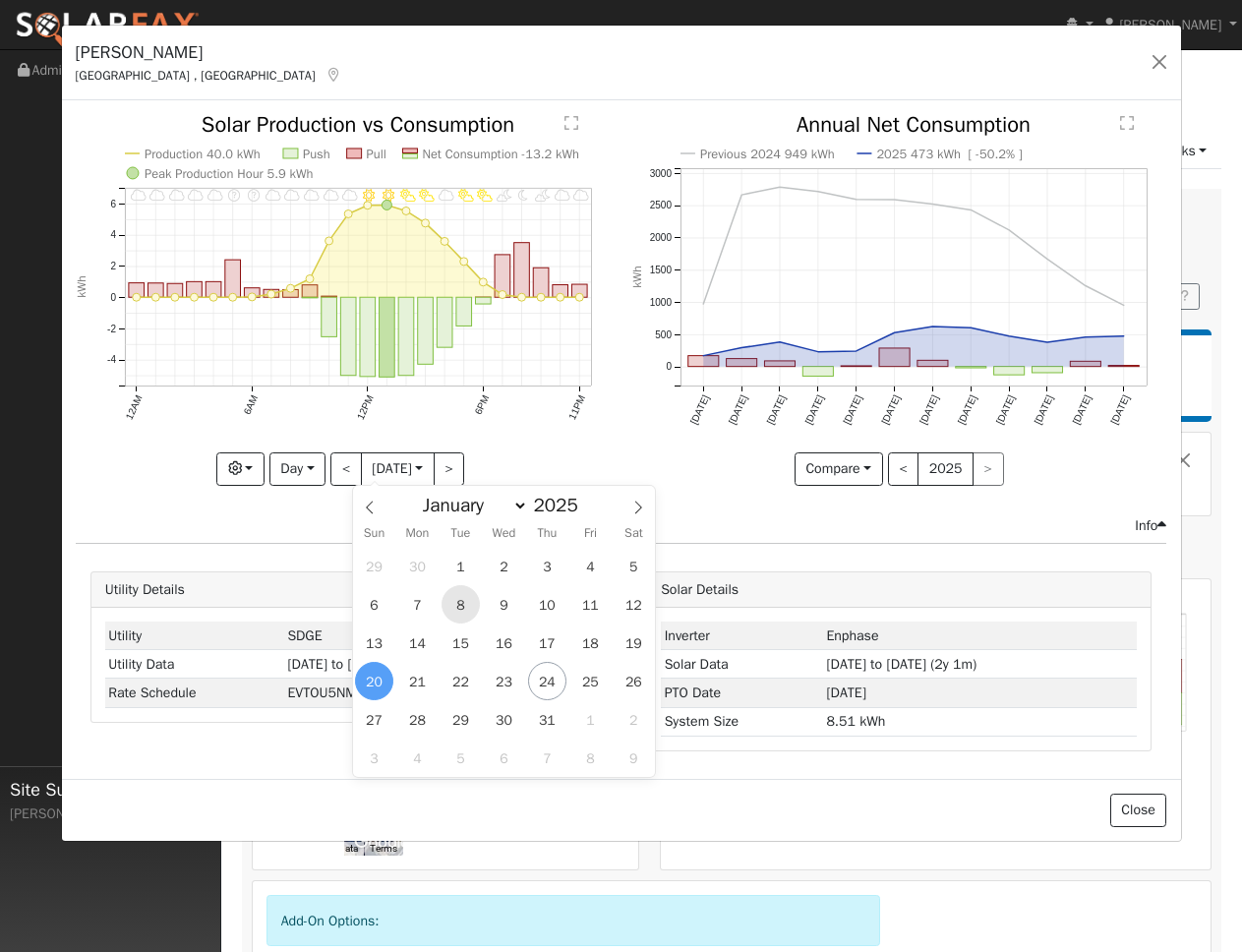click on "8" at bounding box center [460, 604] 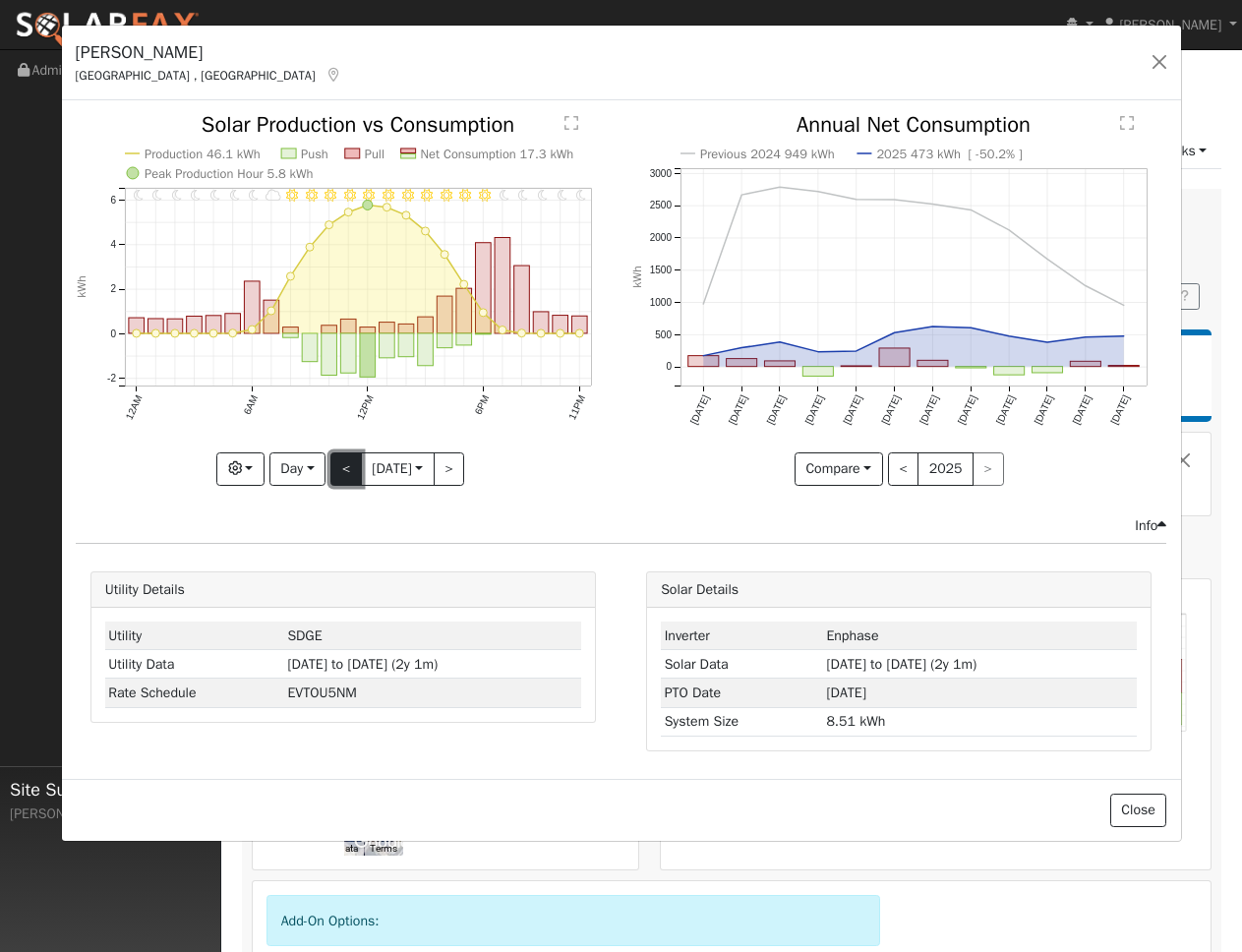 click on "<" at bounding box center [346, 469] 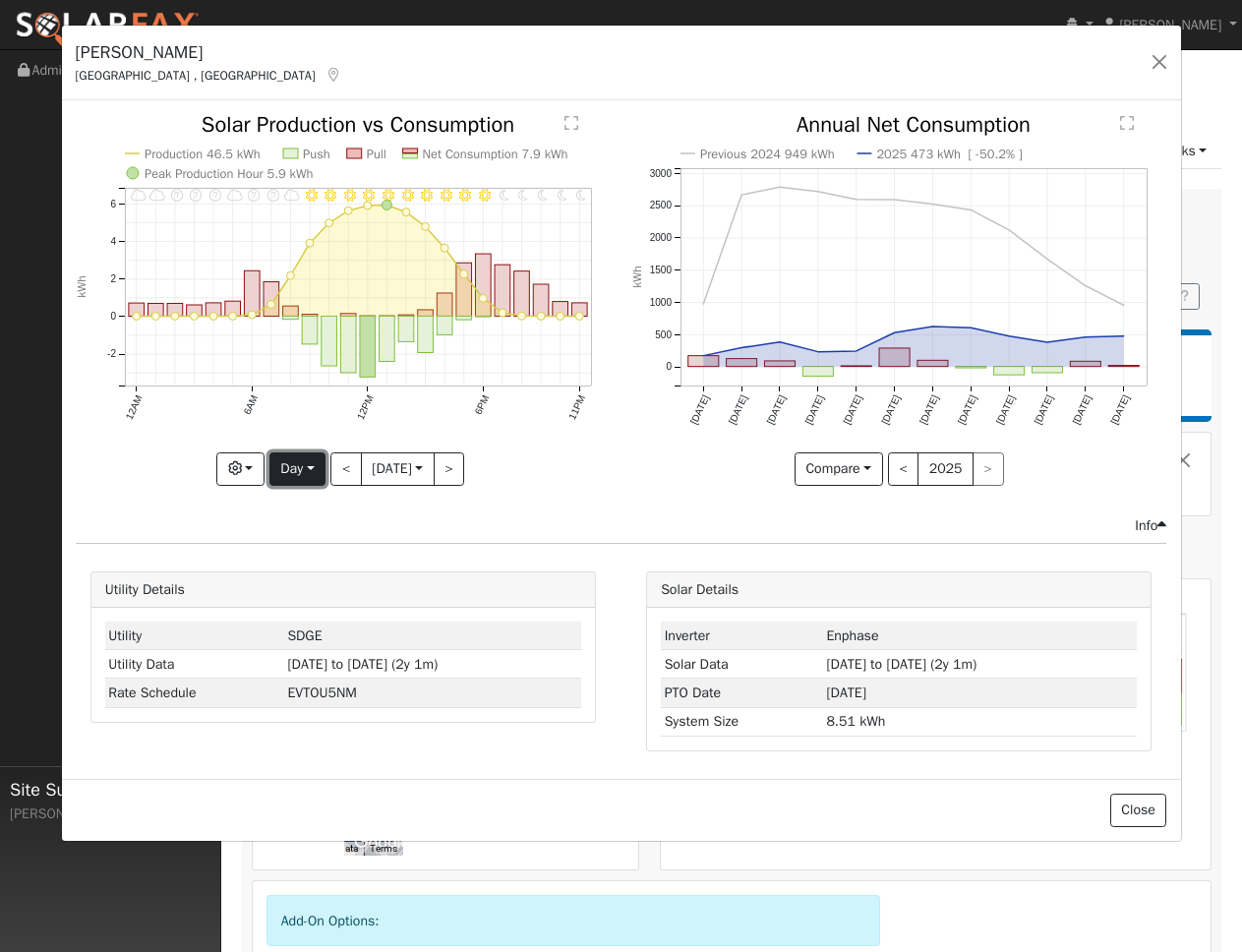 click on "Day" at bounding box center [297, 469] 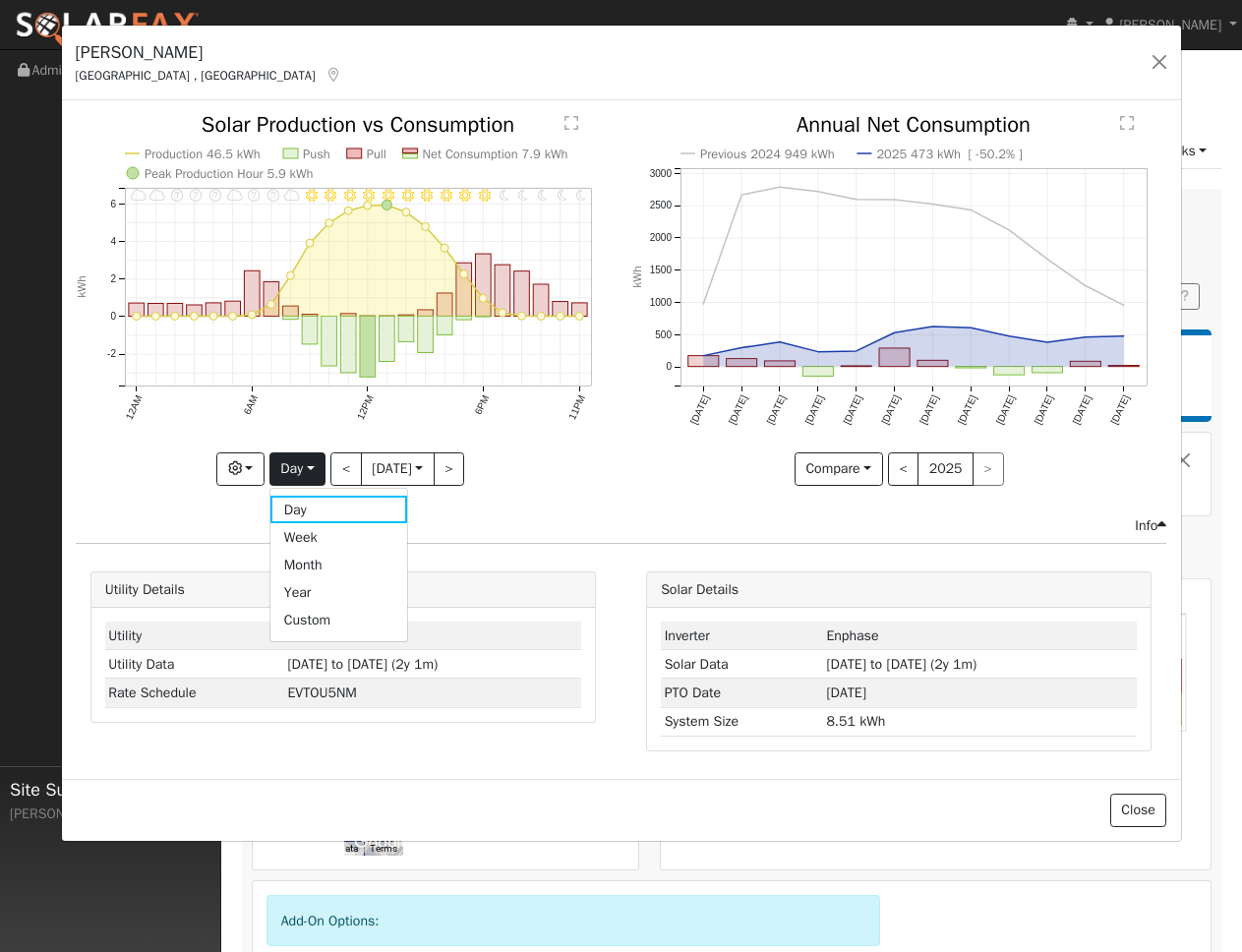 click on "2025-07-07" at bounding box center [397, 469] 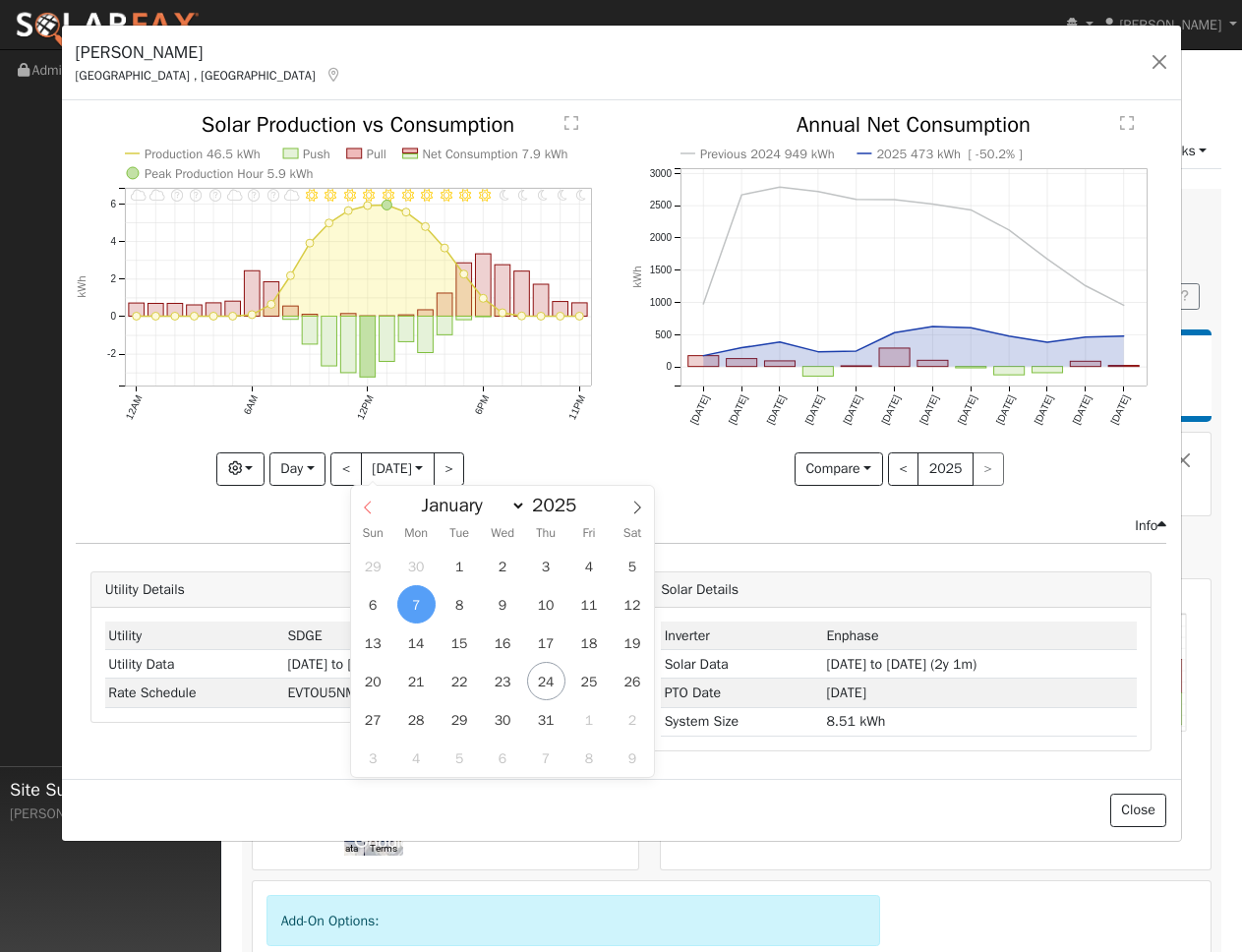 click 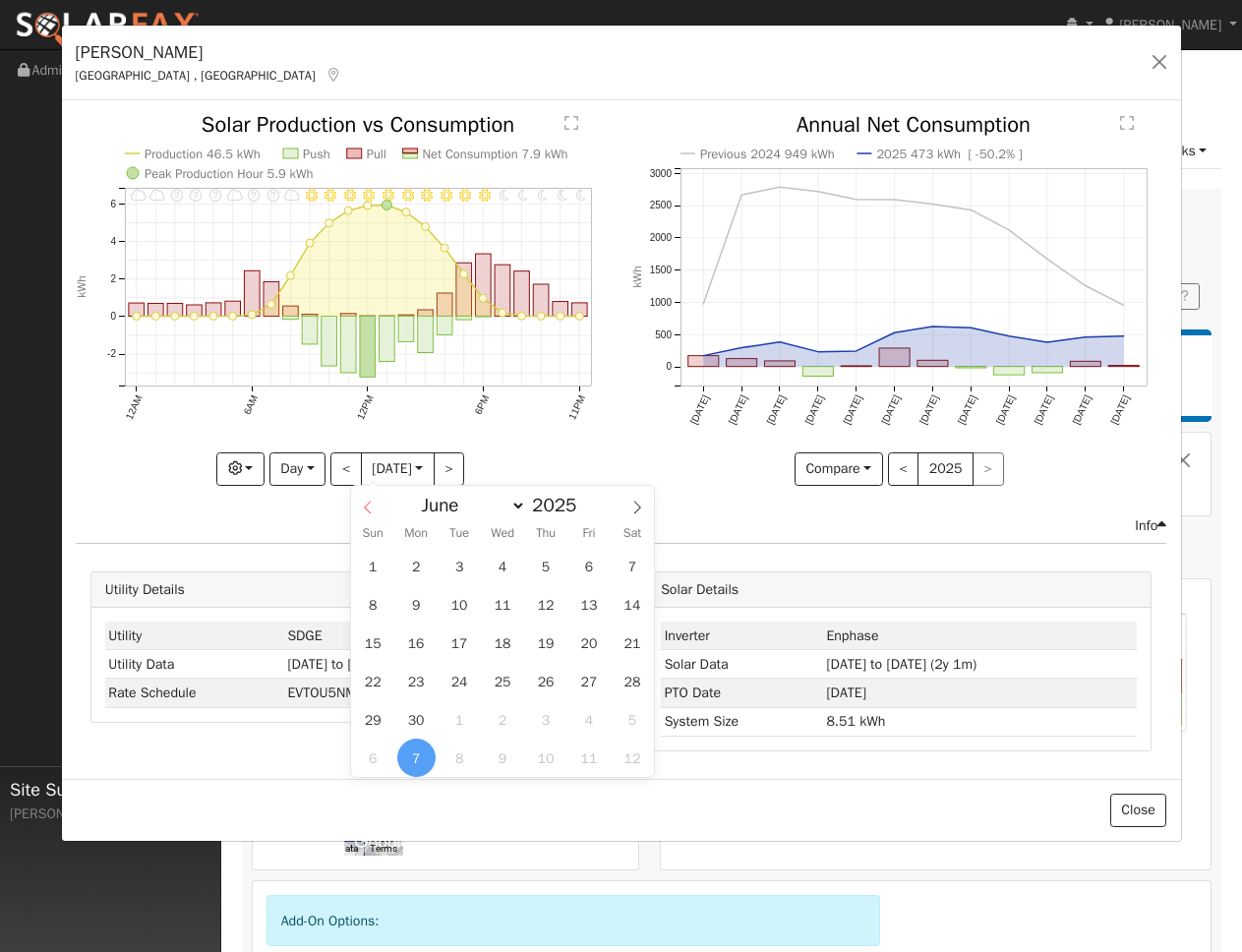 click 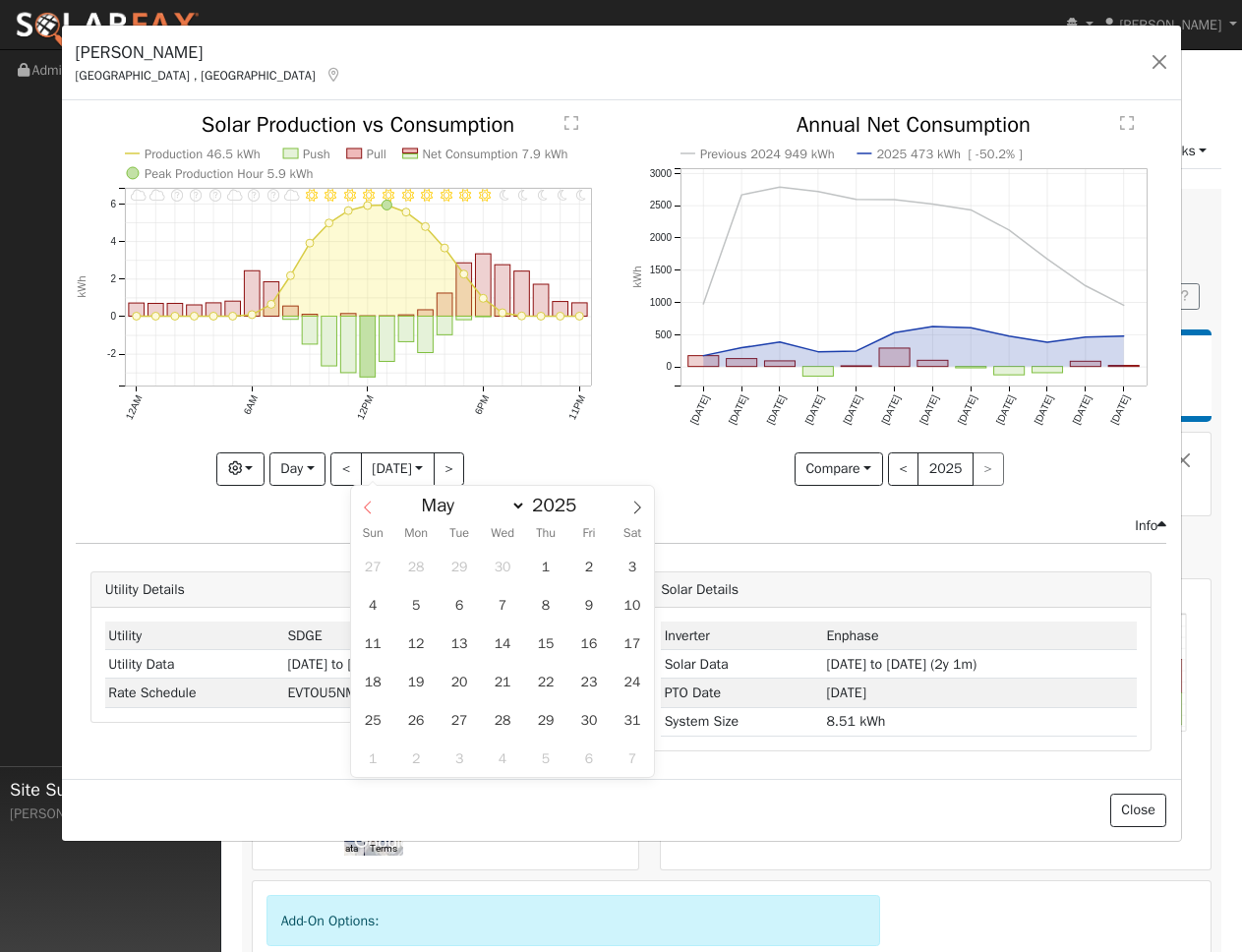 click 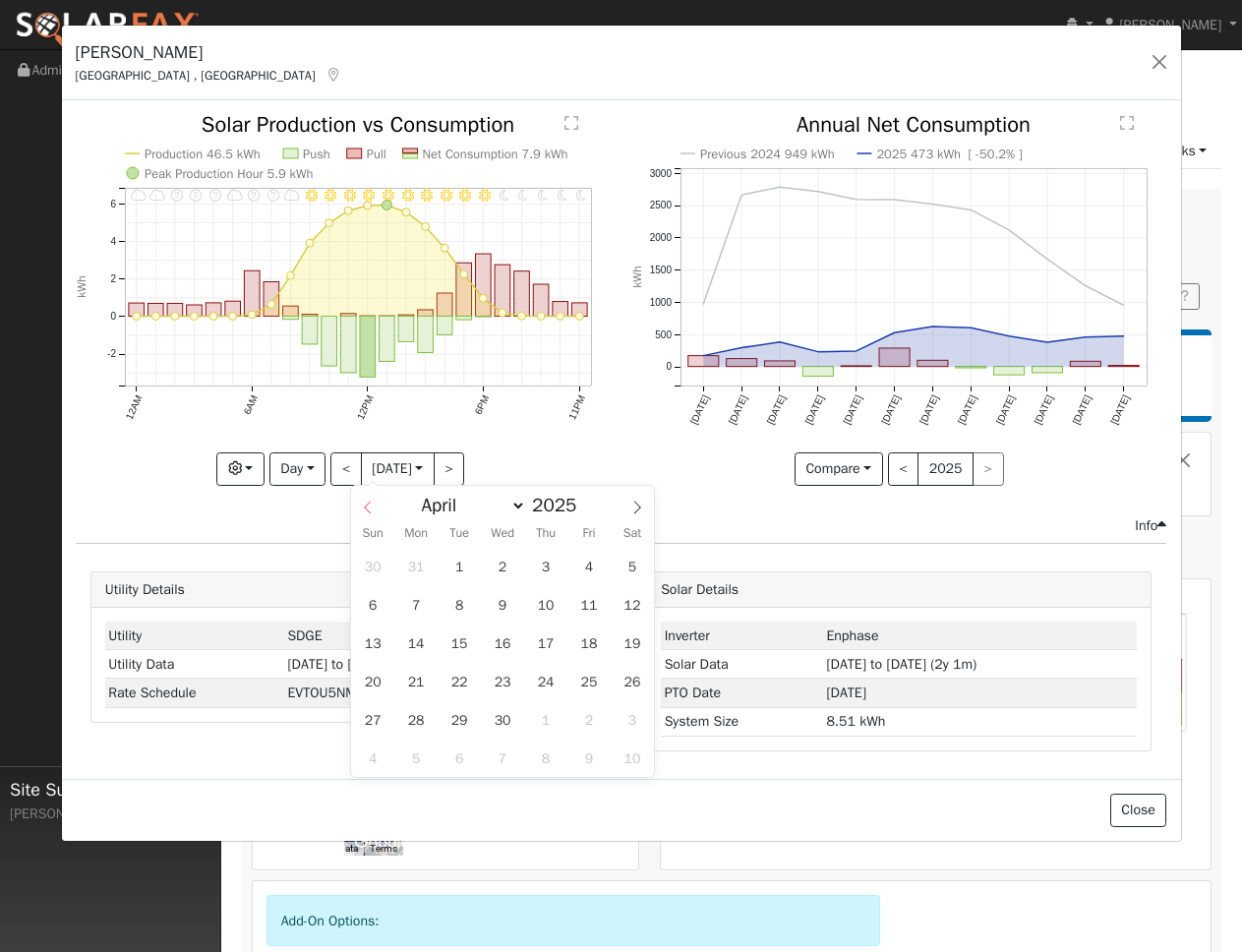 click 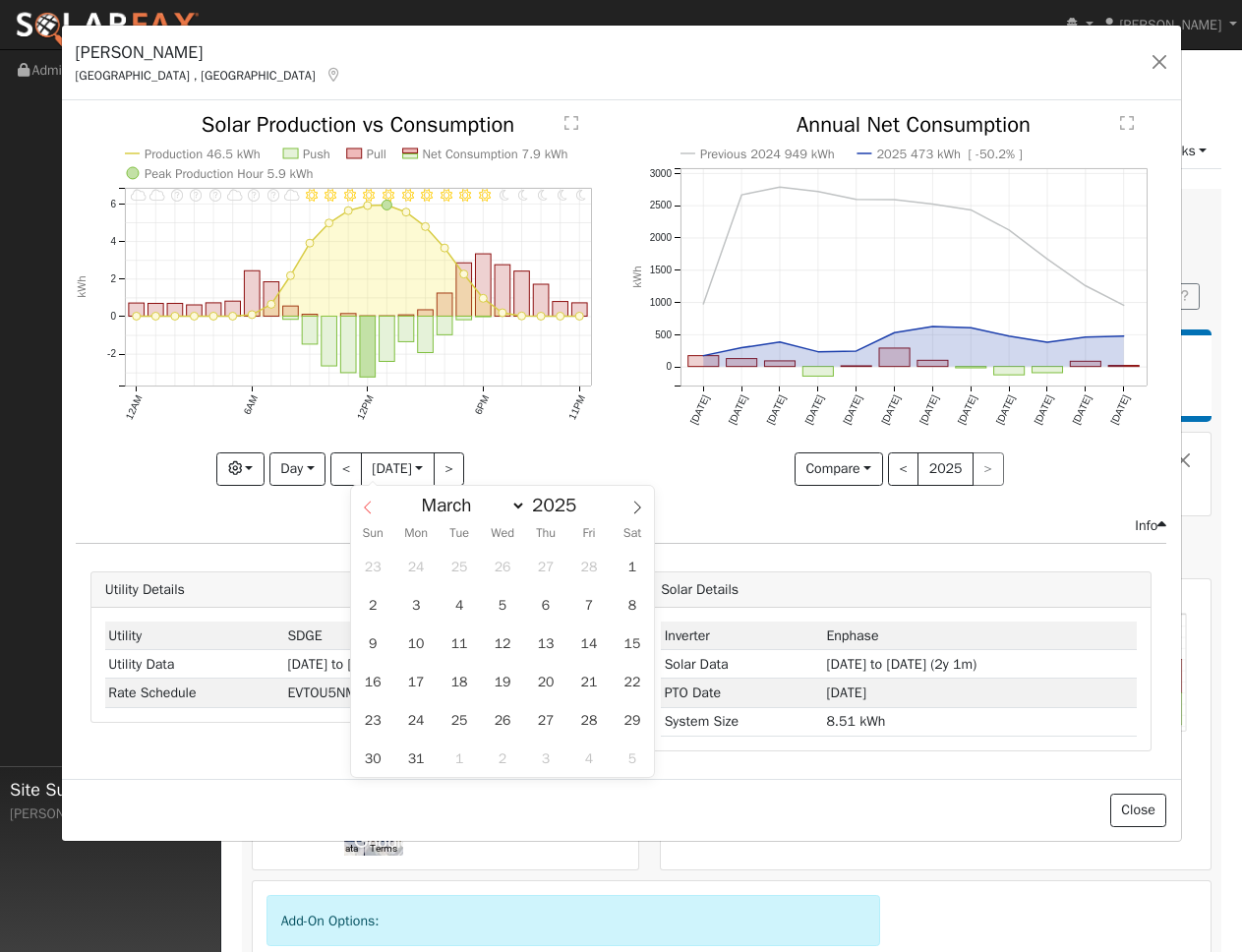 click 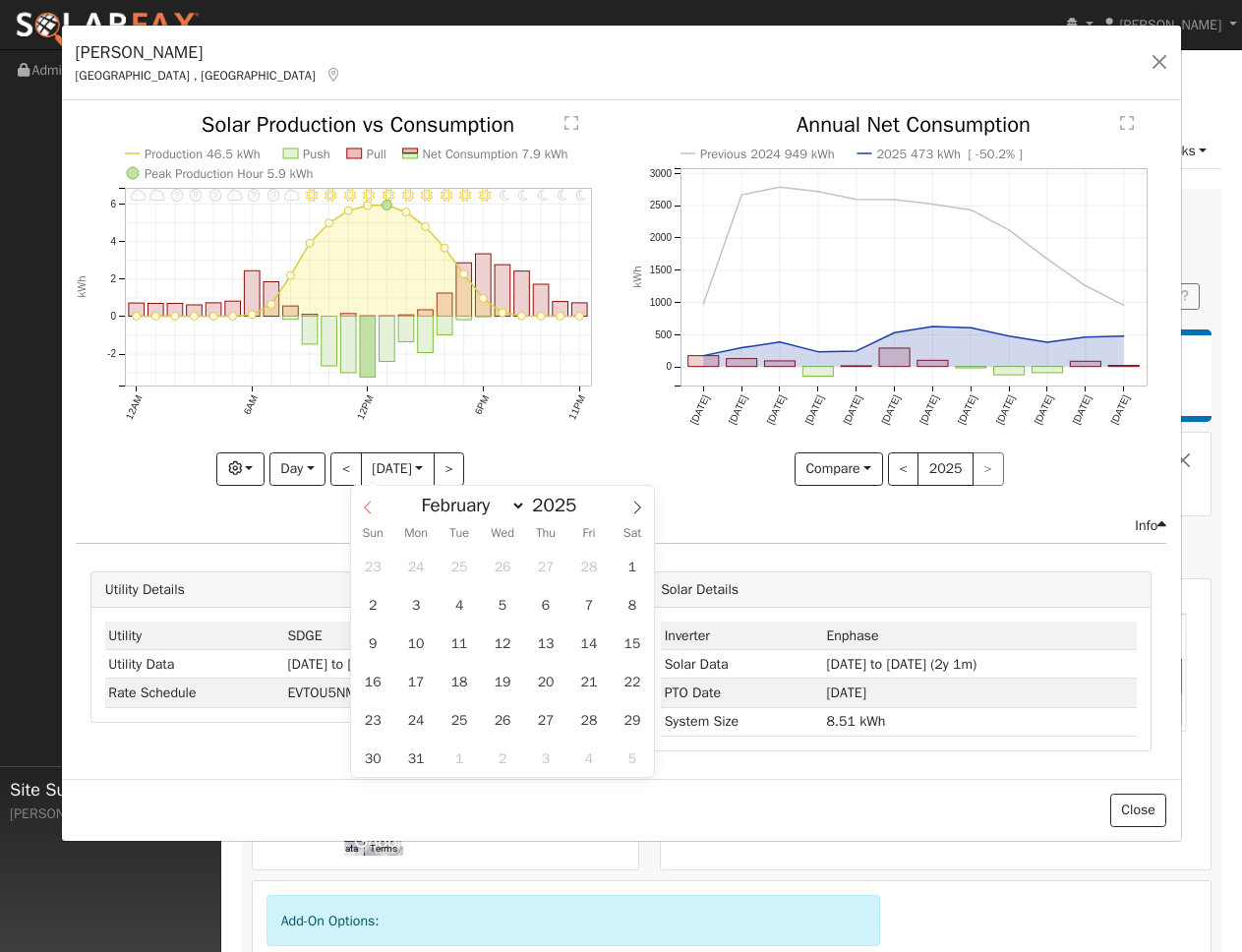 click 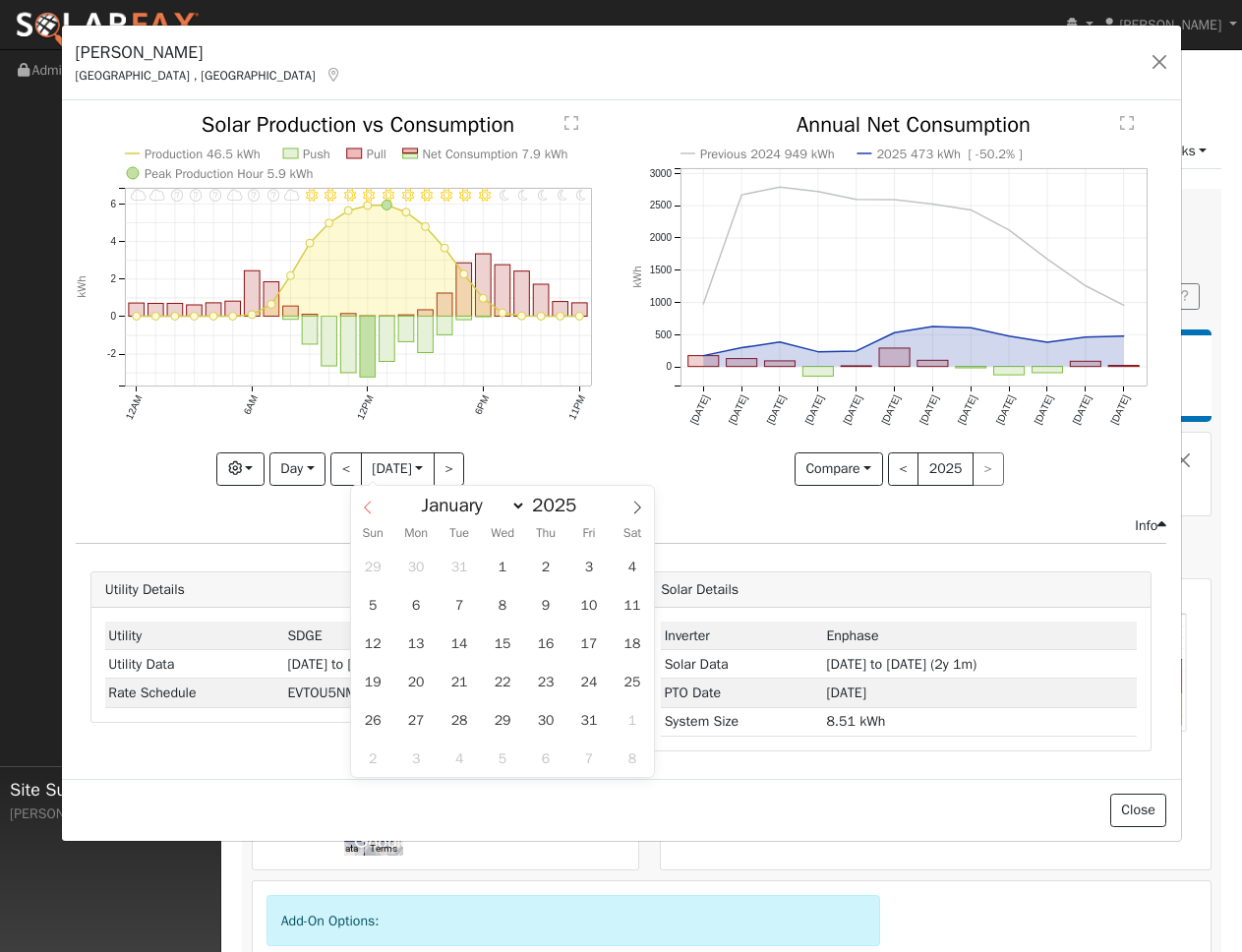 click 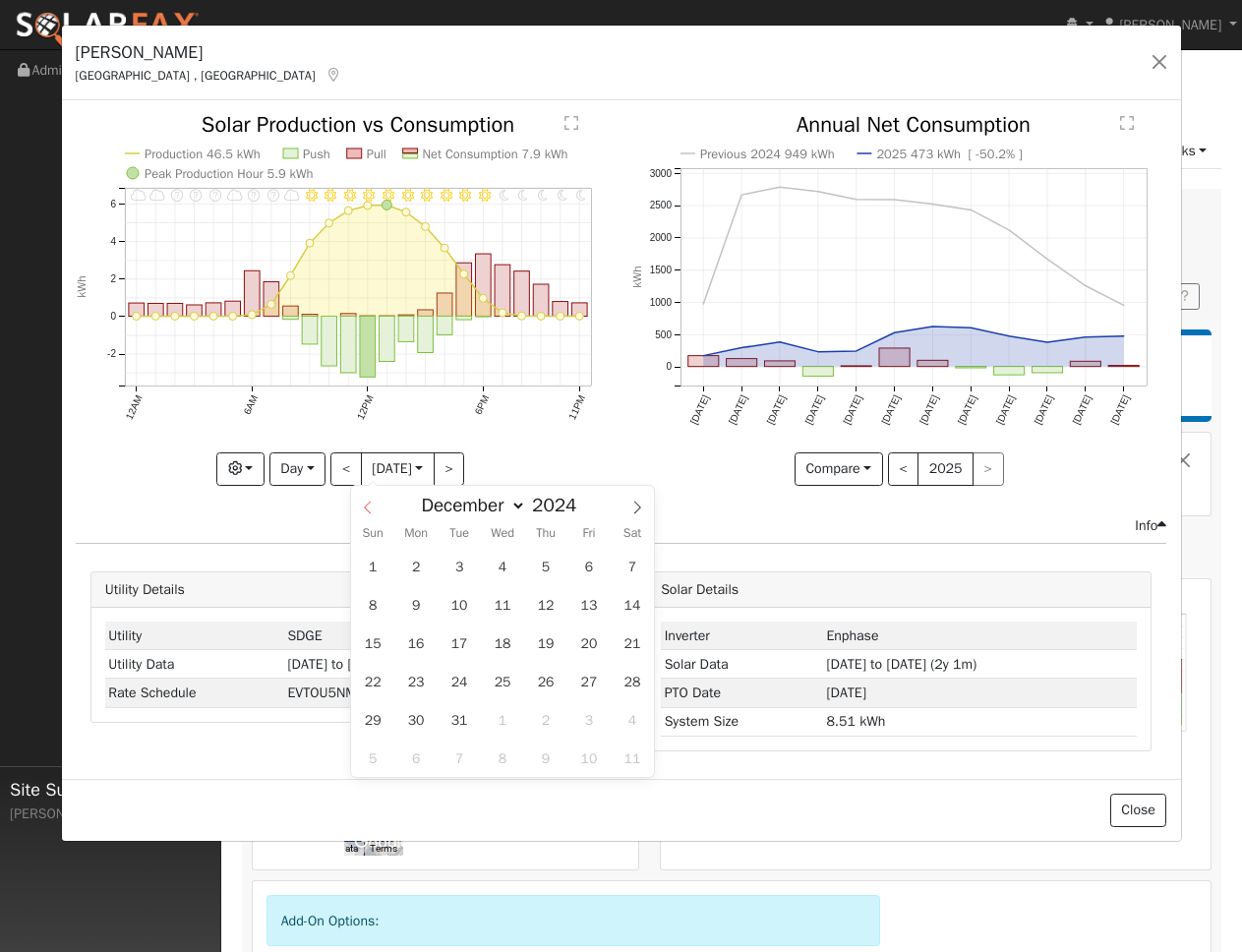 click at bounding box center [368, 503] 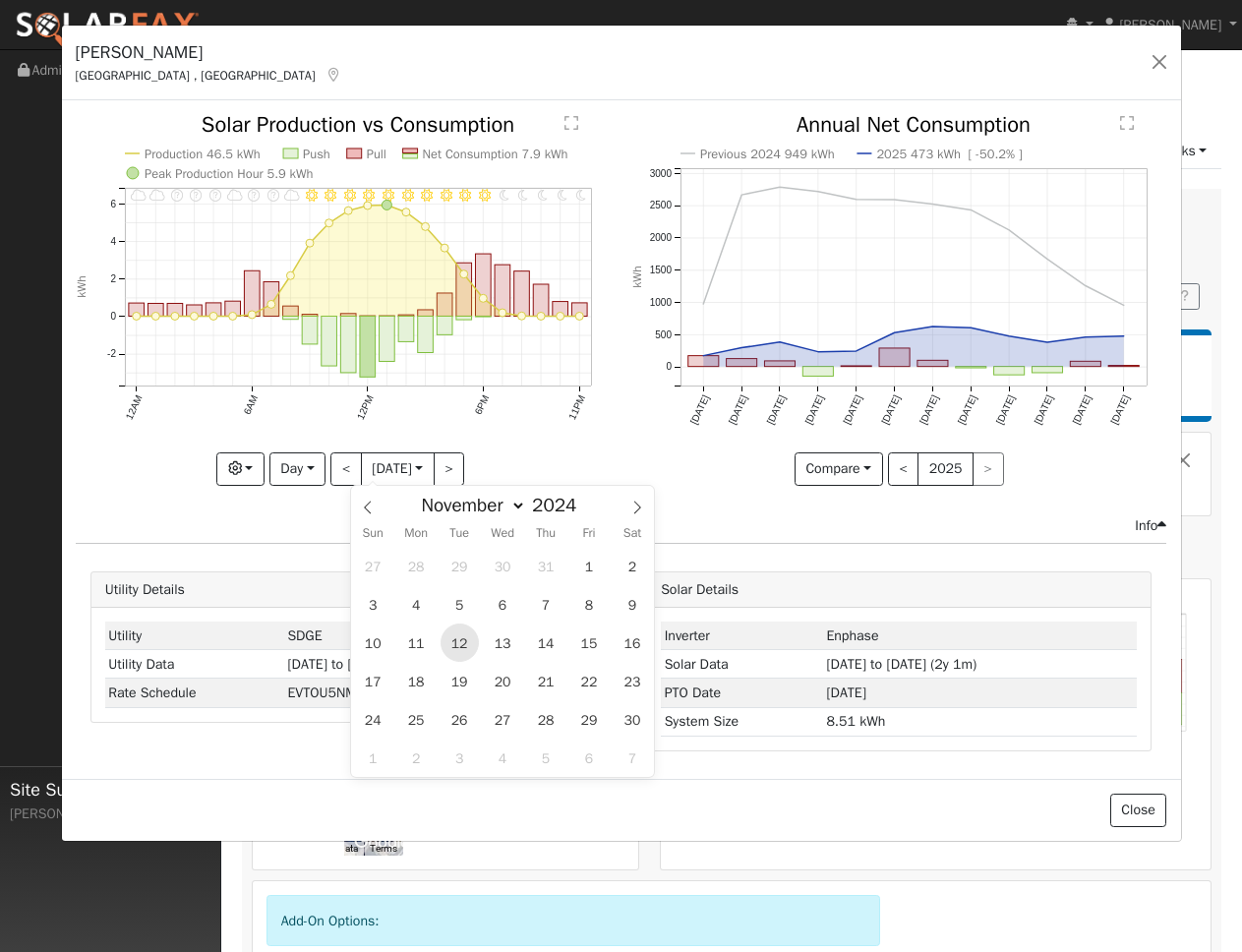 click on "12" at bounding box center [459, 642] 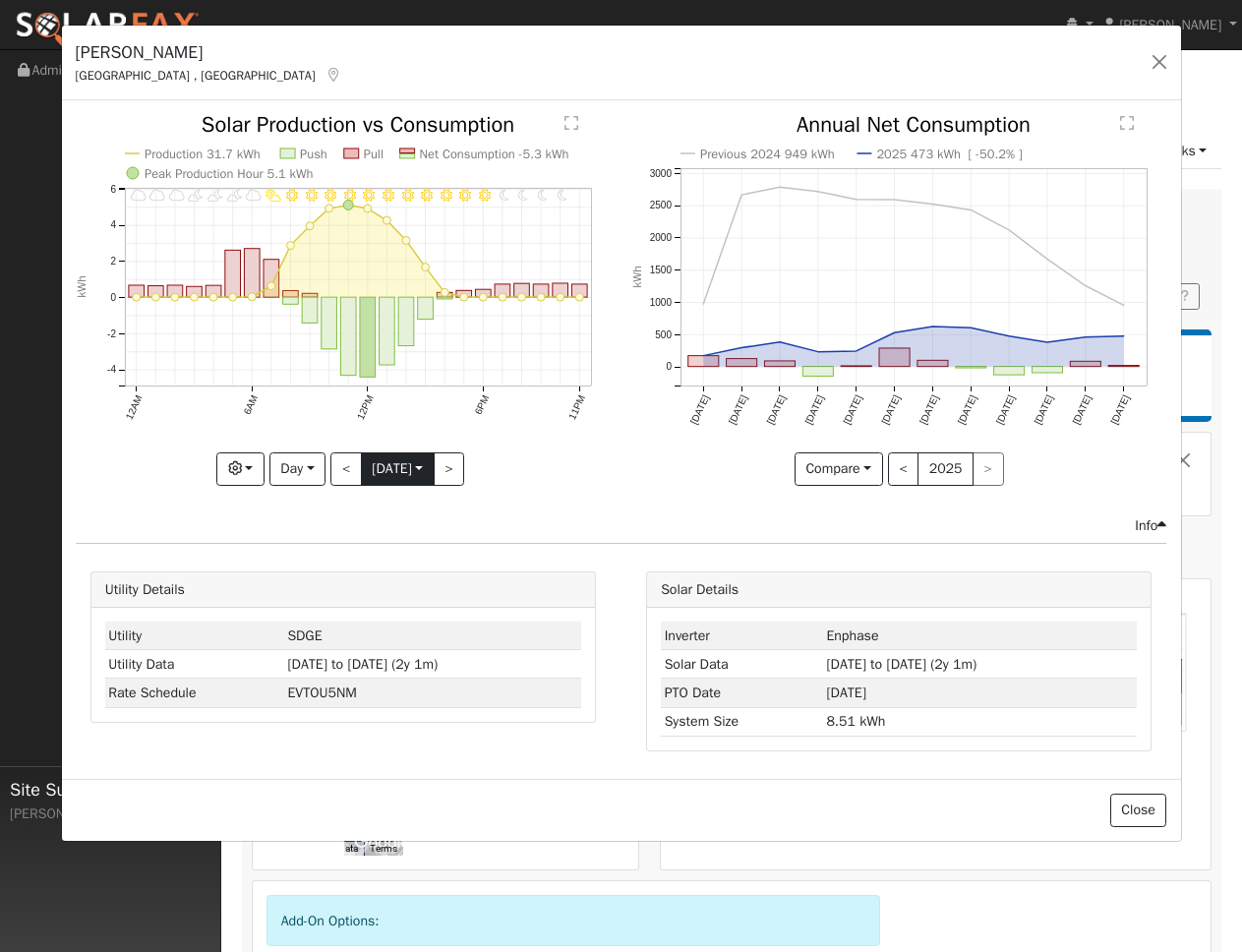 click on "2024-11-12" at bounding box center [397, 469] 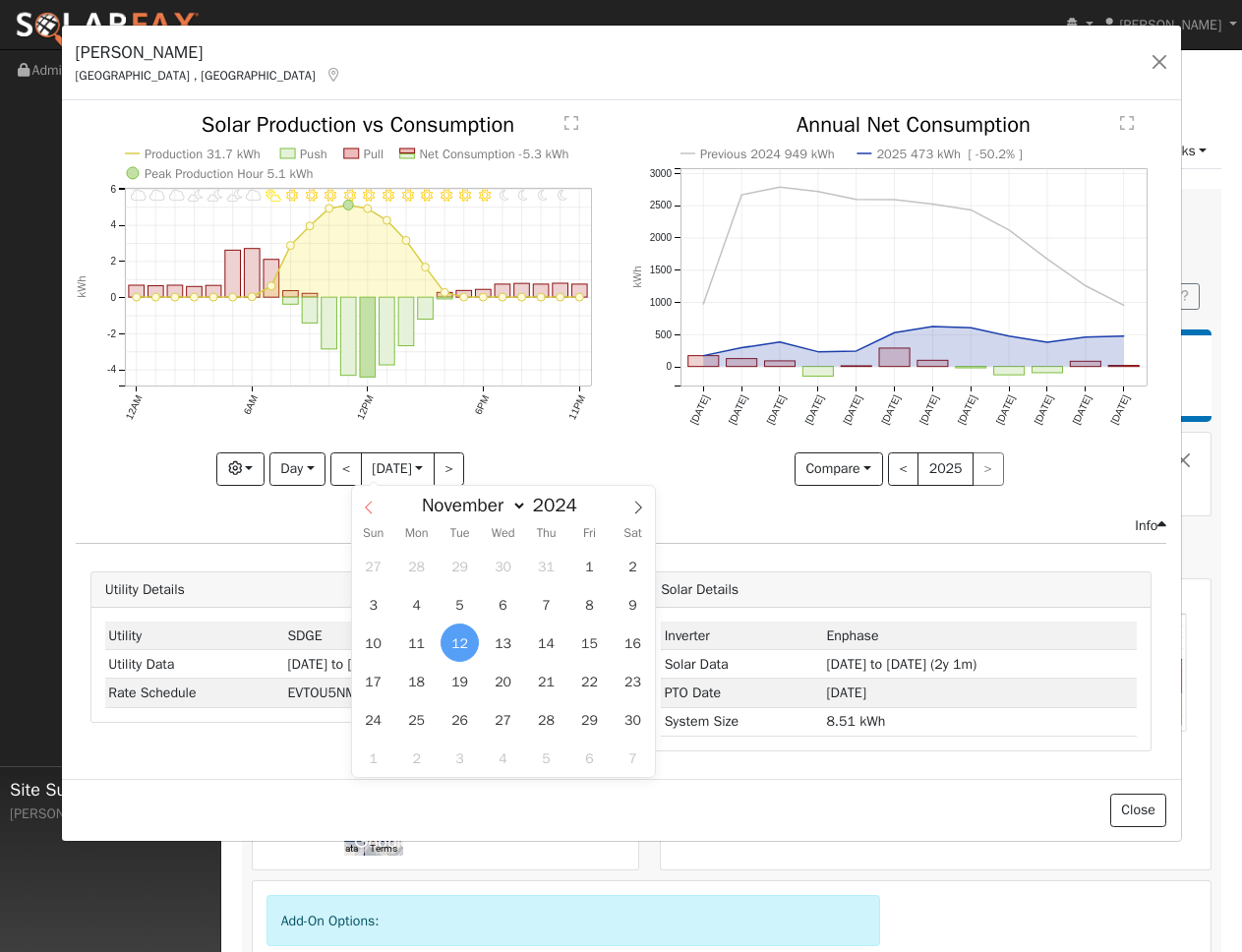 click 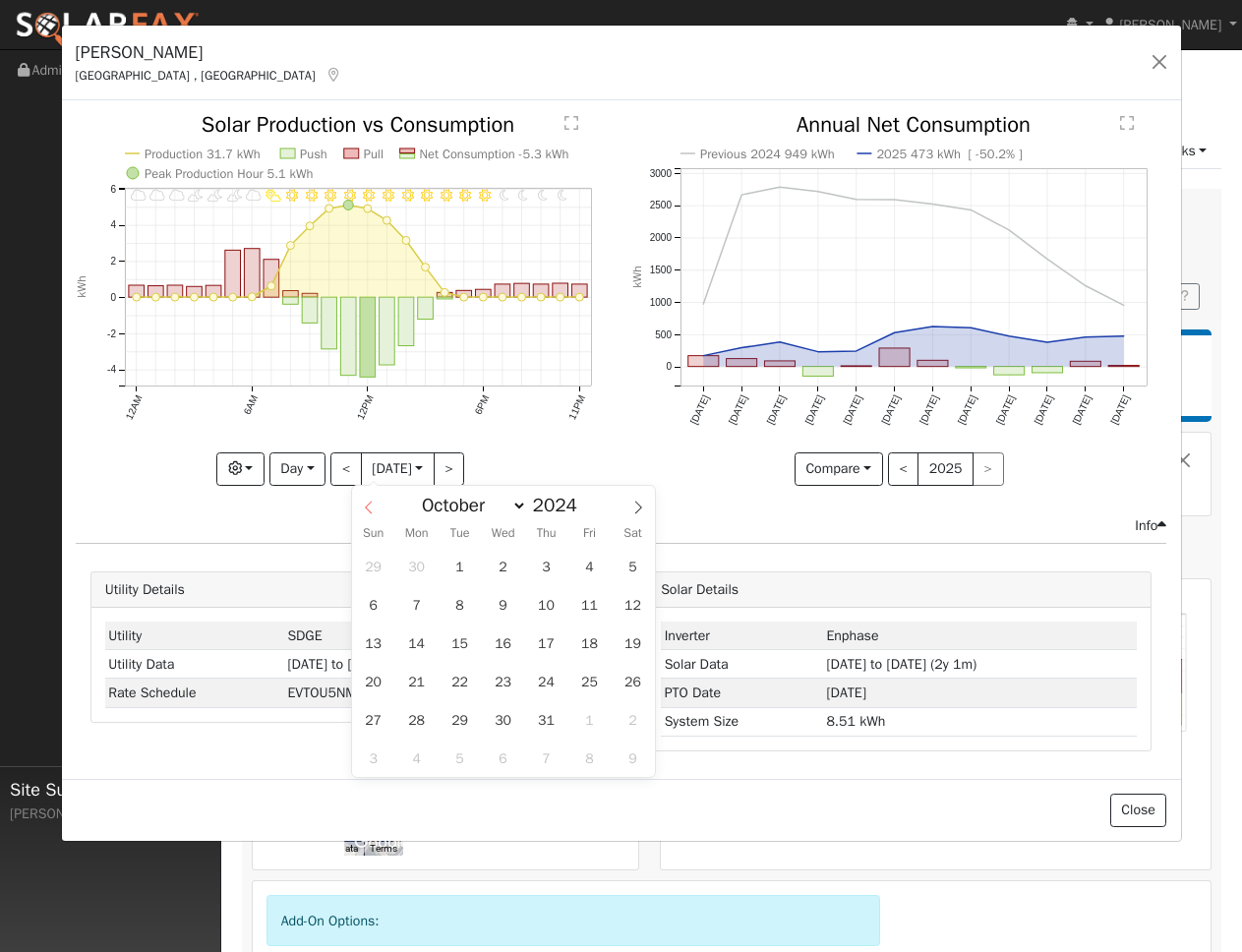 click at bounding box center (369, 503) 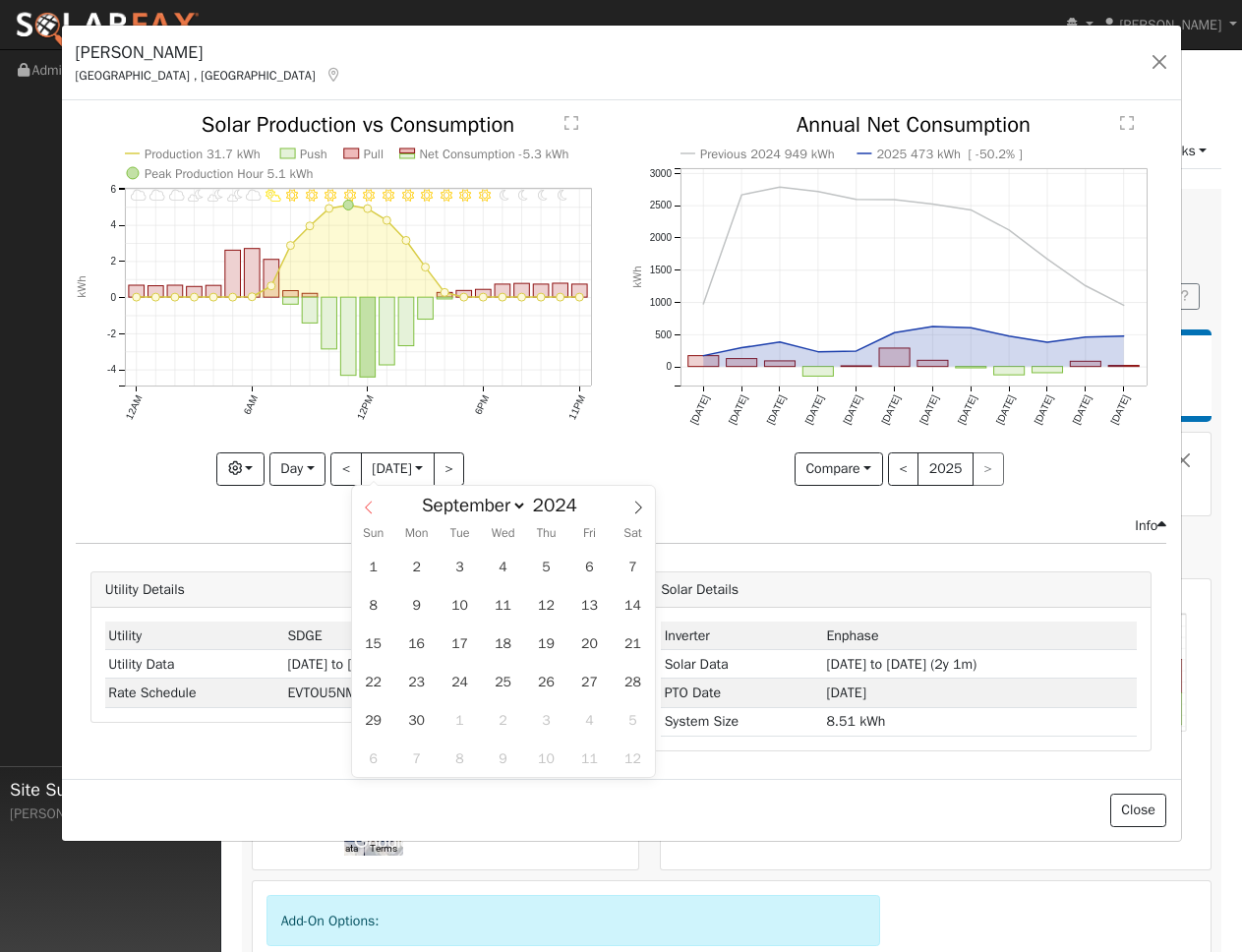 click at bounding box center [369, 503] 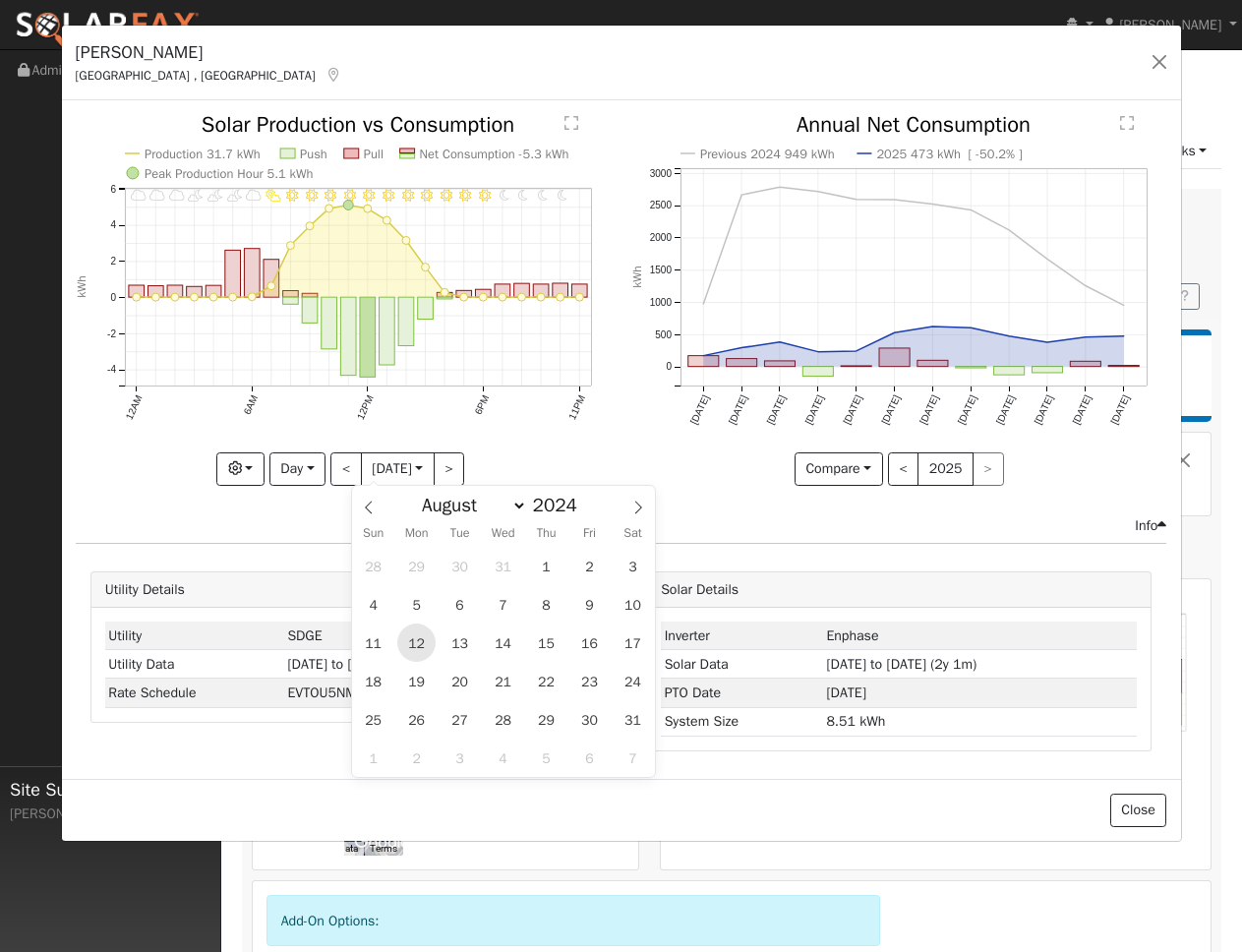 click on "12" at bounding box center [416, 642] 